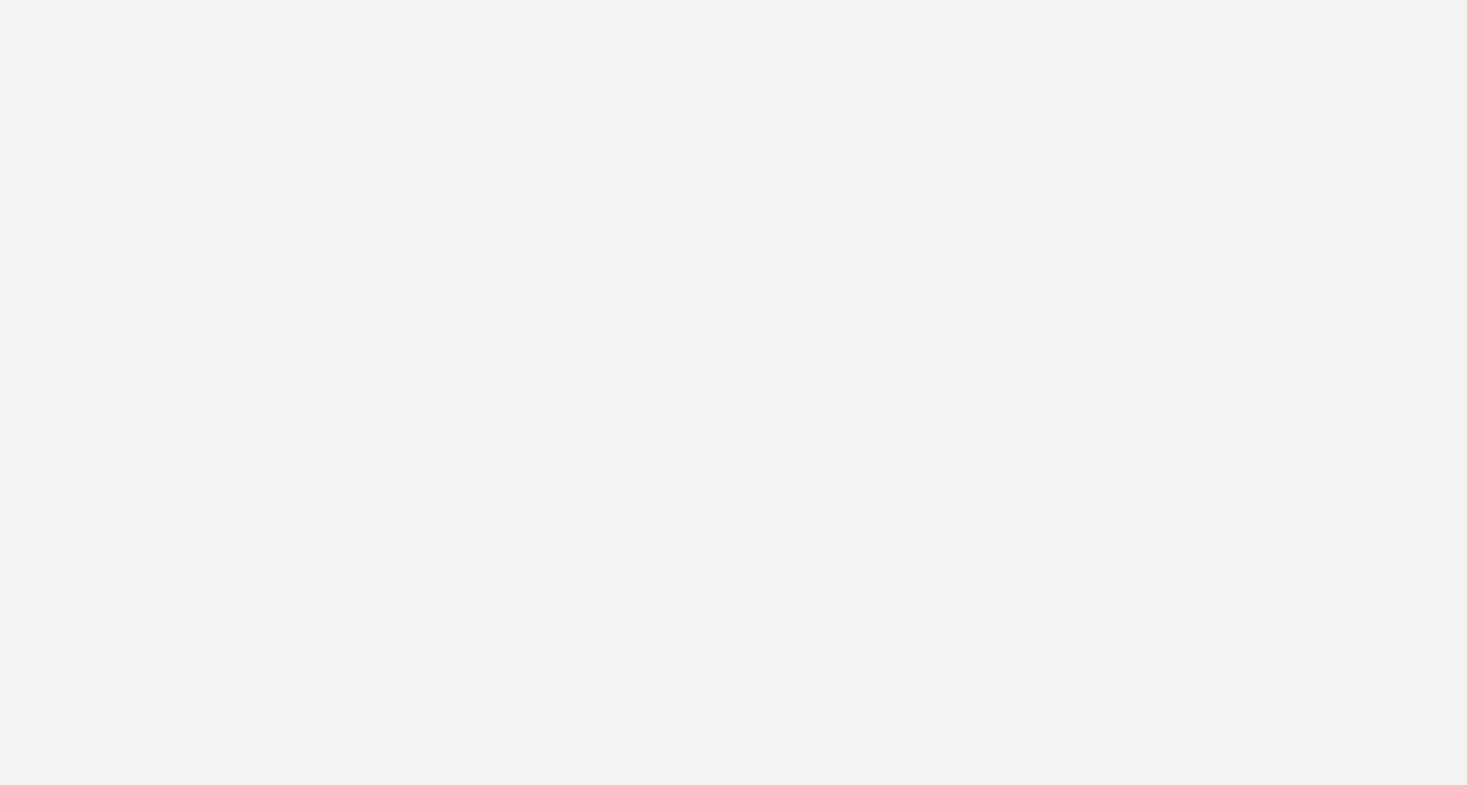 scroll, scrollTop: 0, scrollLeft: 0, axis: both 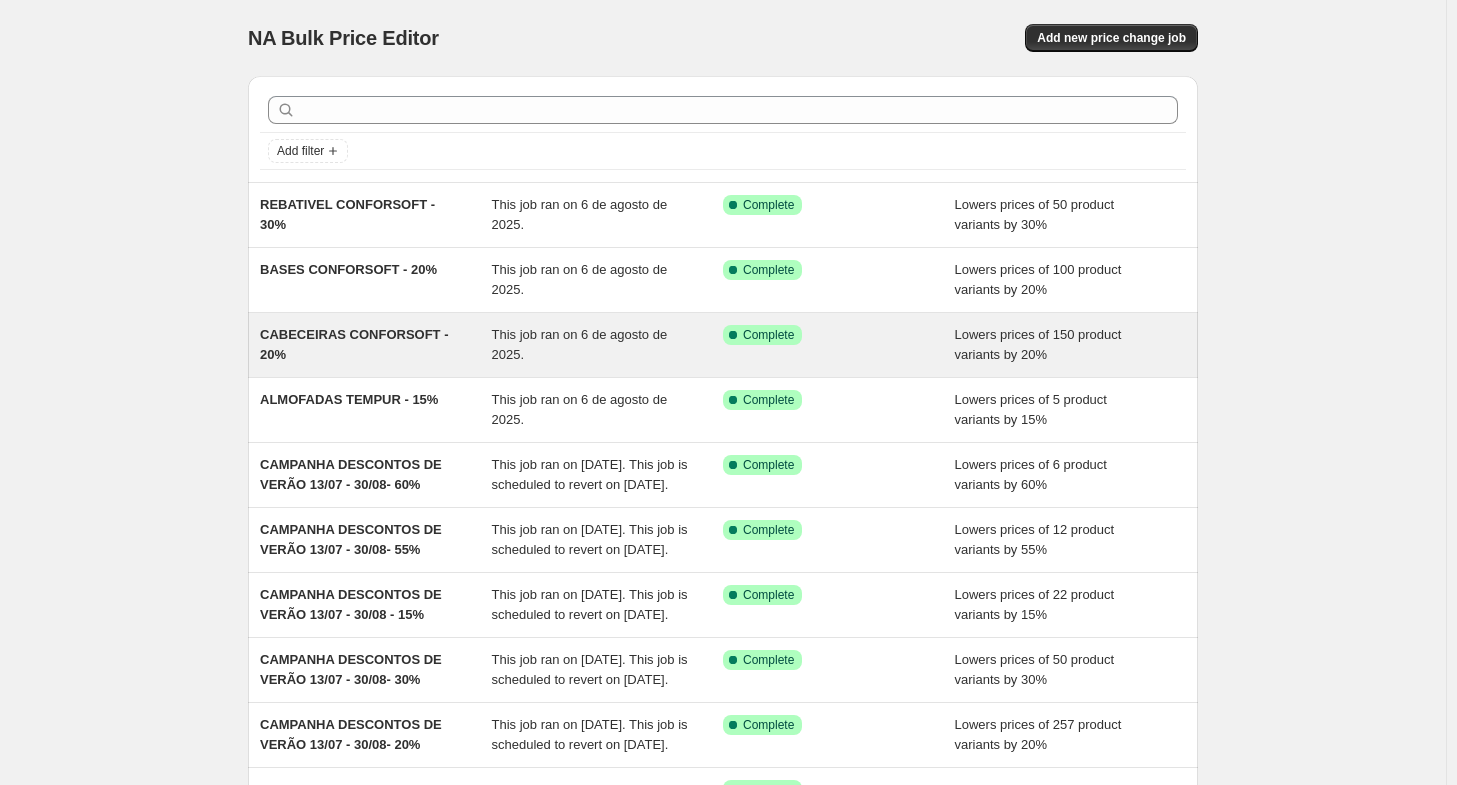 click on "CABECEIRAS CONFORSOFT - 20%" at bounding box center (376, 345) 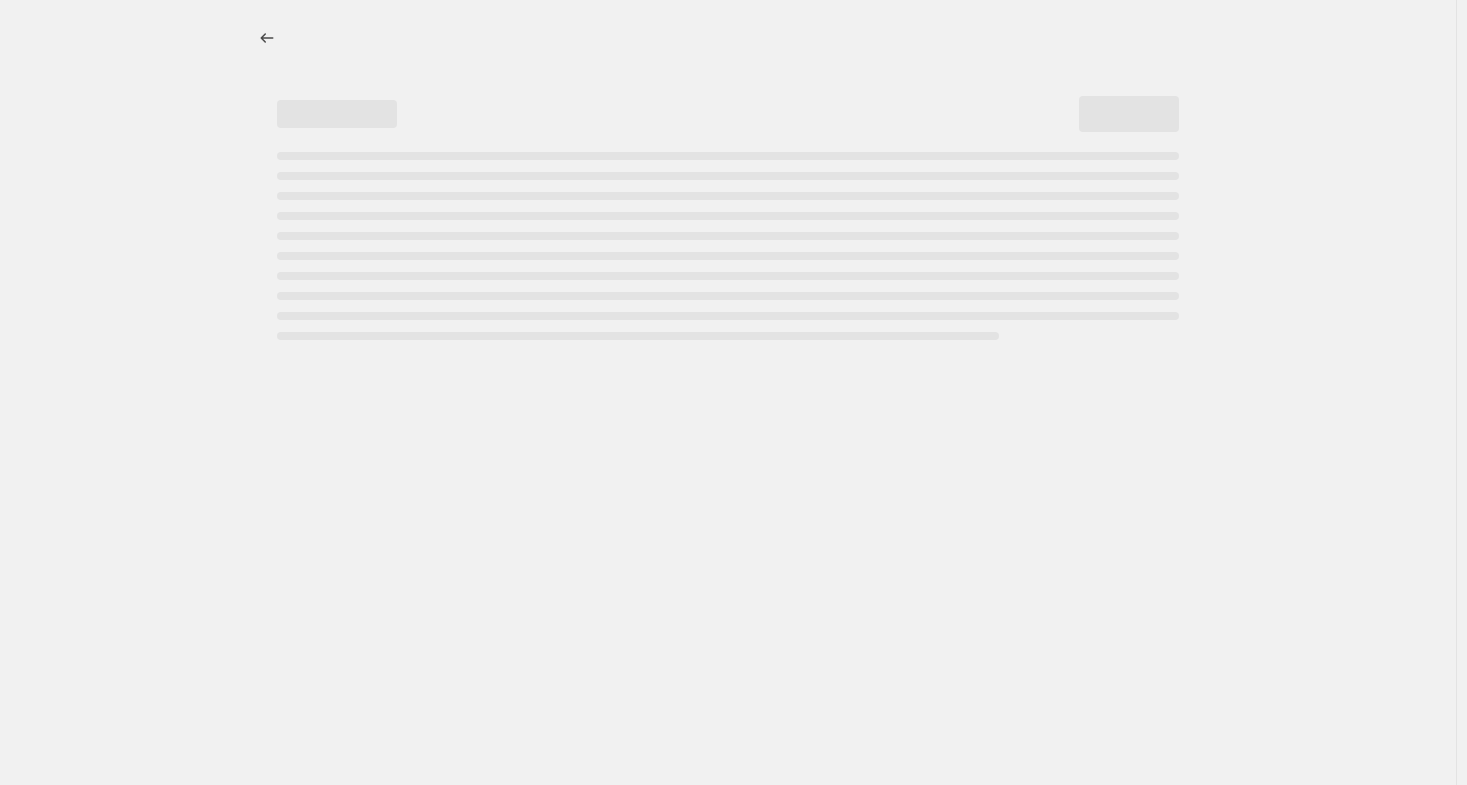 select on "percentage" 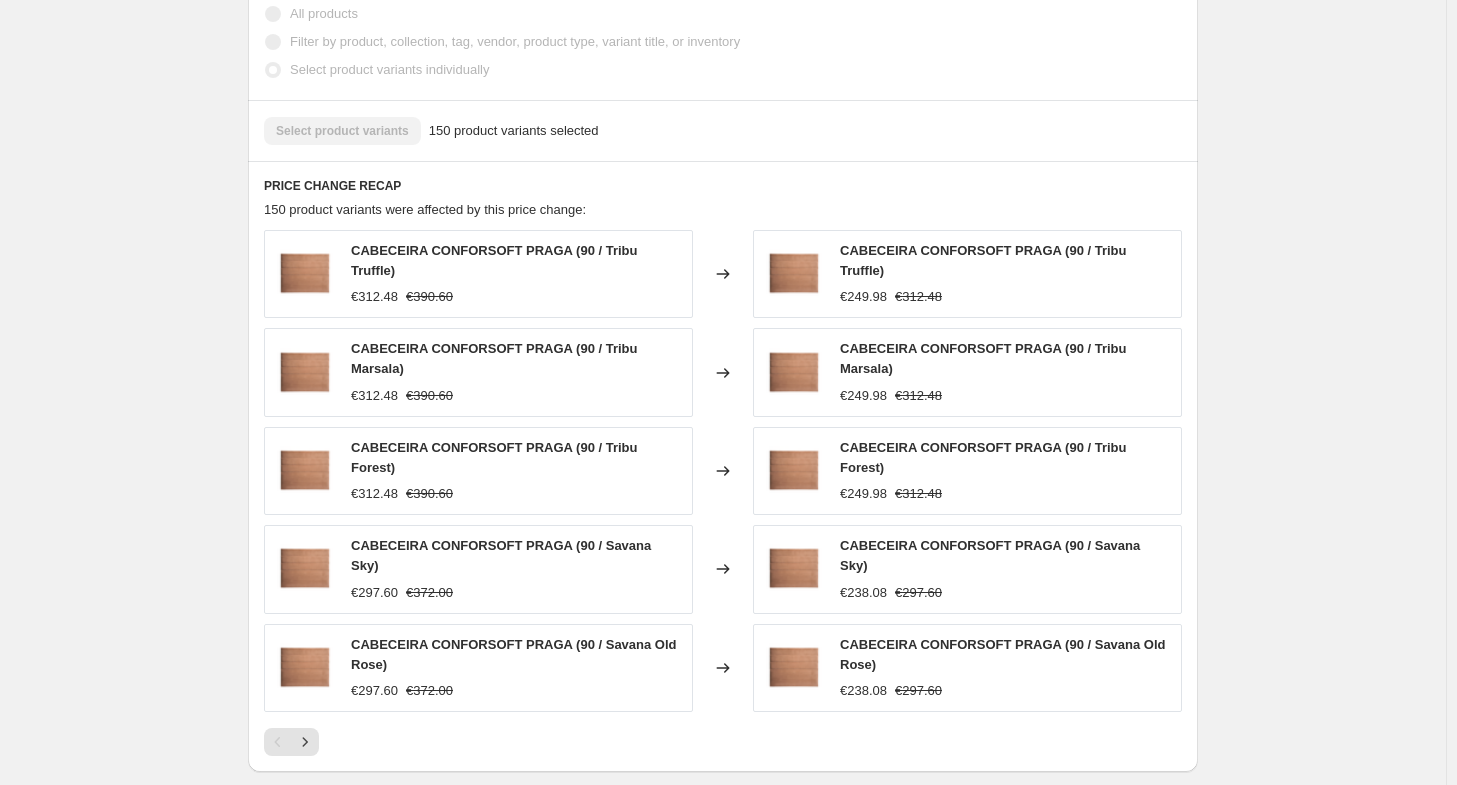 scroll, scrollTop: 1300, scrollLeft: 0, axis: vertical 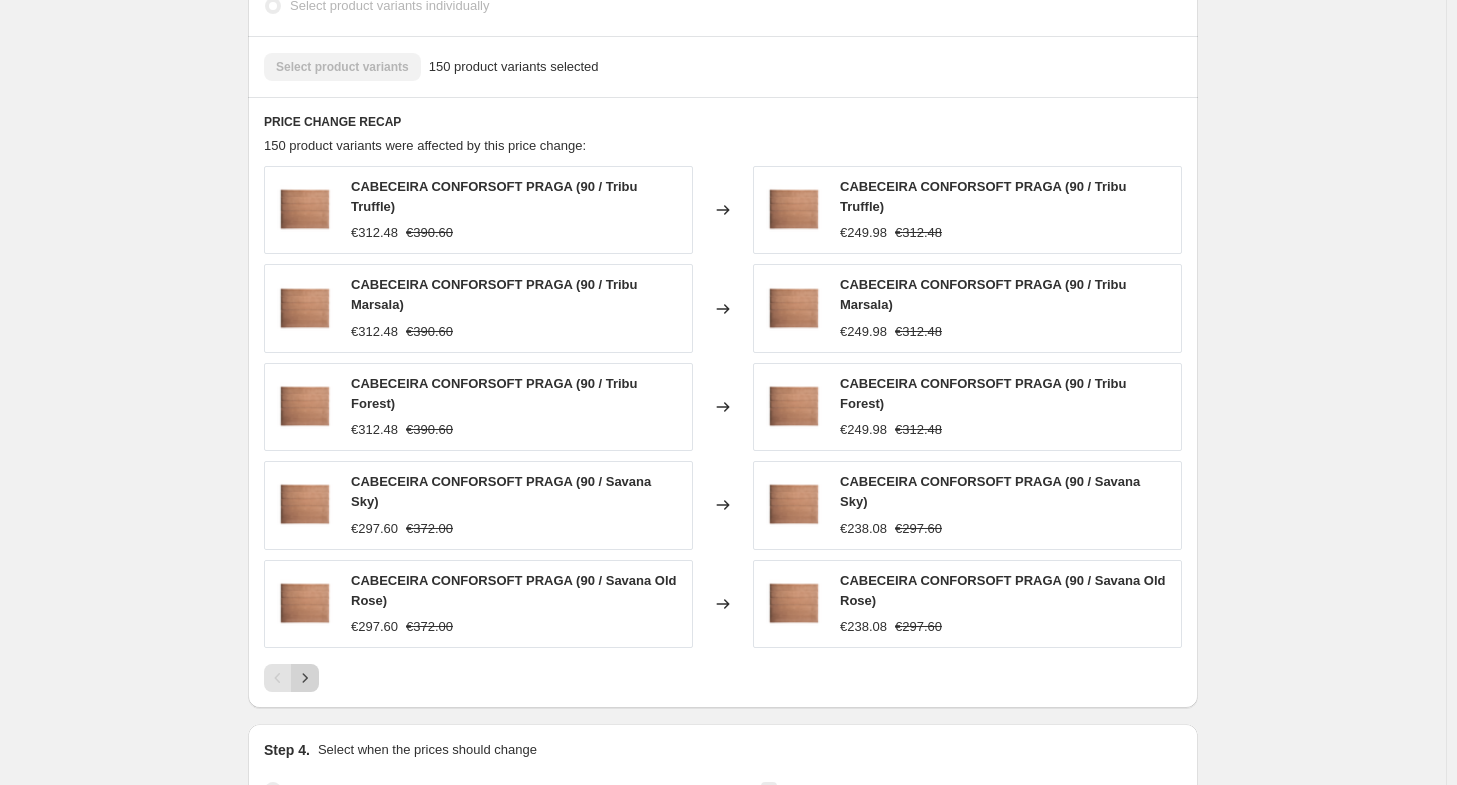 click 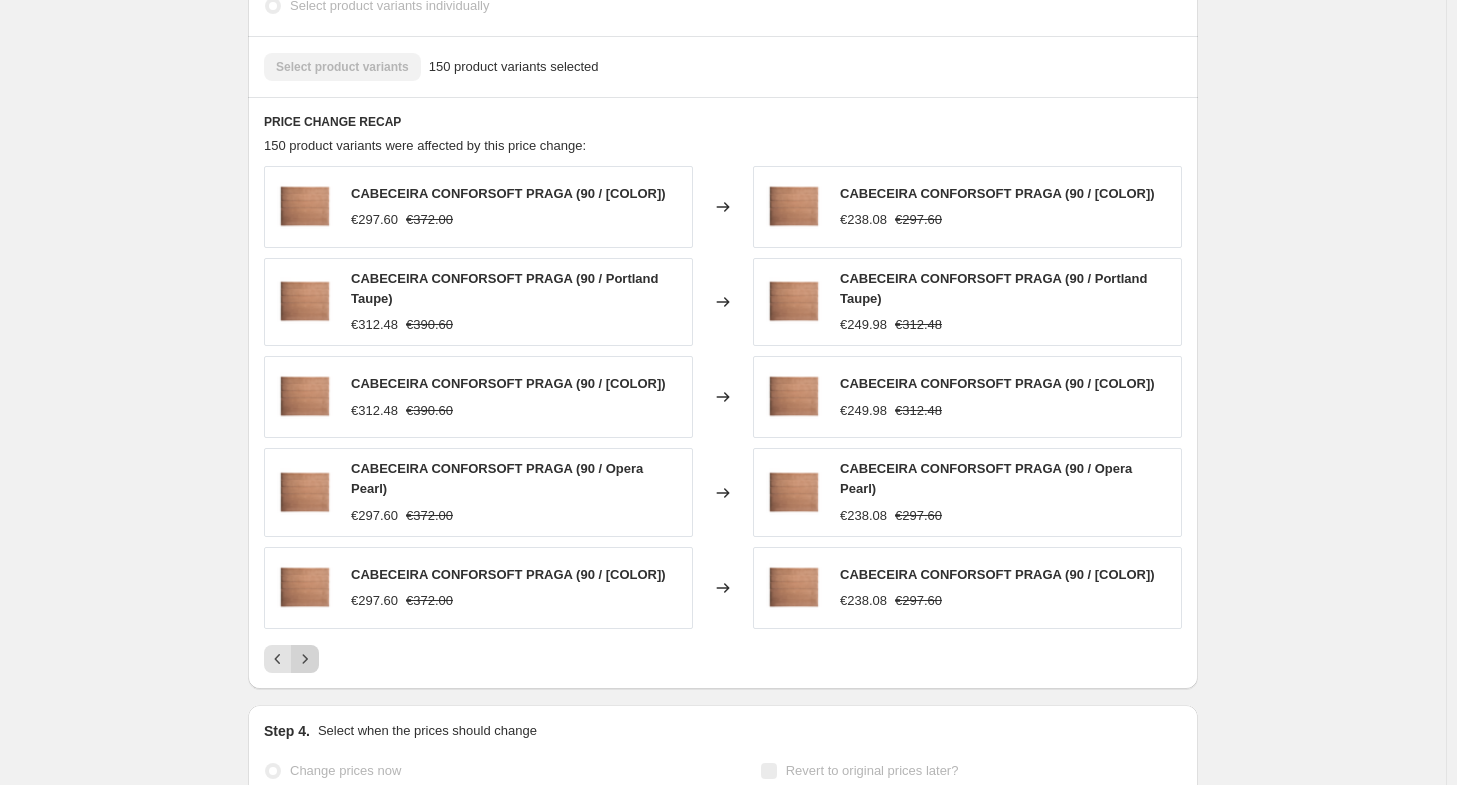 click at bounding box center [305, 659] 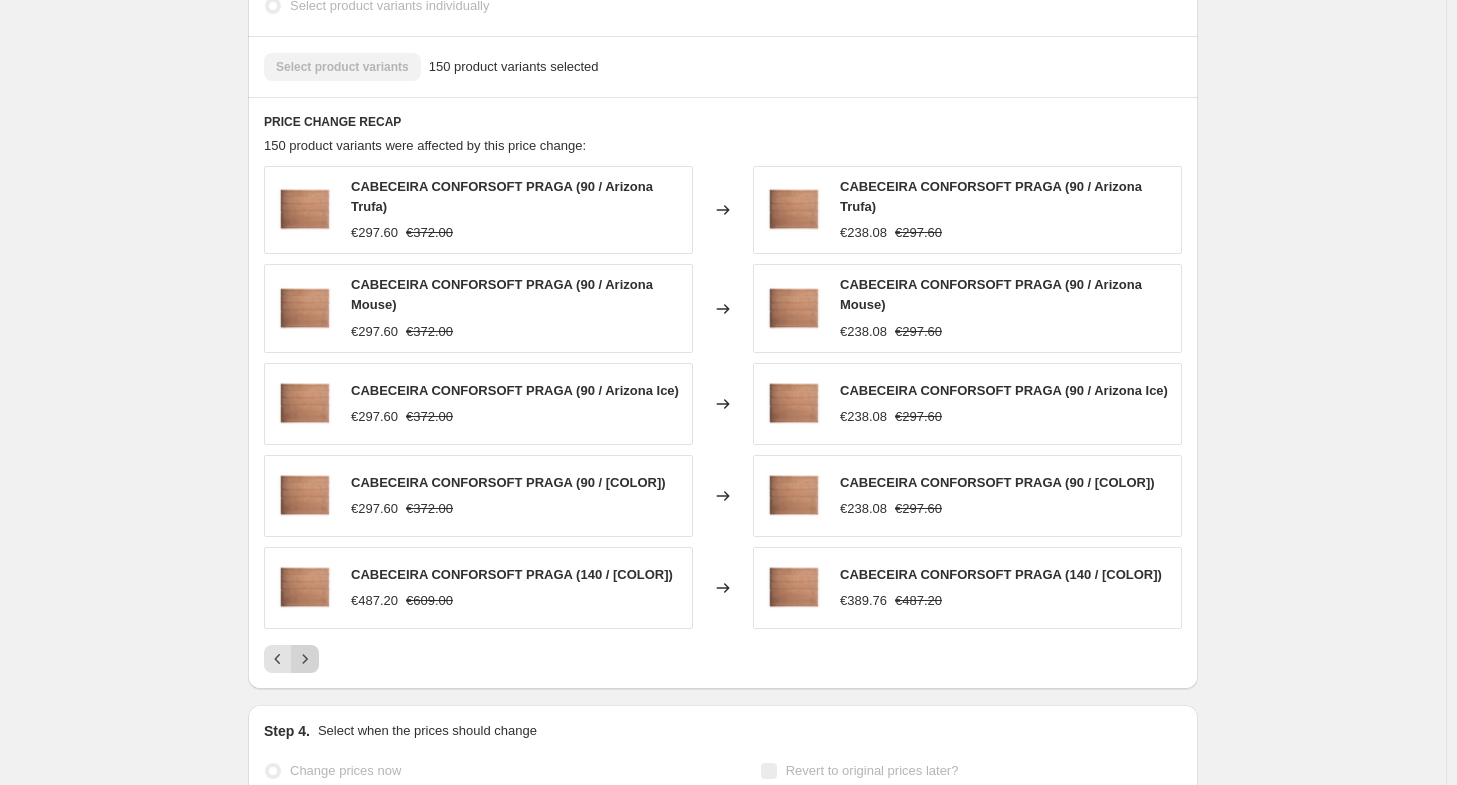 click 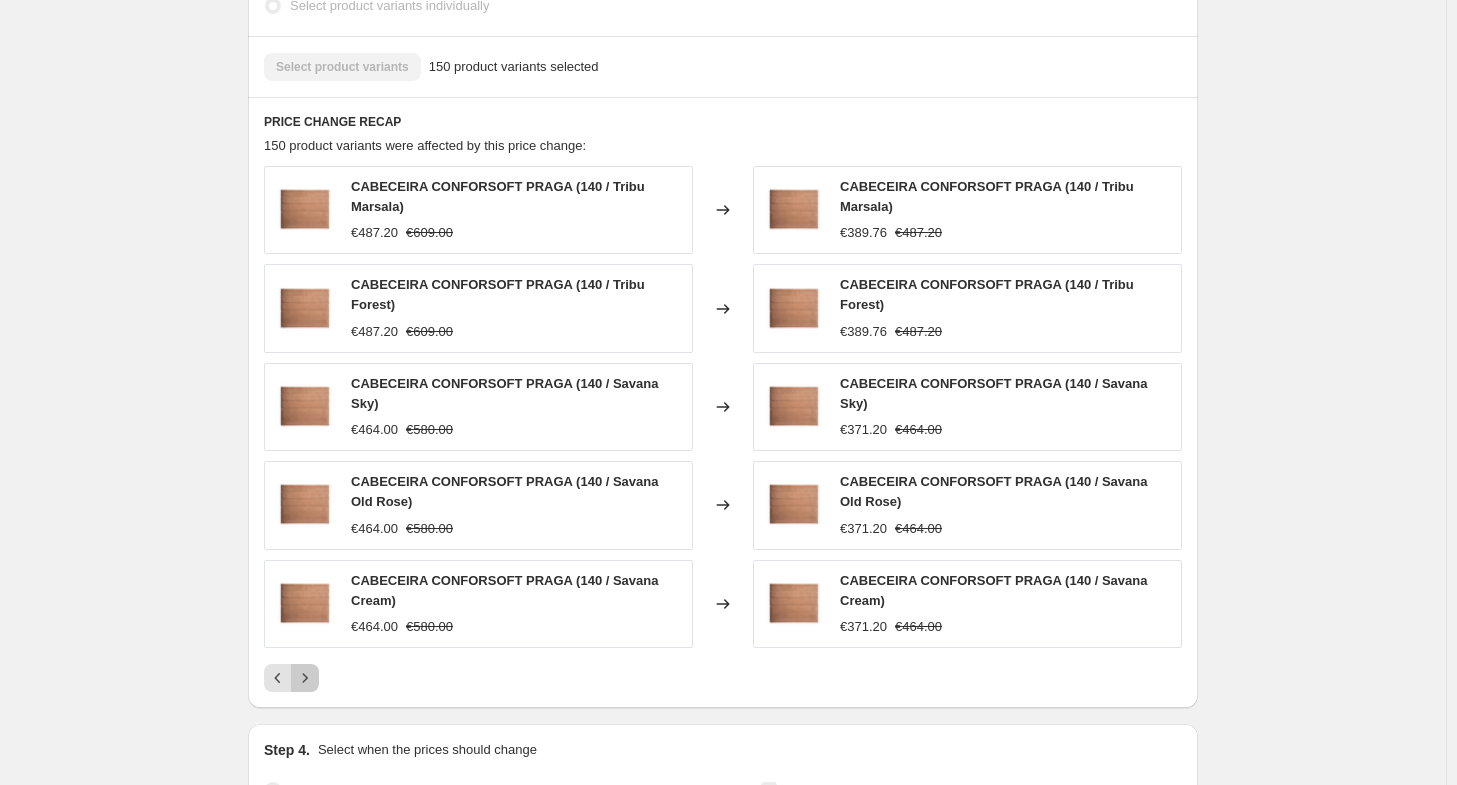 click 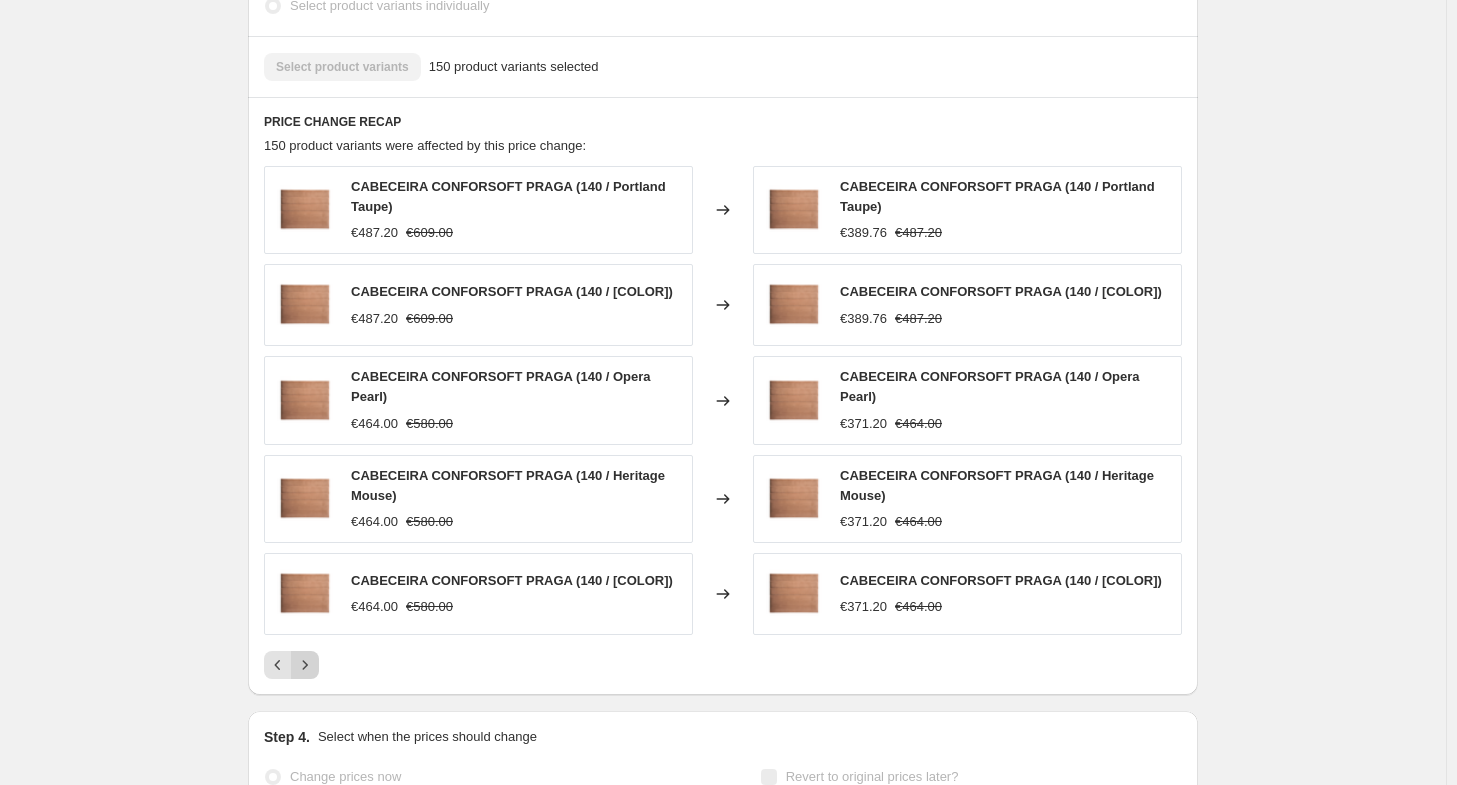 click at bounding box center [305, 665] 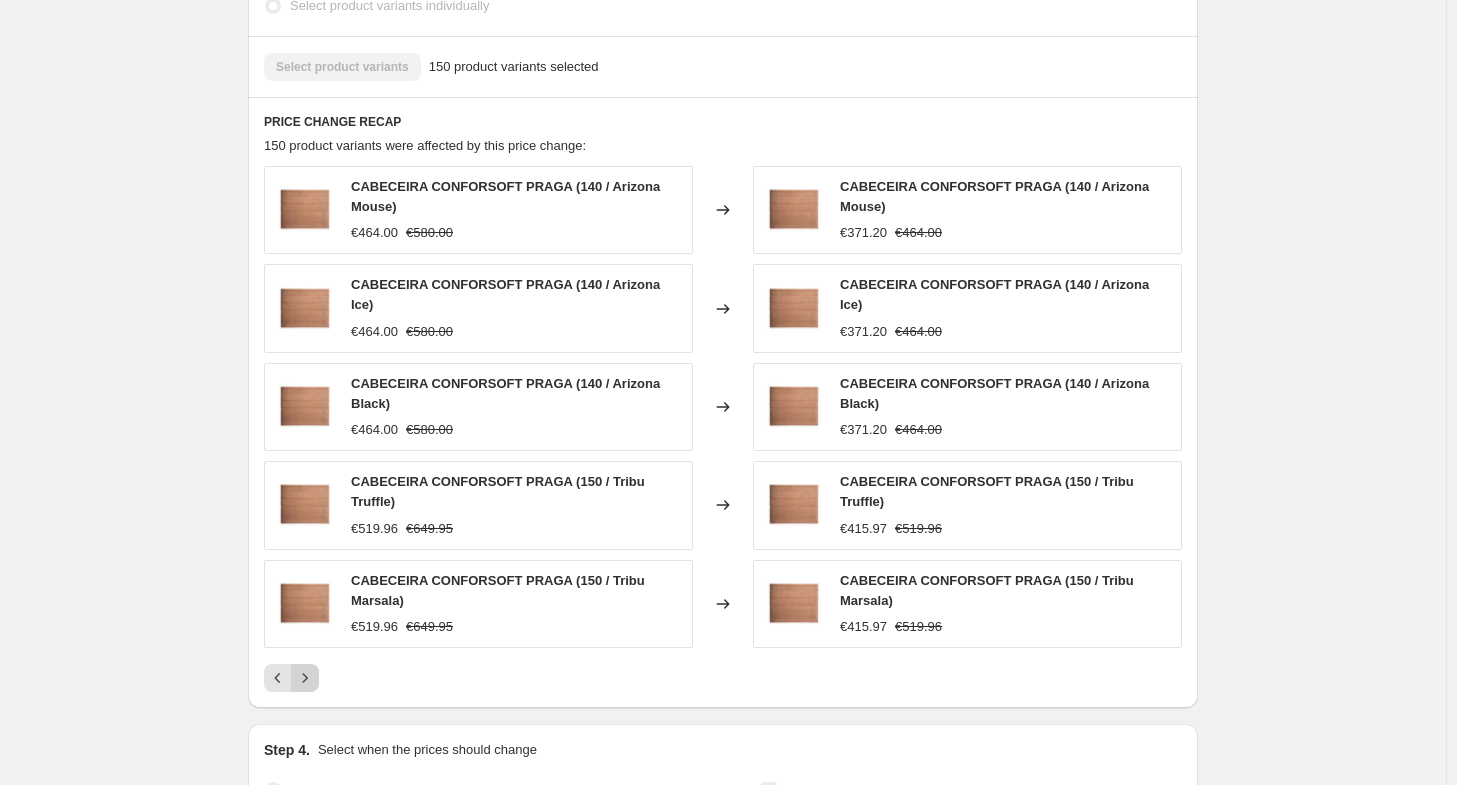 click 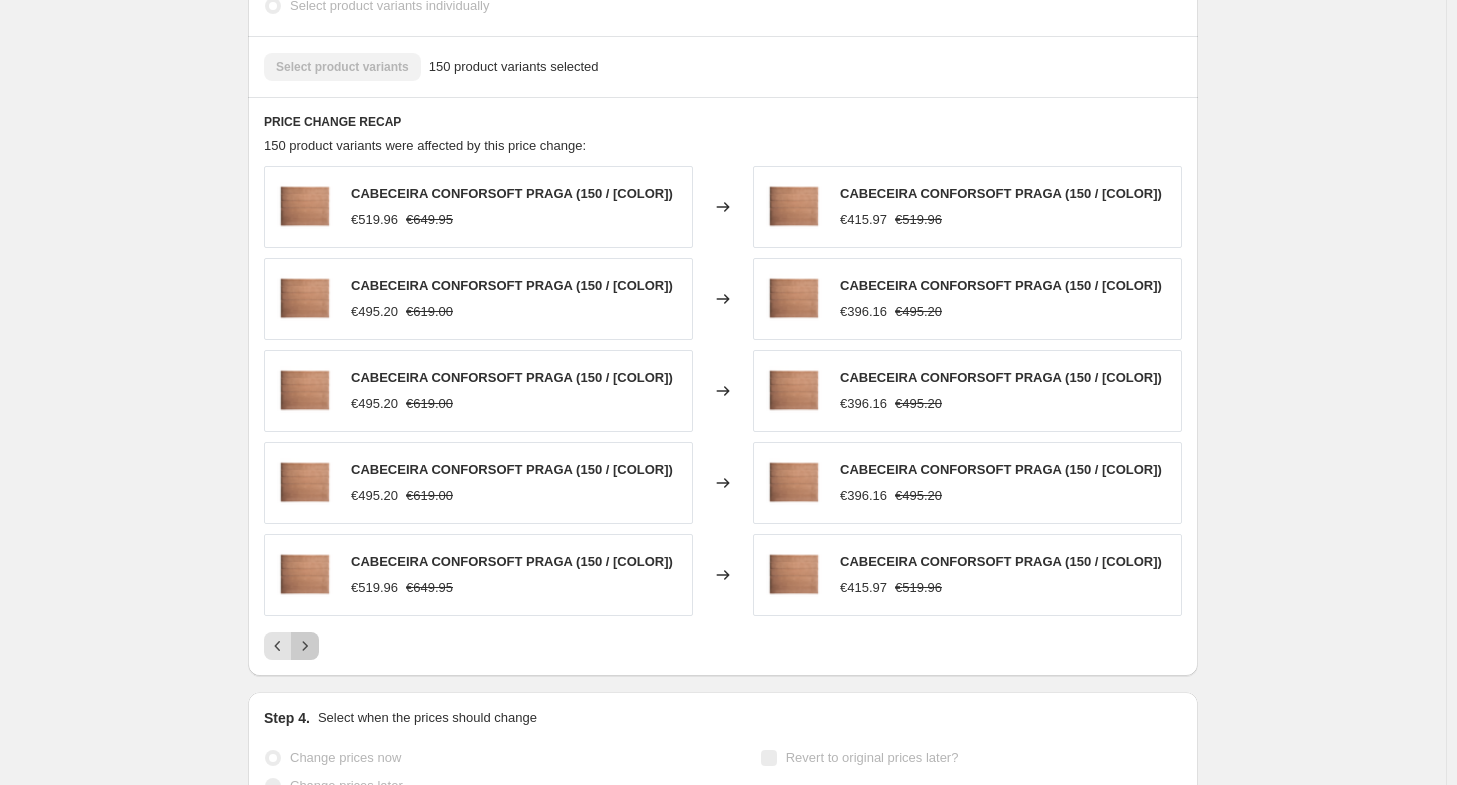 click 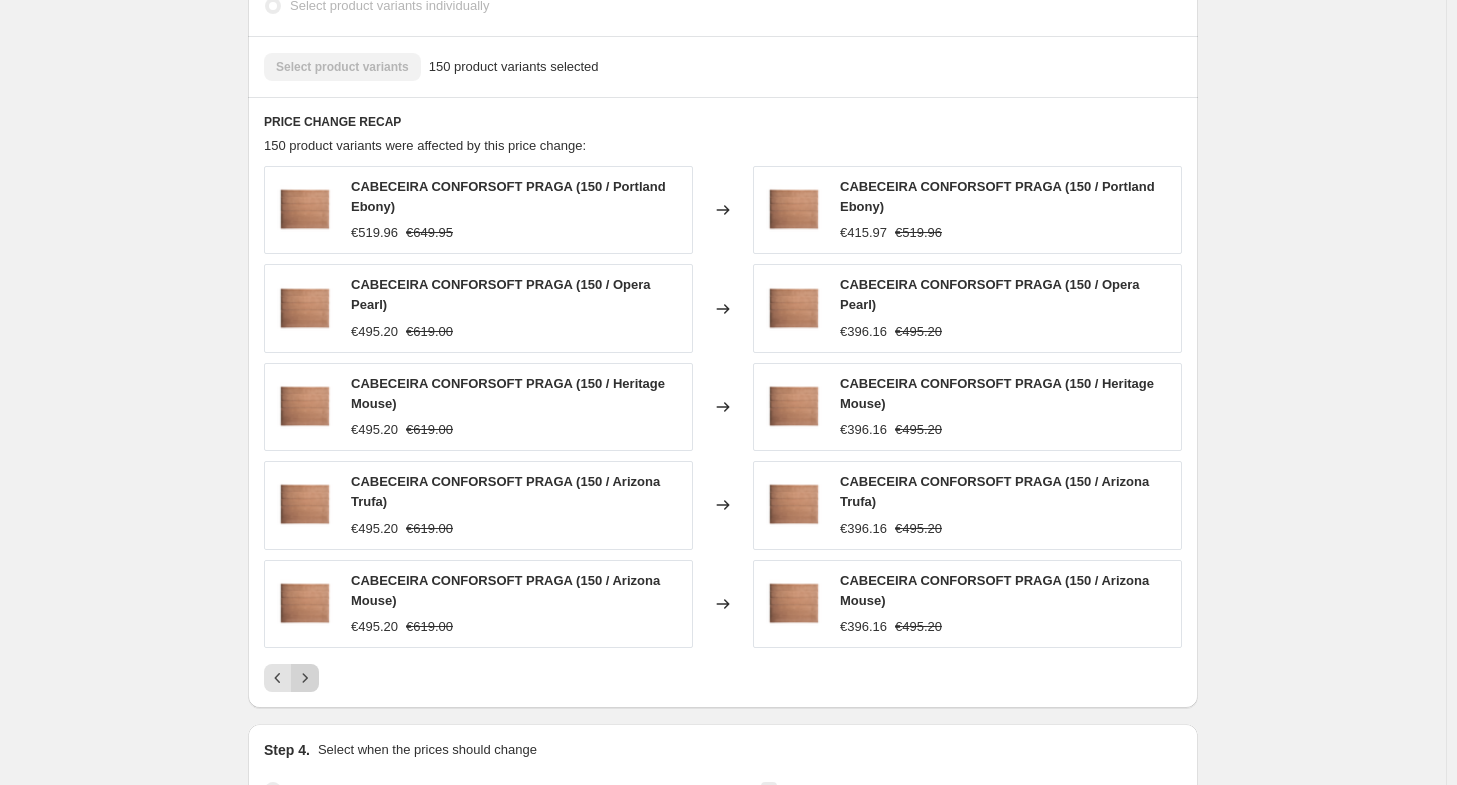click 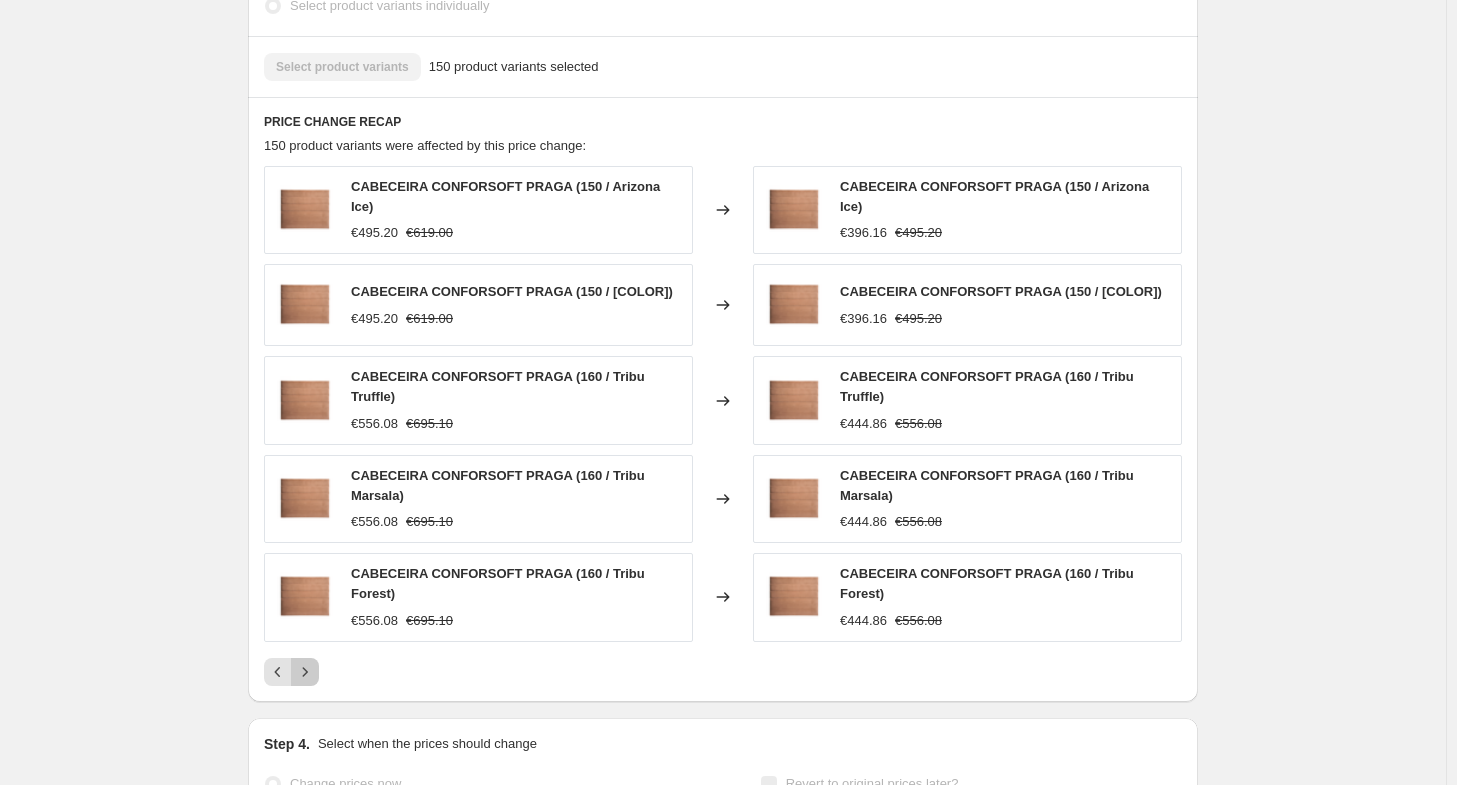 click 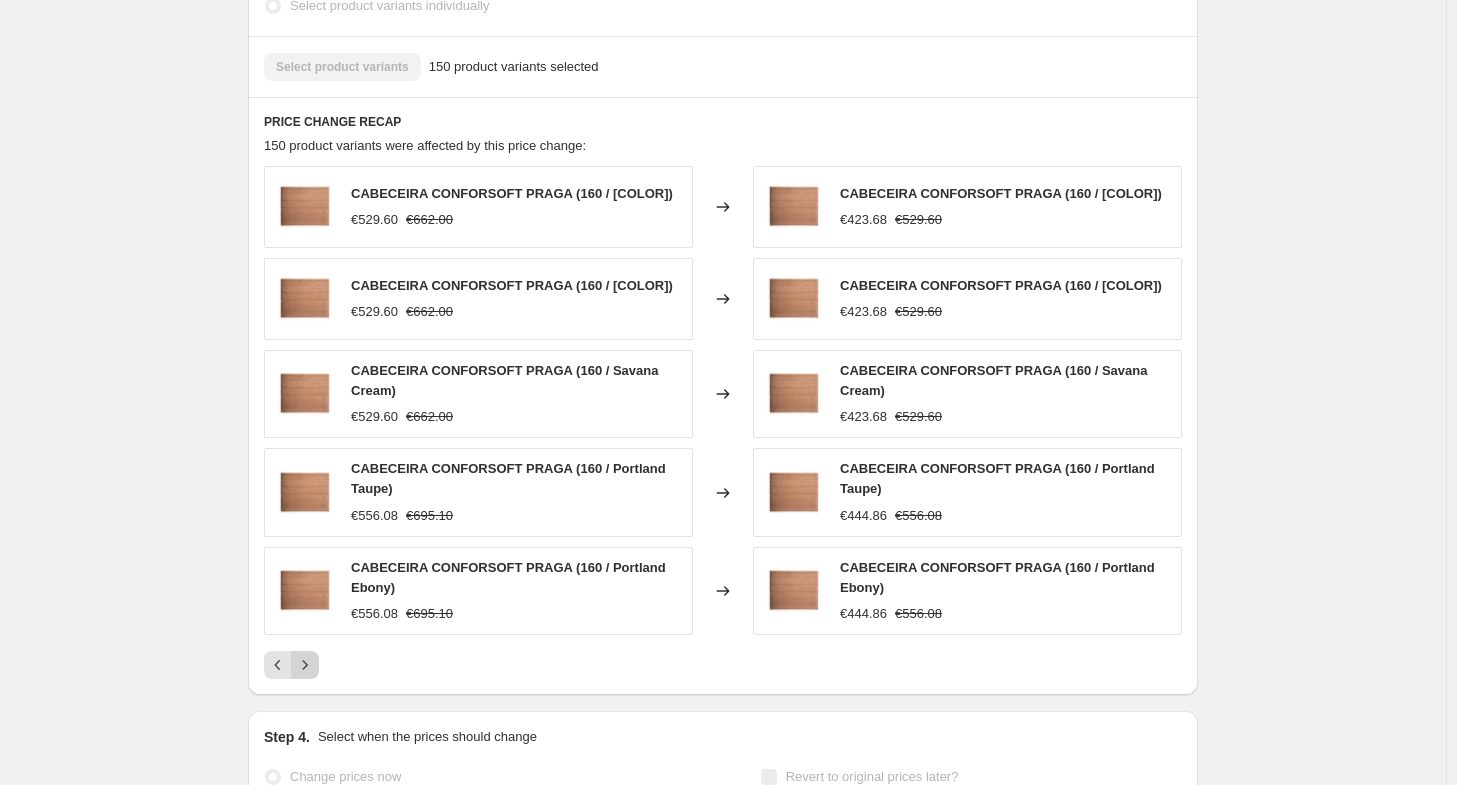 click 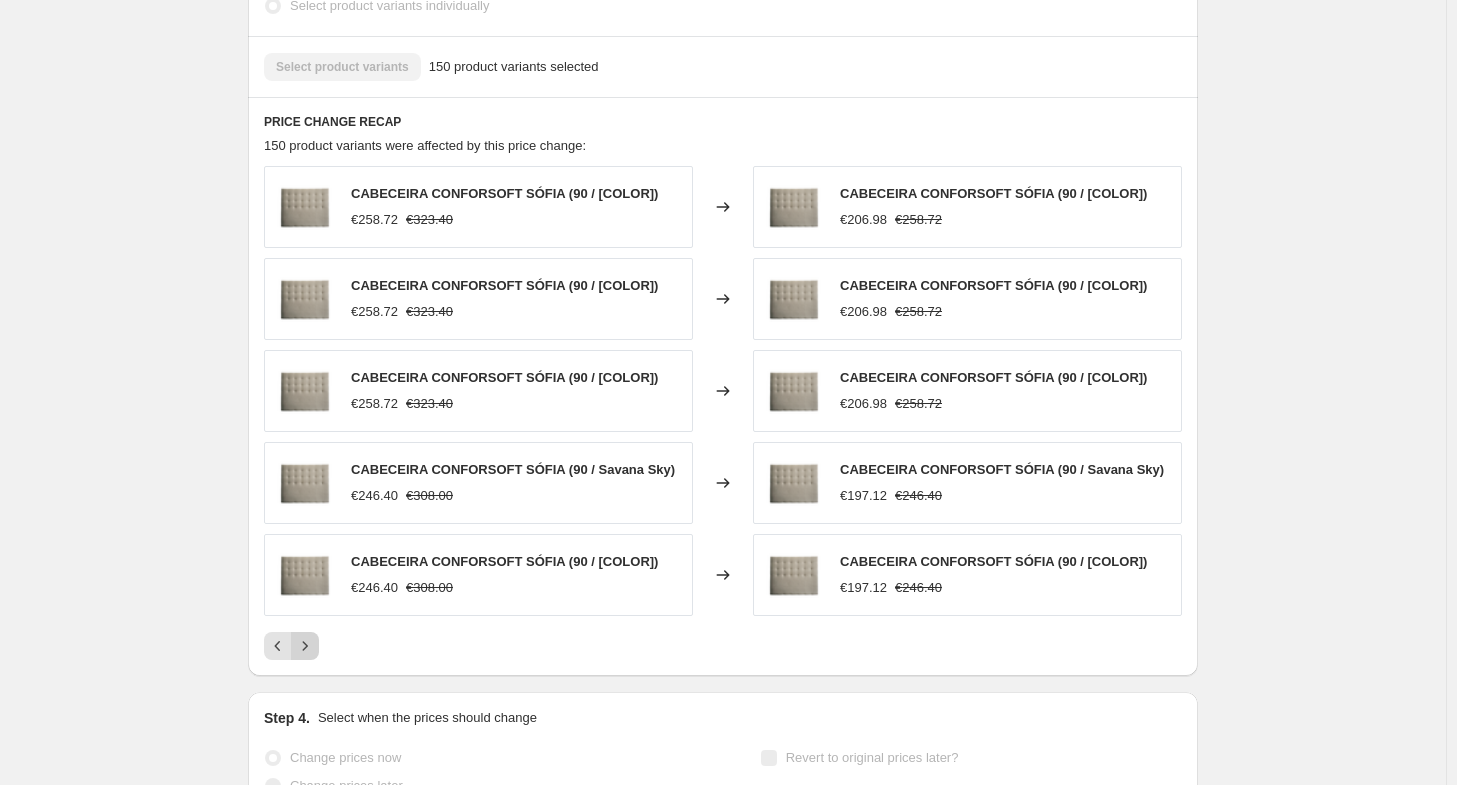 click on "PRICE CHANGE RECAP 150 product variants were affected by this price change: CABECEIRA CONFORSOFT SÓFIA (90 / [COLOR]) €258.72 €323.40 Changed to CABECEIRA CONFORSOFT SÓFIA (90 / [COLOR]) €206.98 €258.72 CABECEIRA CONFORSOFT SÓFIA (90 / [COLOR]) €258.72 €323.40 Changed to CABECEIRA CONFORSOFT SÓFIA (90 / [COLOR]) €206.98 €258.72 CABECEIRA CONFORSOFT SÓFIA (90 / [COLOR]) €258.72 €323.40 Changed to CABECEIRA CONFORSOFT SÓFIA (90 / [COLOR]) €206.98 €258.72 CABECEIRA CONFORSOFT SÓFIA (90 / [COLOR]) €246.40 €308.00 Changed to CABECEIRA CONFORSOFT SÓFIA (90 / [COLOR]) €197.12 €246.40 CABECEIRA CONFORSOFT SÓFIA (90 / [COLOR]) €246.40 €308.00 Changed to CABECEIRA CONFORSOFT SÓFIA (90 / [COLOR]) €197.12 €246.40" at bounding box center [723, 386] 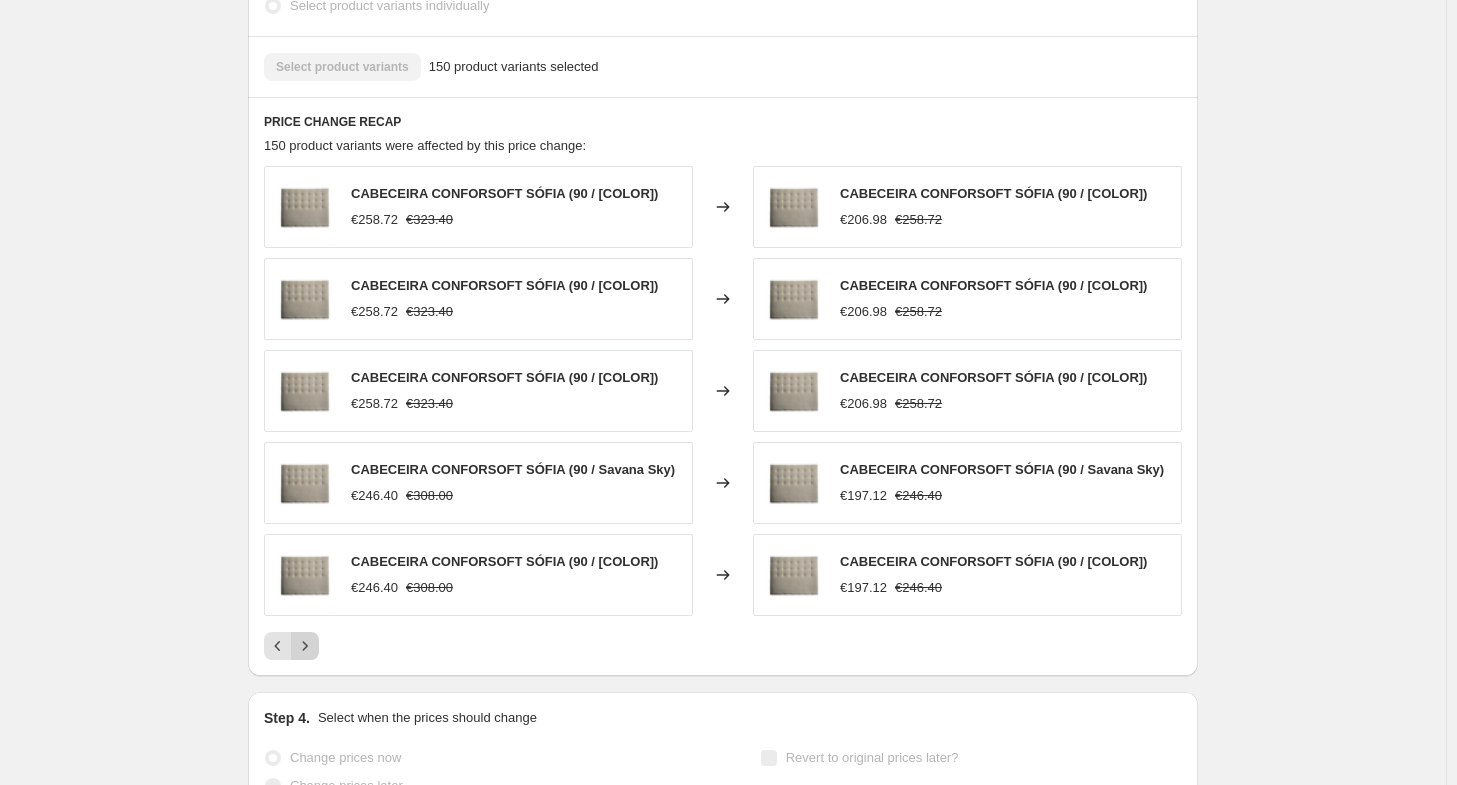 click 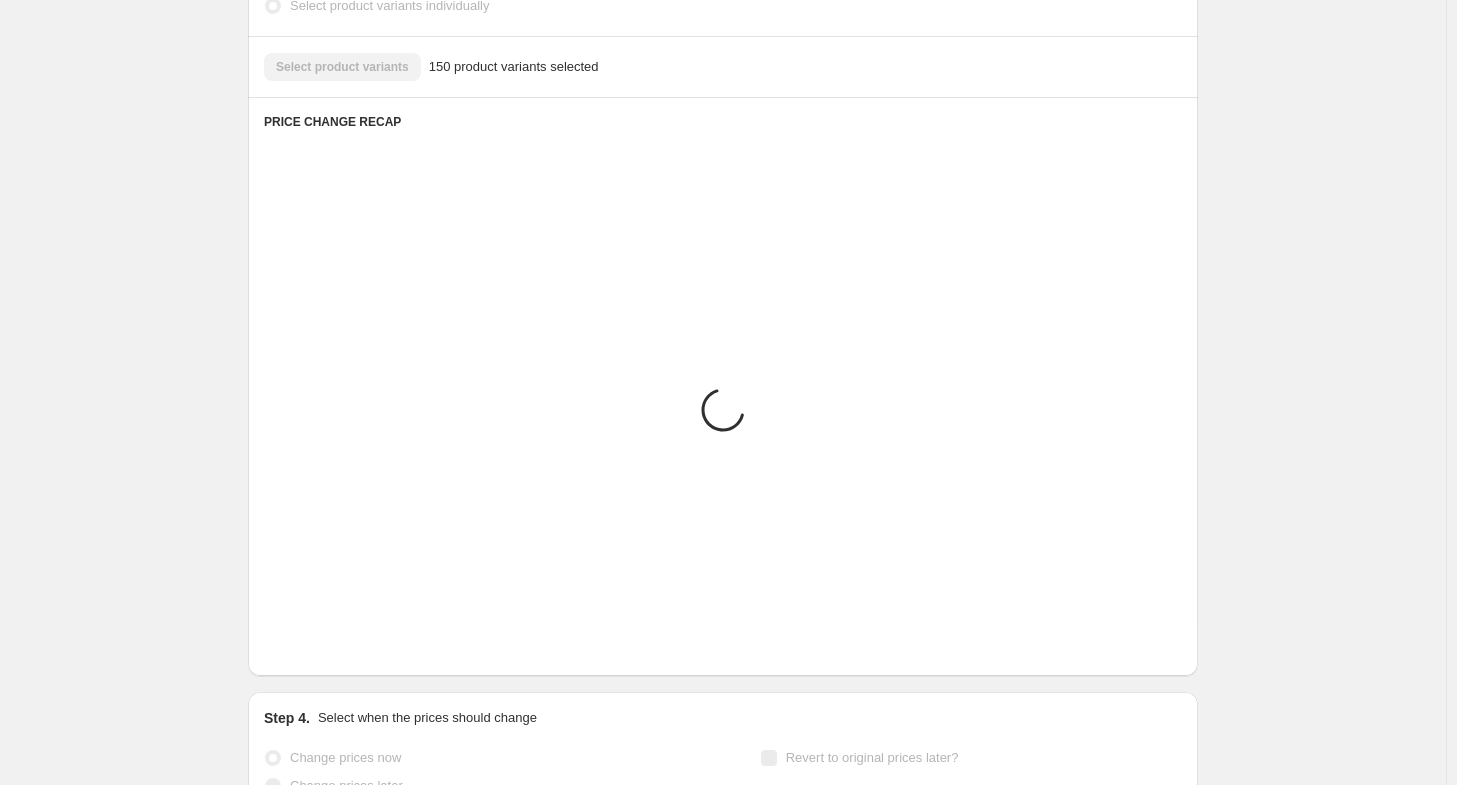 click 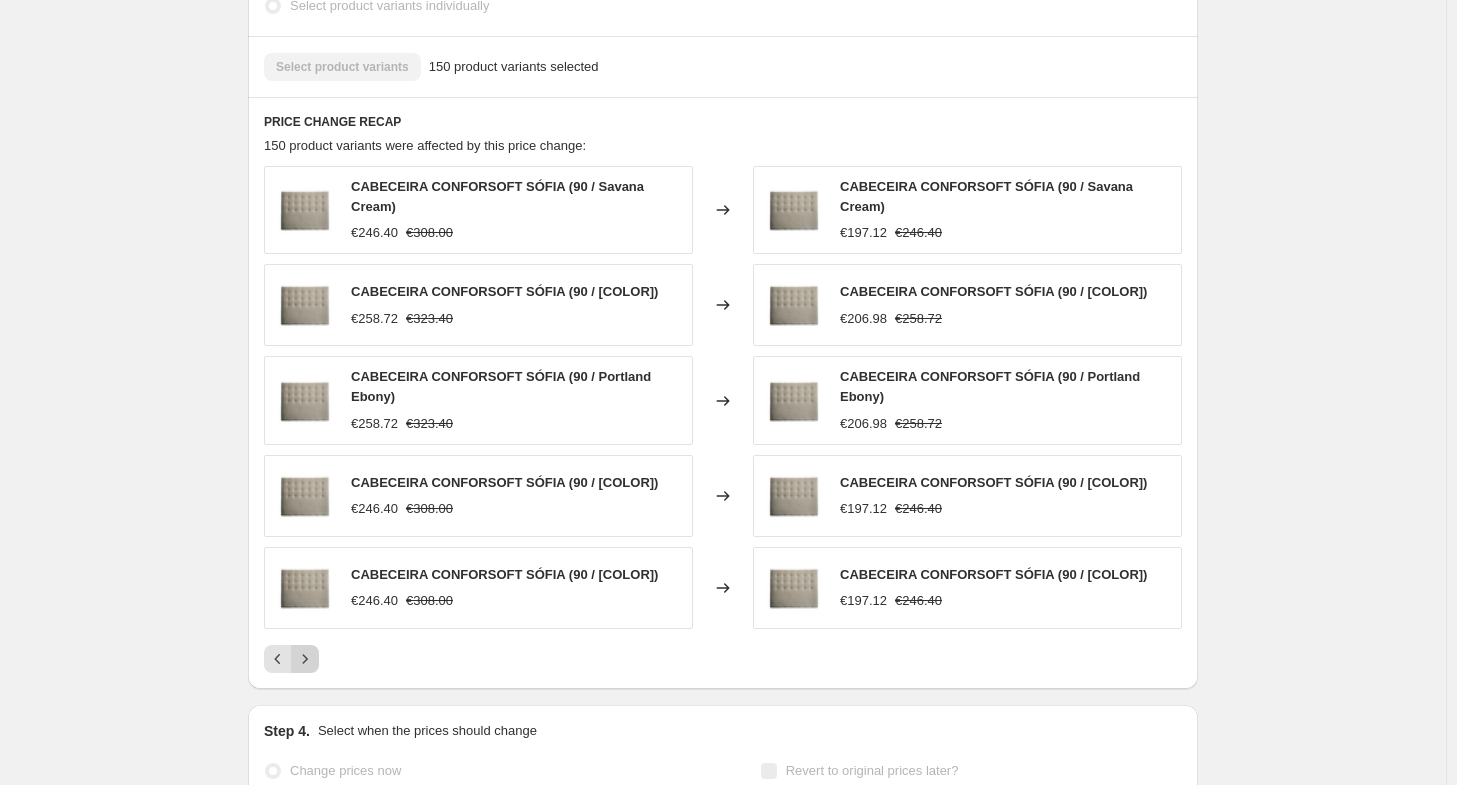 click 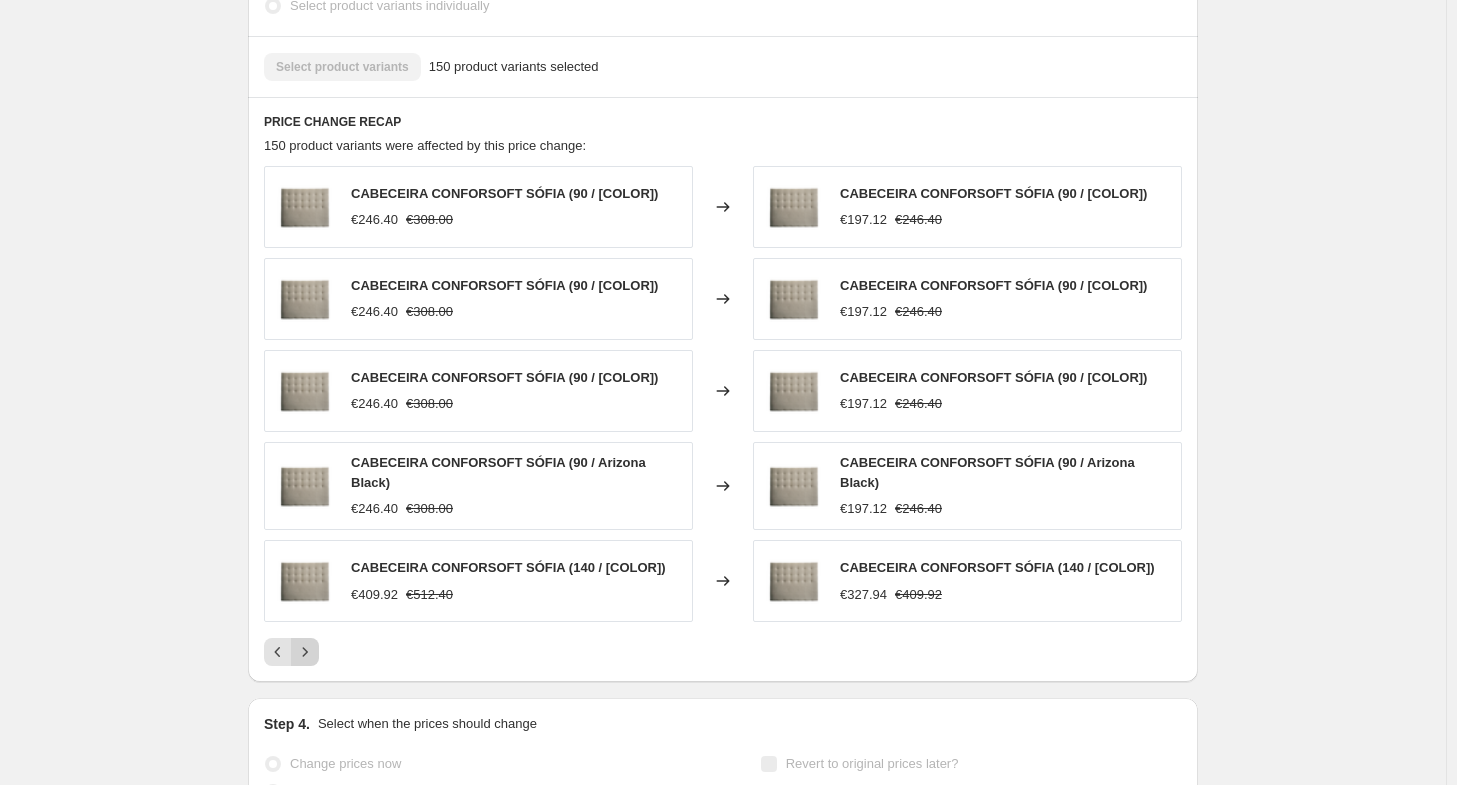 click 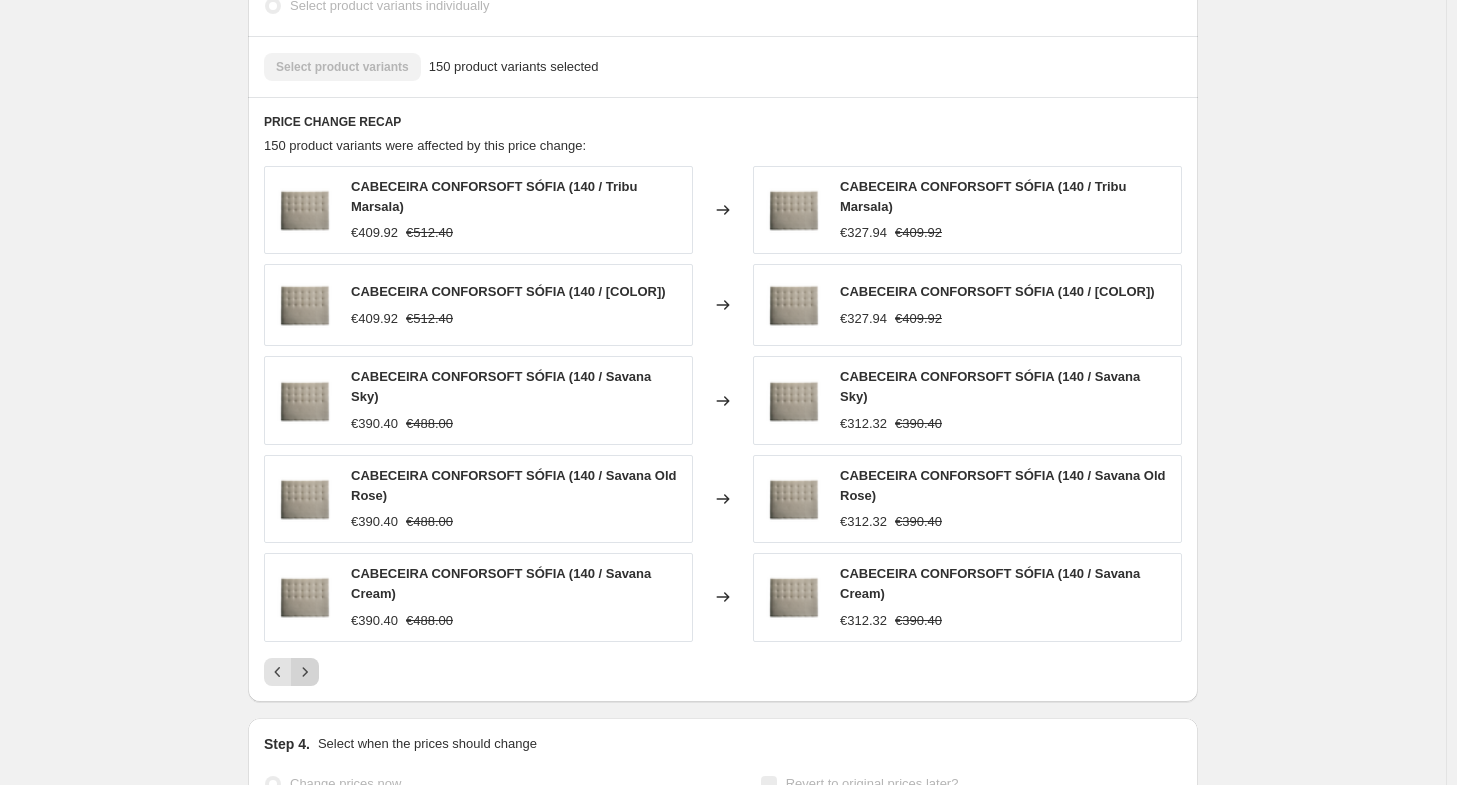 click 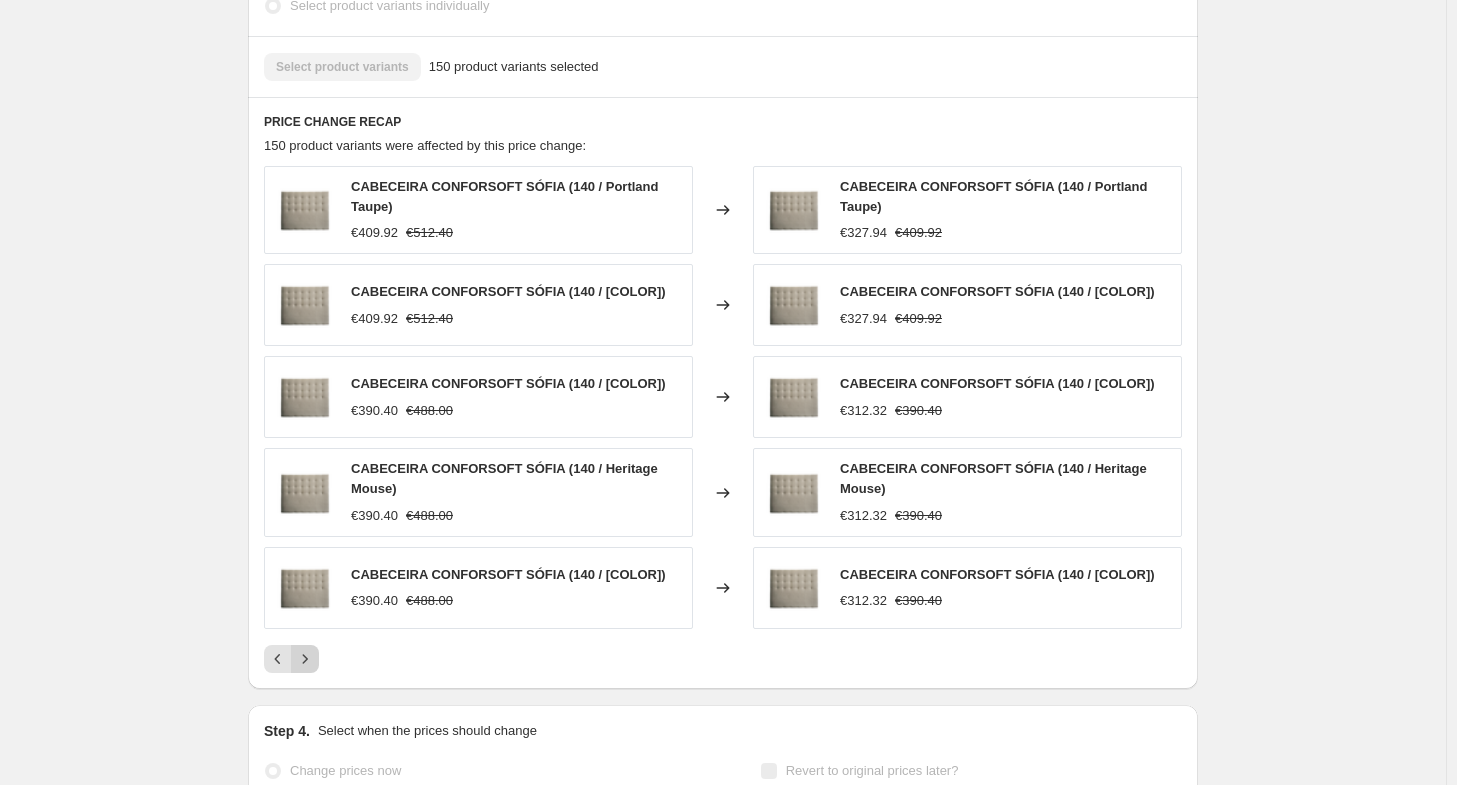 click 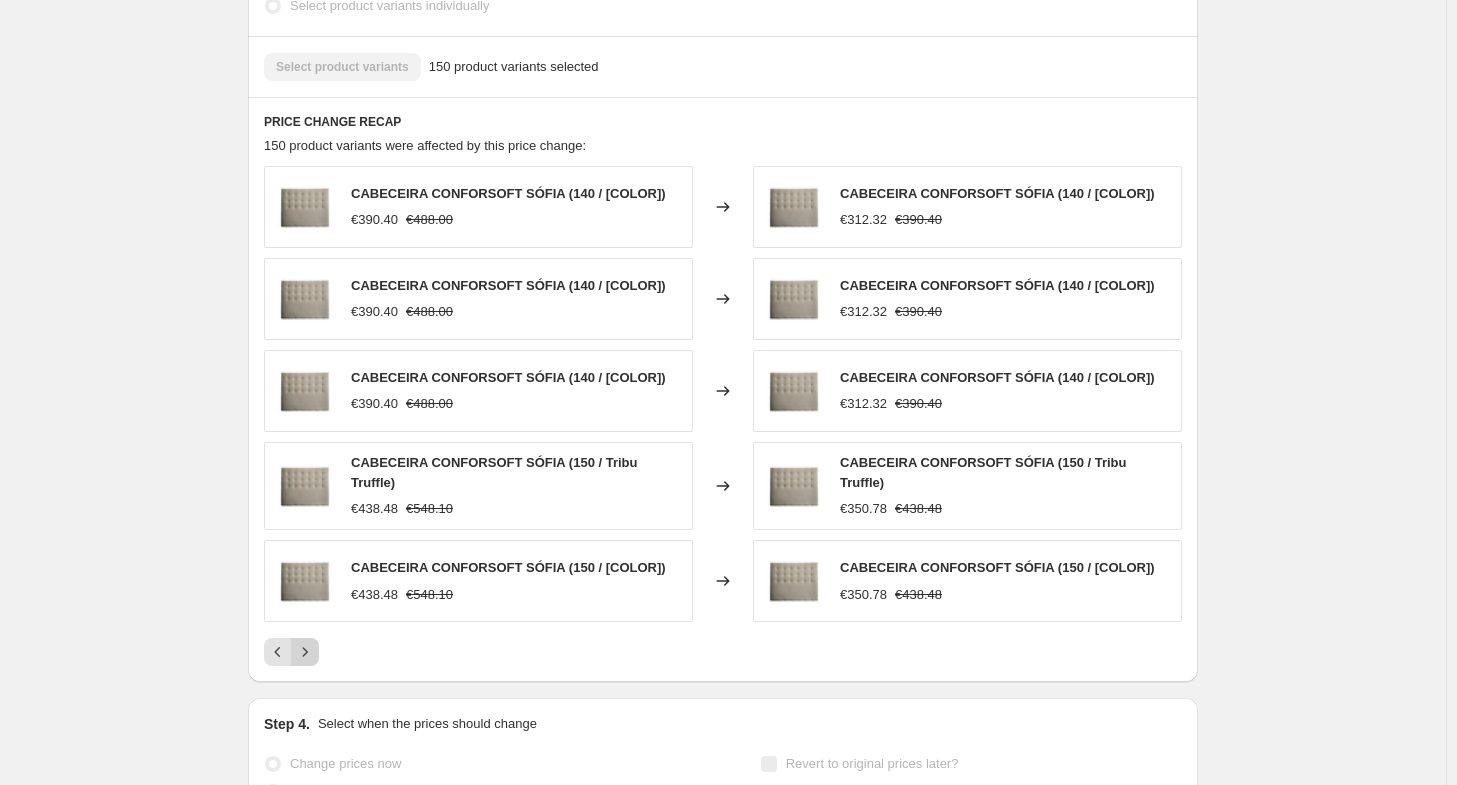 click 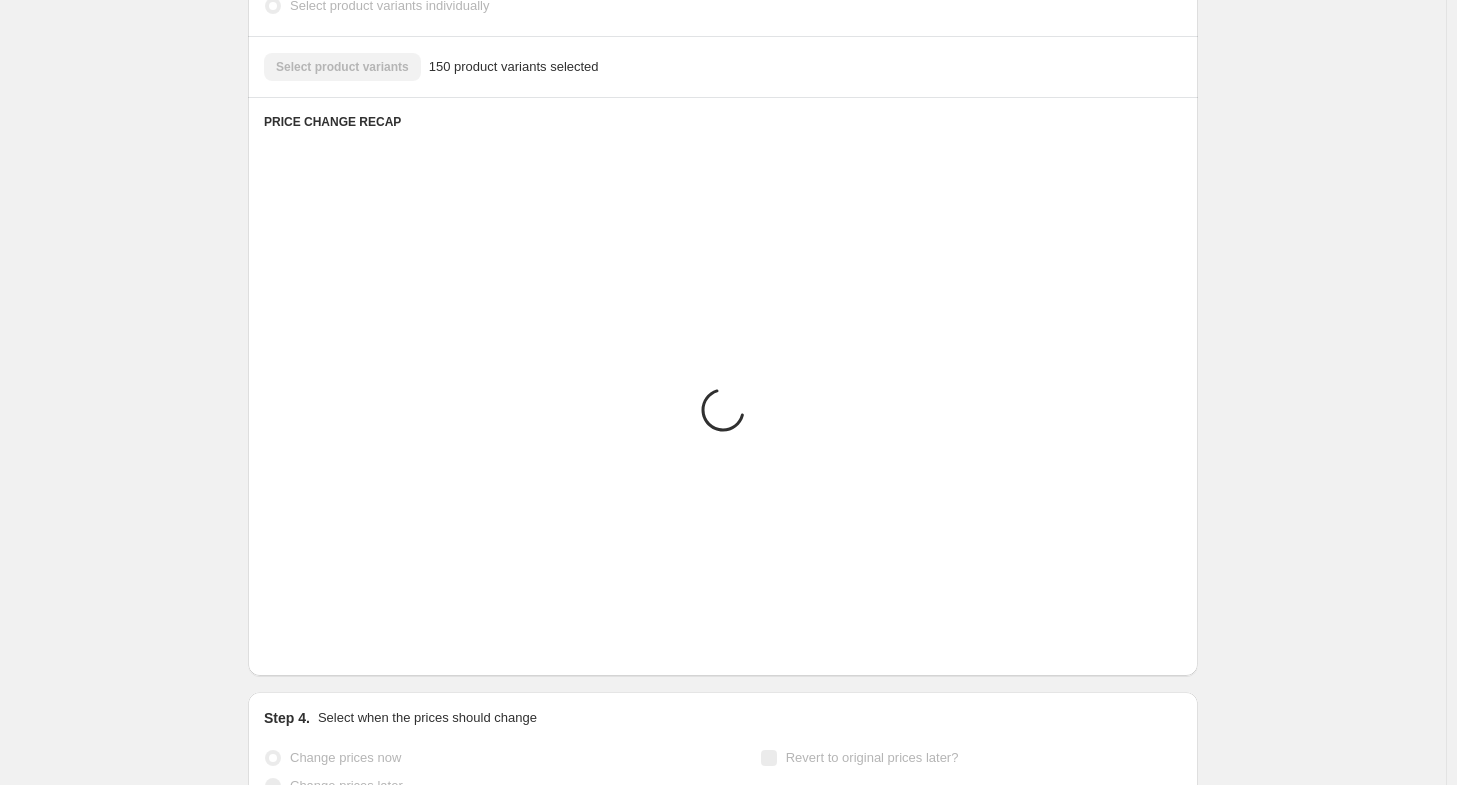 click 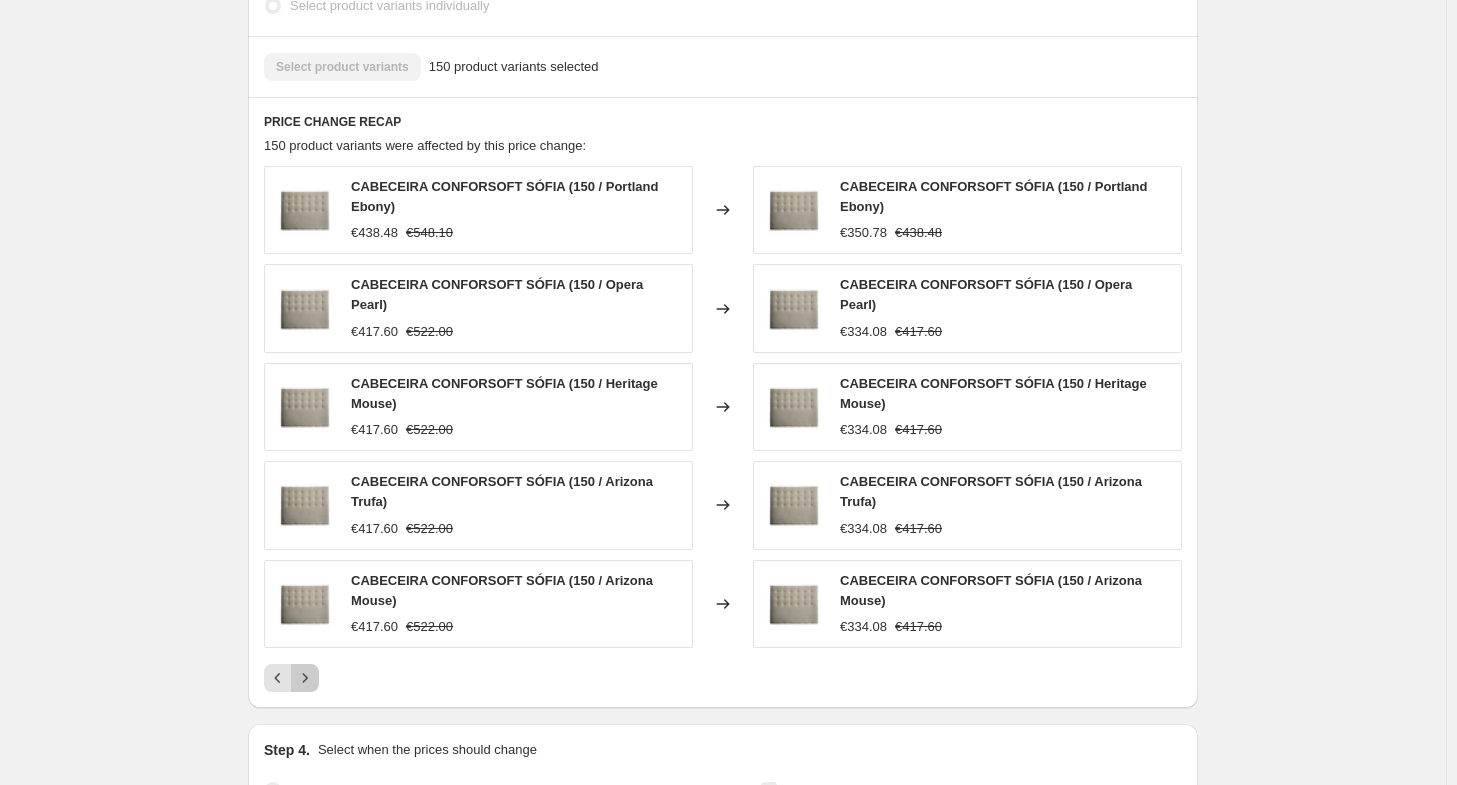 click 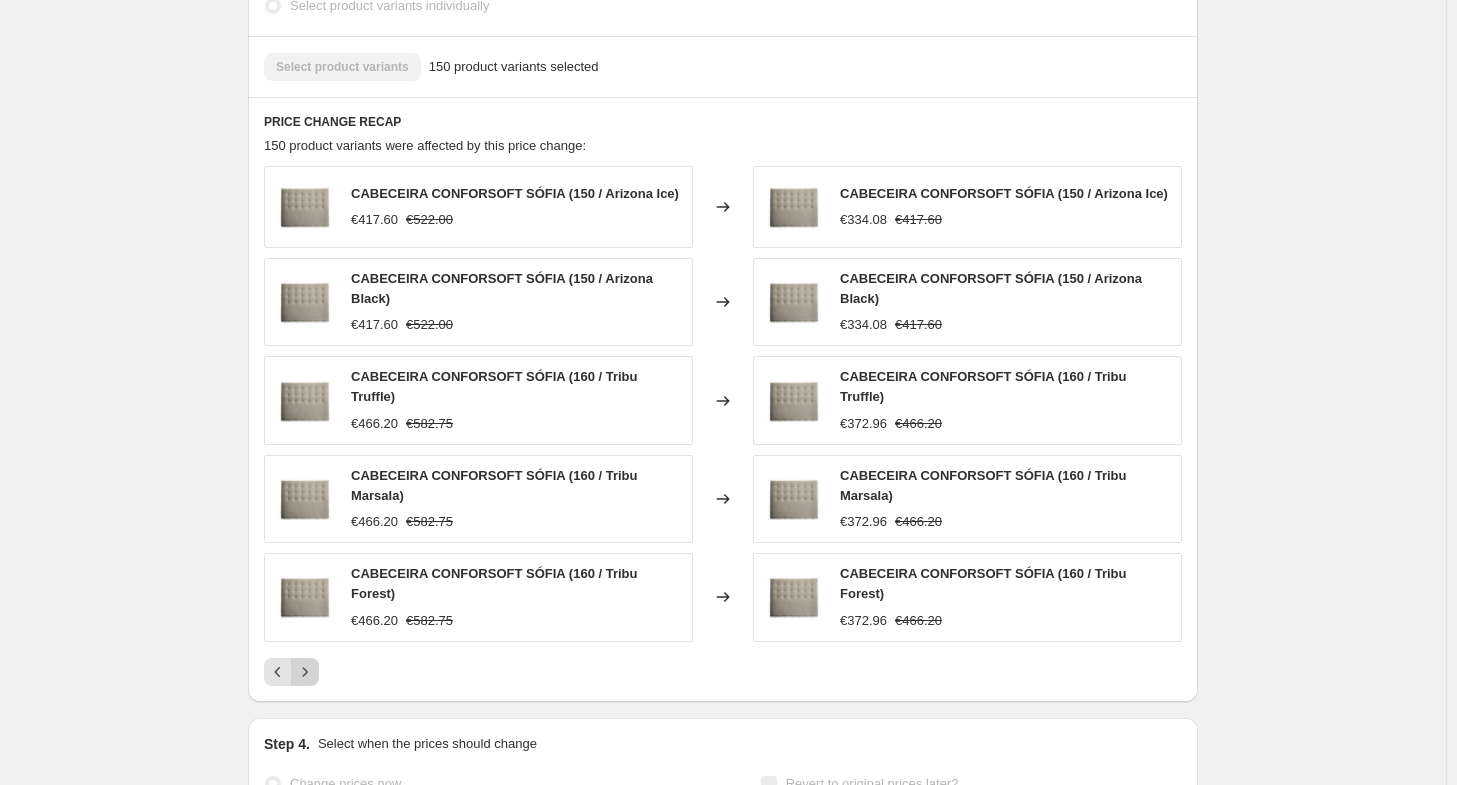 click 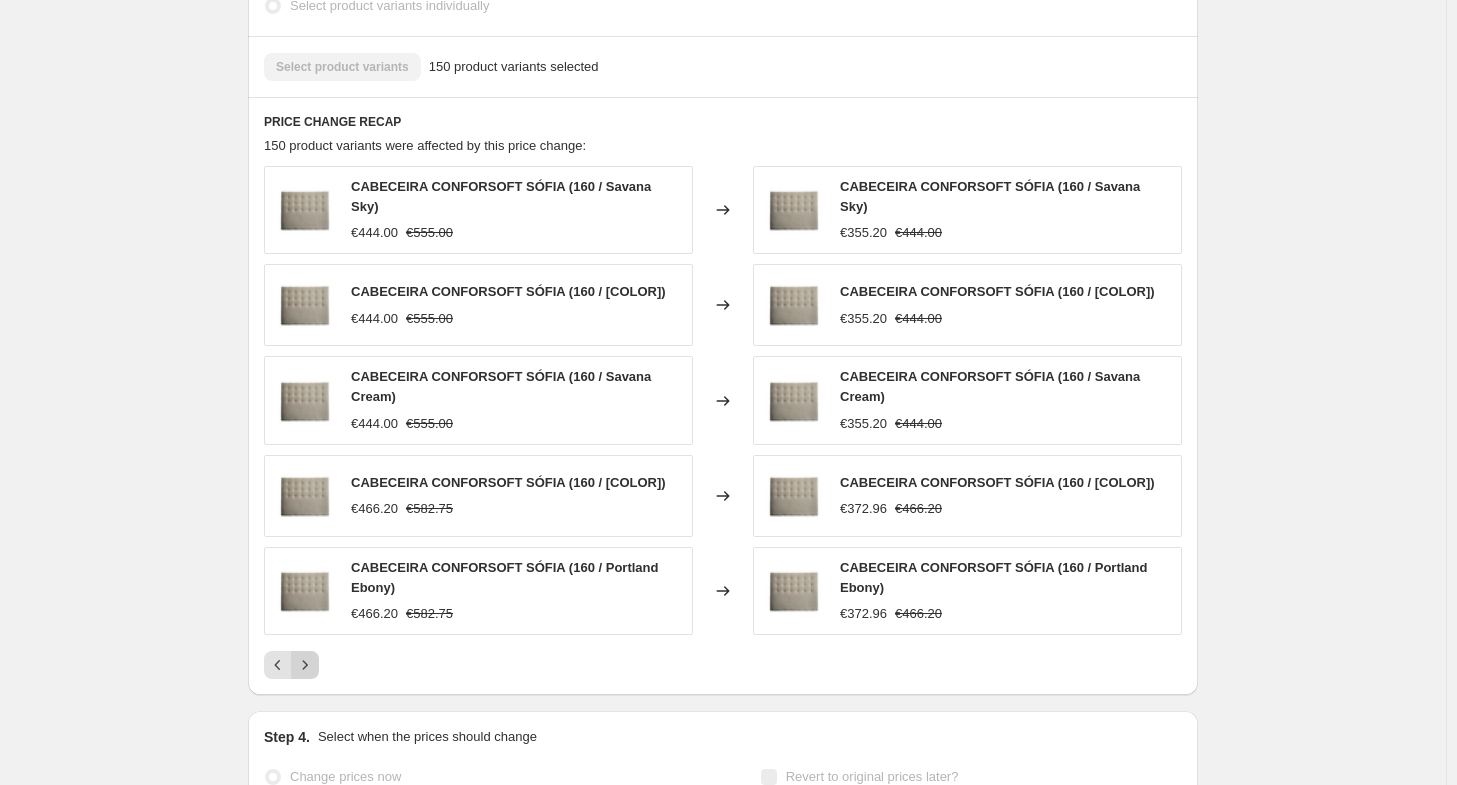 click on "CABECEIRA CONFORSOFT SÓFIA (160 / Savana Sky) €444.00 €555.00 Changed to CABECEIRA CONFORSOFT SÓFIA (160 / Savana Sky) €355.20 €444.00 CABECEIRA CONFORSOFT SÓFIA (160 / Savana Old Rose) €444.00 €555.00 Changed to CABECEIRA CONFORSOFT SÓFIA (160 / Savana Old Rose) €355.20 €444.00 CABECEIRA CONFORSOFT SÓFIA (160 / Savana Cream) €444.00 €555.00 Changed to CABECEIRA CONFORSOFT SÓFIA (160 / Savana Cream) €355.20 €444.00 CABECEIRA CONFORSOFT SÓFIA (160 / Portland Taupe) €466.20 €582.75 Changed to CABECEIRA CONFORSOFT SÓFIA (160 / Portland Taupe) €372.96 €466.20 CABECEIRA CONFORSOFT SÓFIA (160 / Portland Ebony) €466.20 €582.75 Changed to CABECEIRA CONFORSOFT SÓFIA (160 / Portland Ebony) €372.96 €466.20" at bounding box center [723, 422] 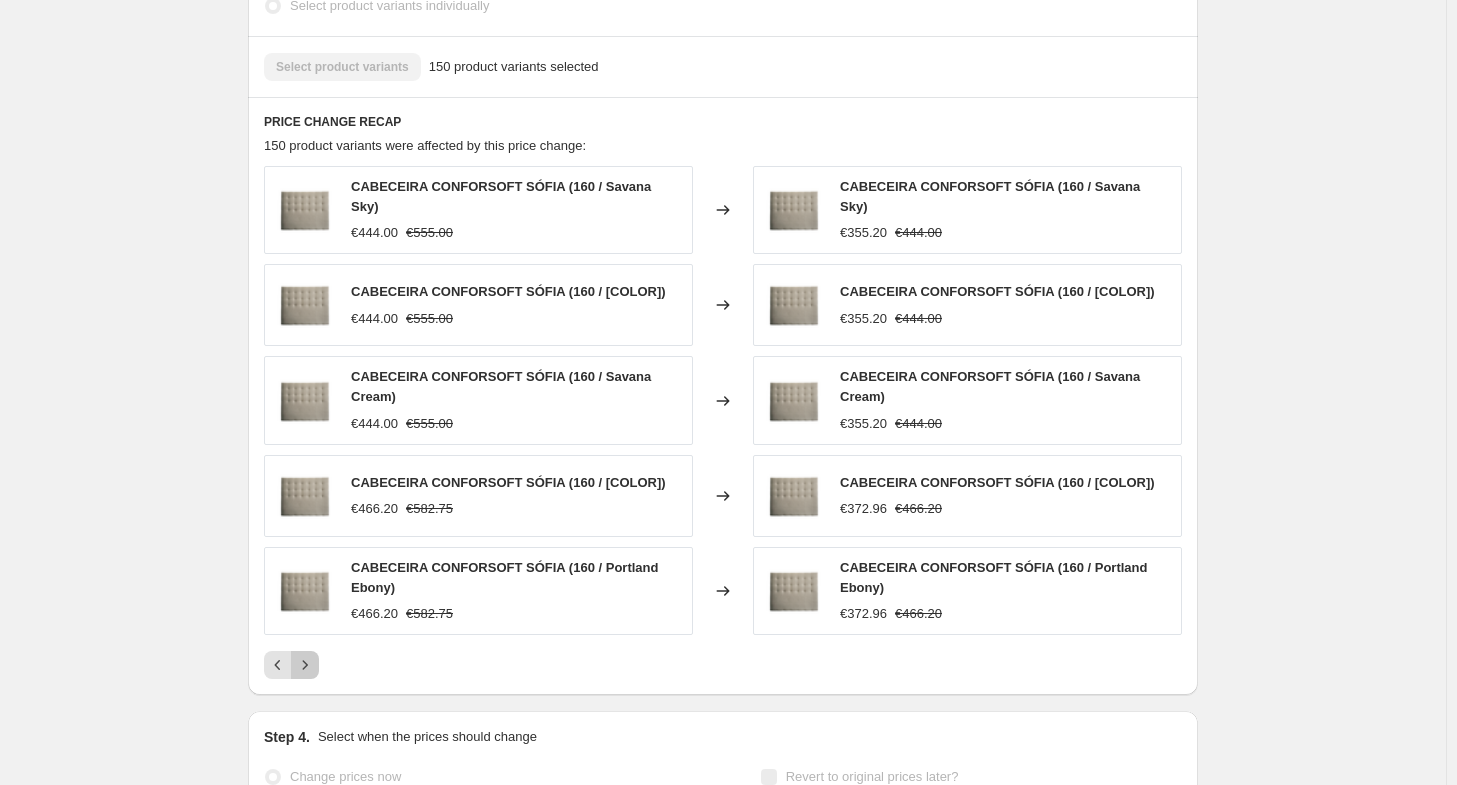 click 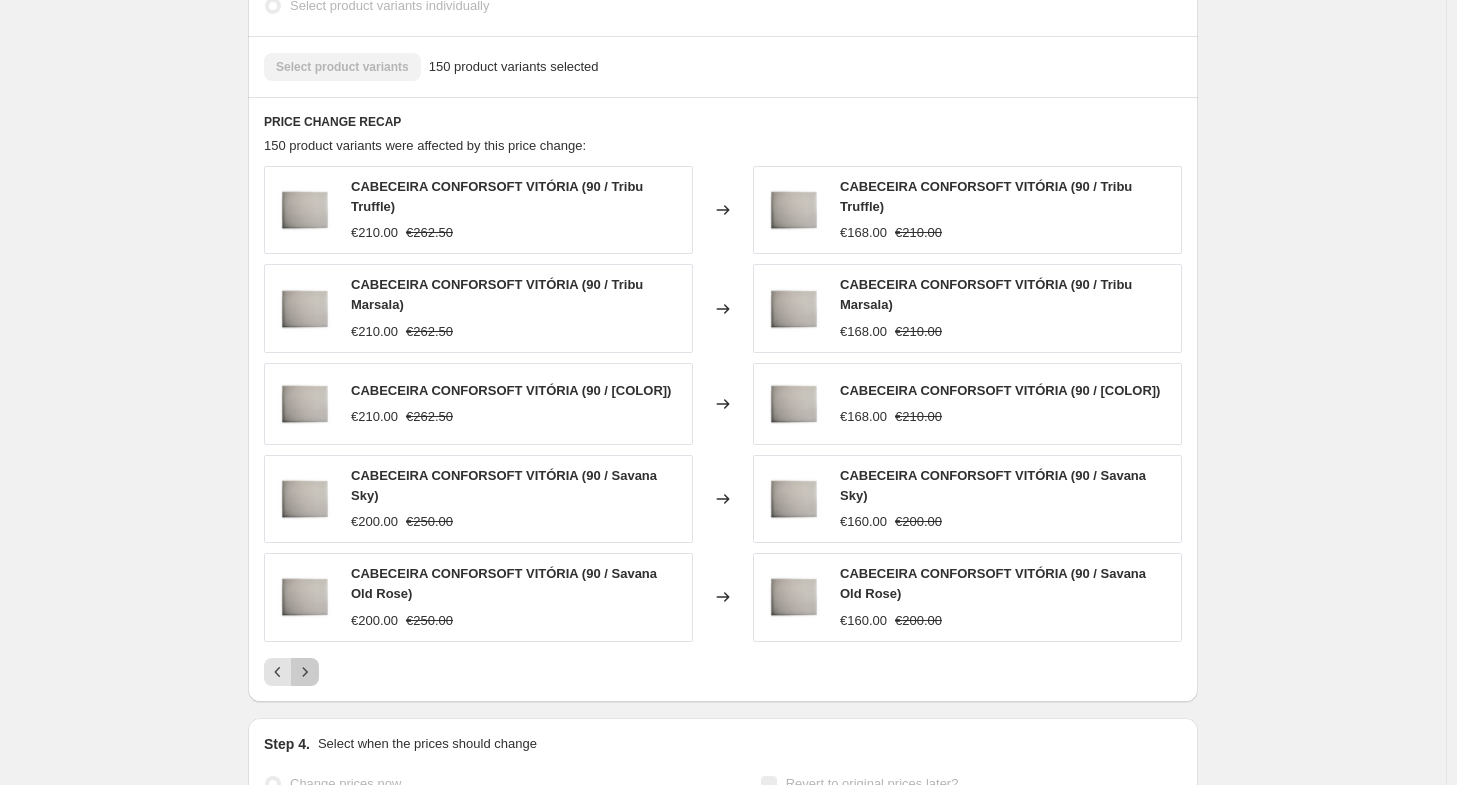 click 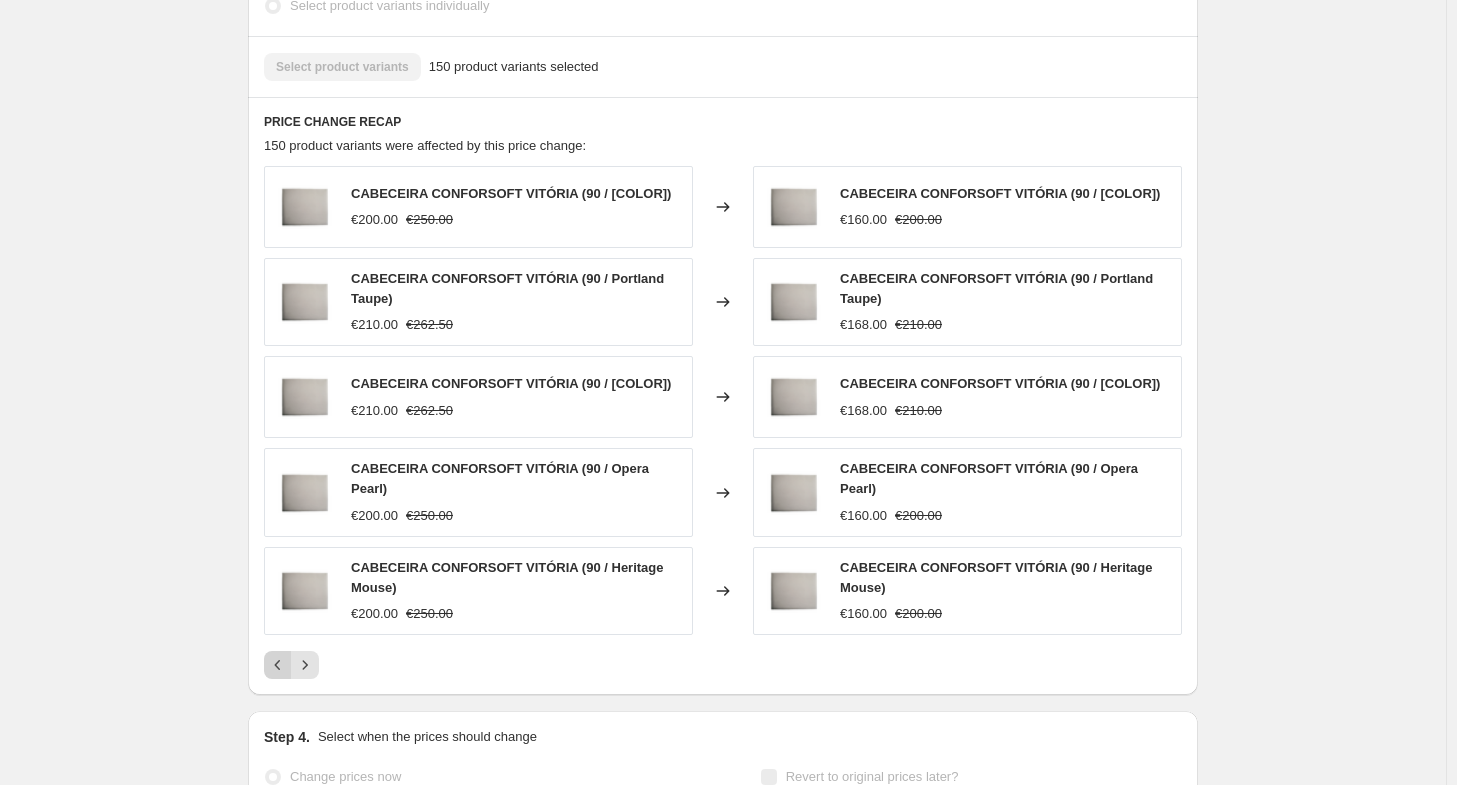 click at bounding box center (278, 665) 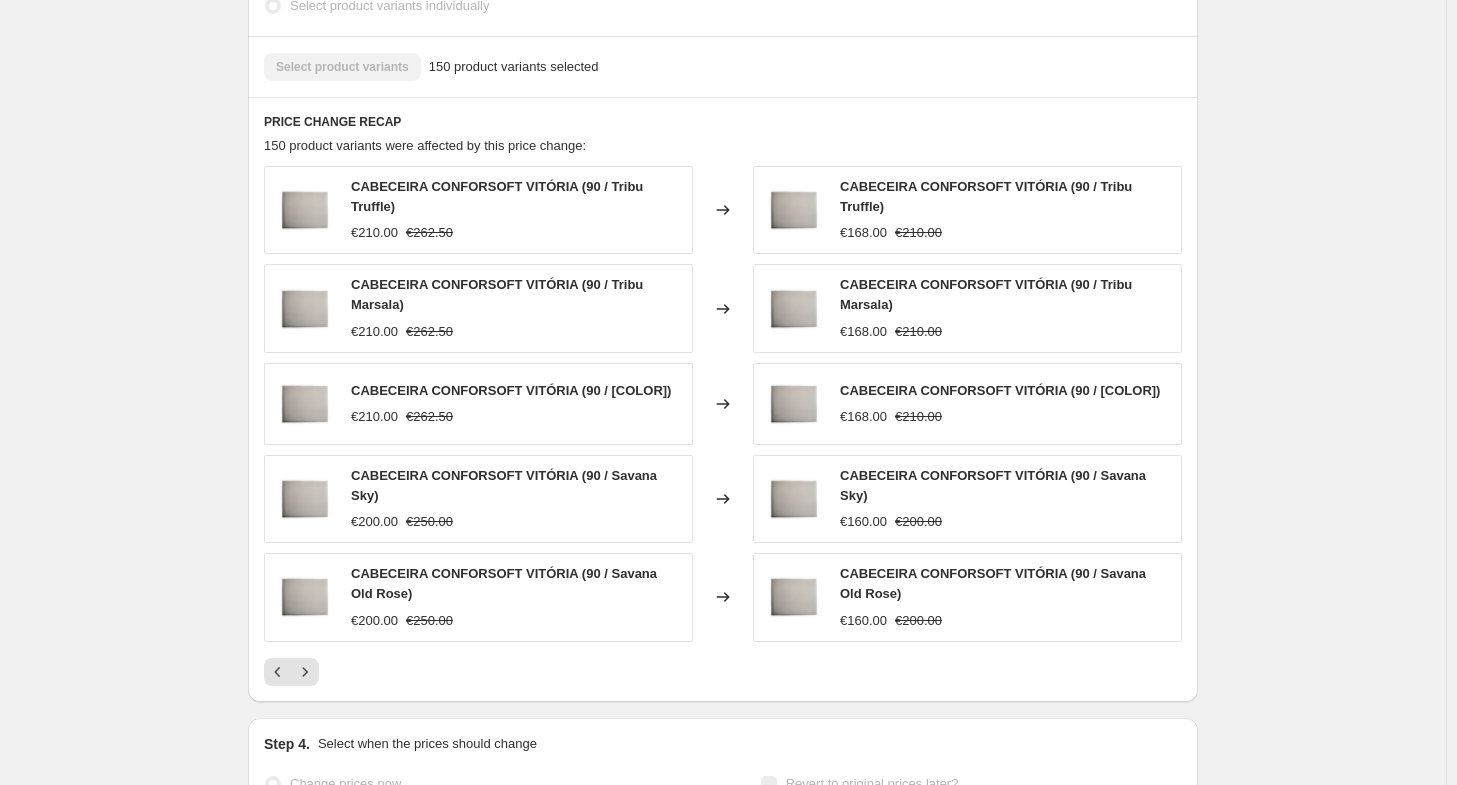 click on "CABECEIRA CONFORSOFT VITÓRIA (90 / Tribu Truffle) €210.00 €262.50" at bounding box center [478, 210] 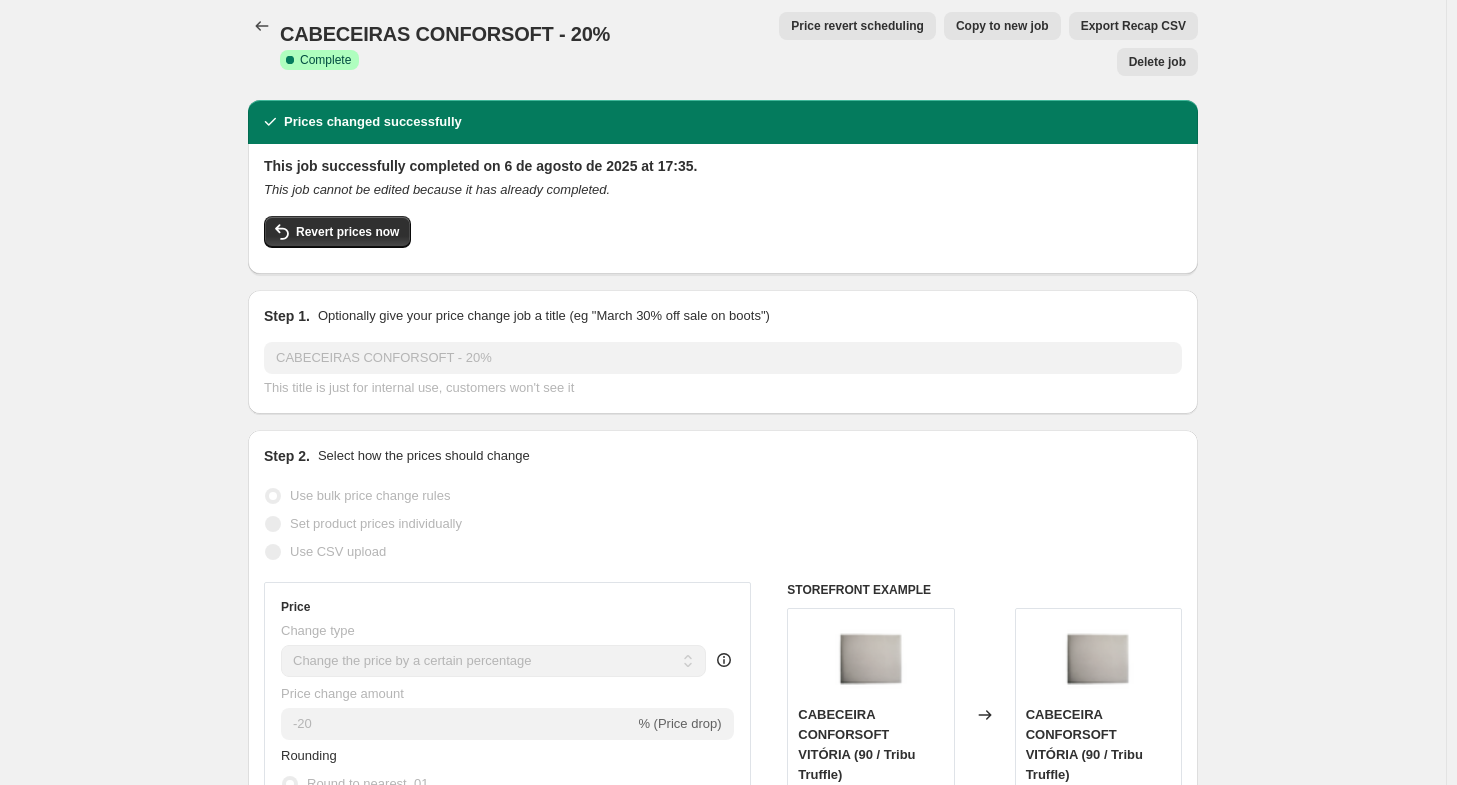 scroll, scrollTop: 0, scrollLeft: 0, axis: both 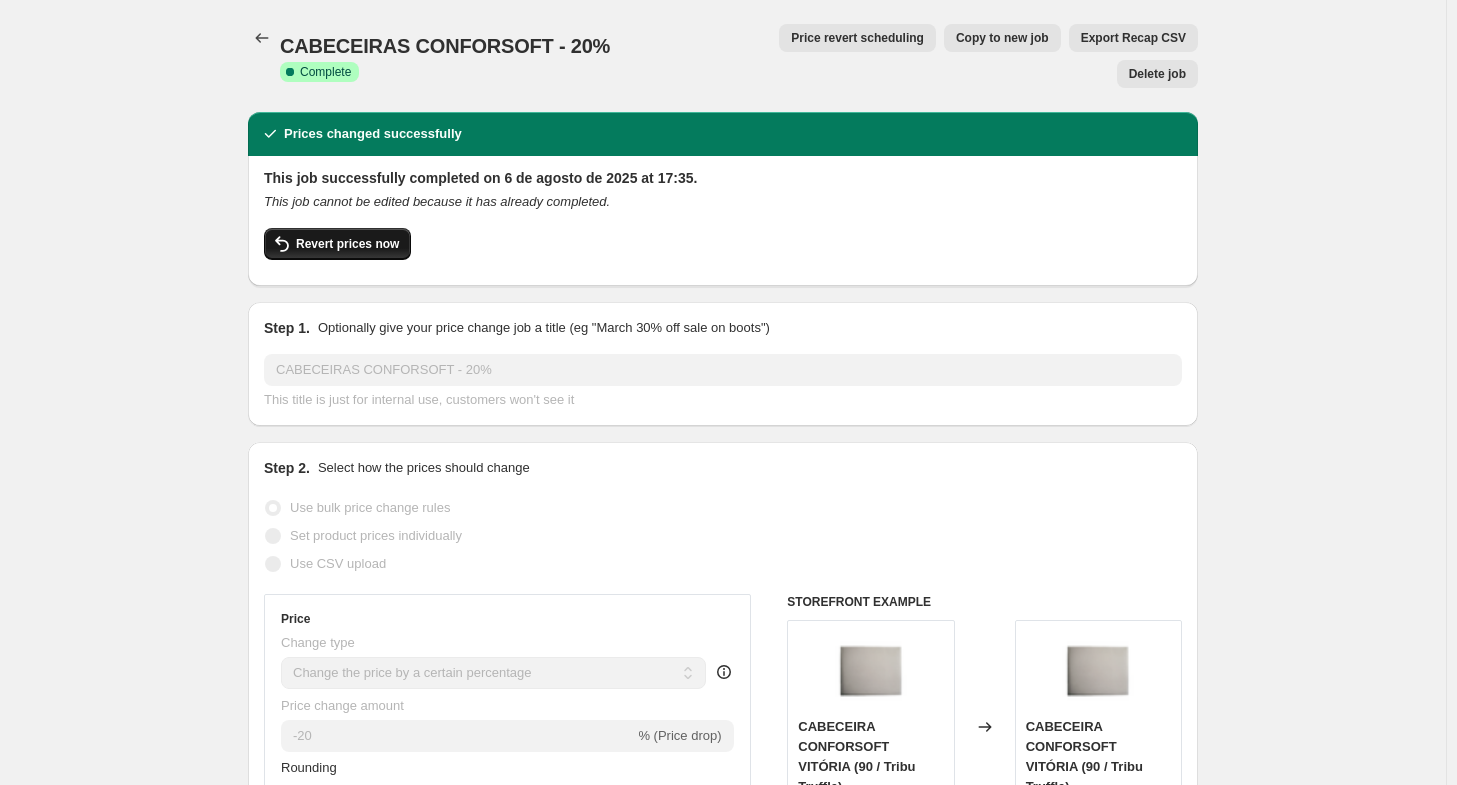 click on "Revert prices now" at bounding box center (347, 244) 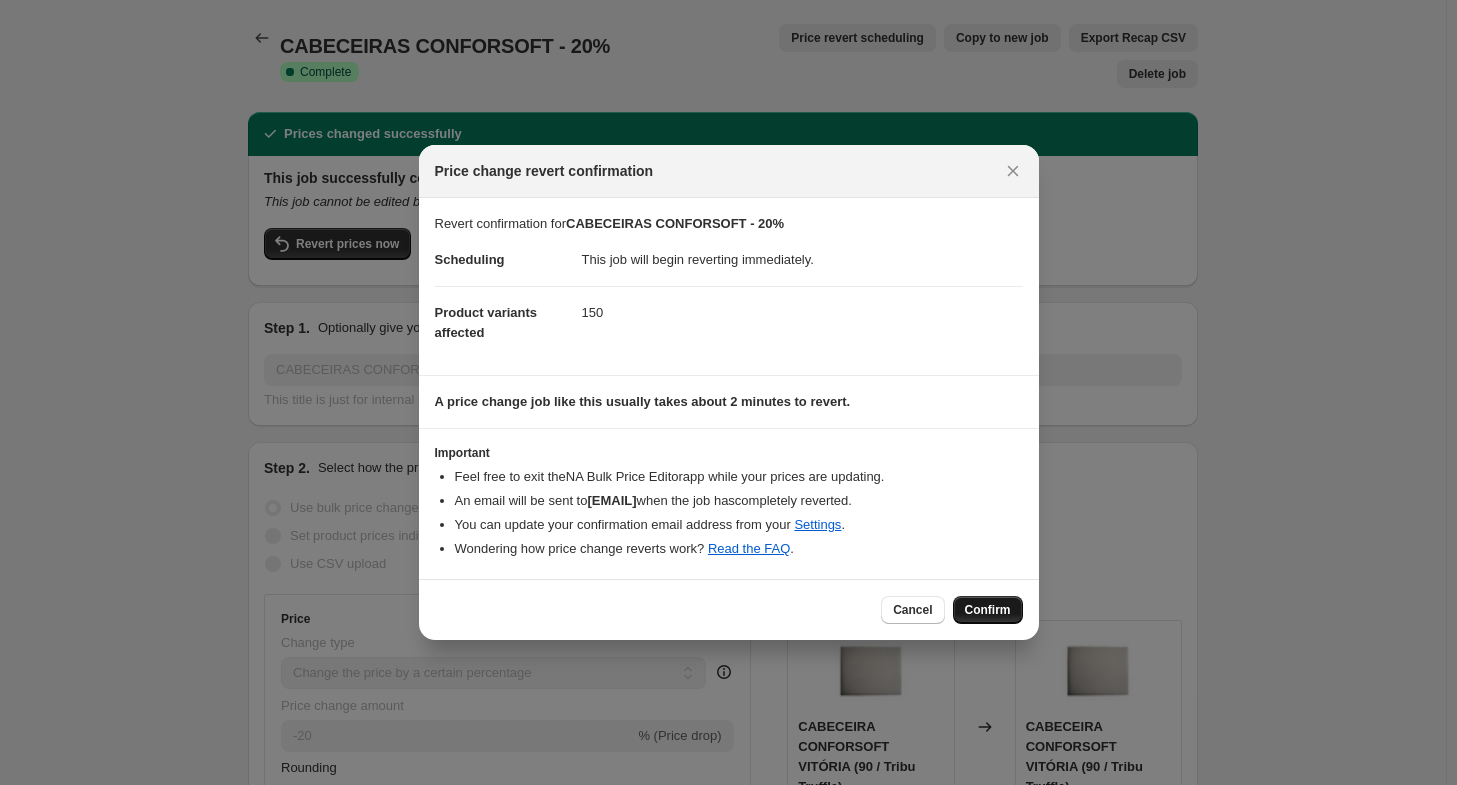 click on "Confirm" at bounding box center (988, 610) 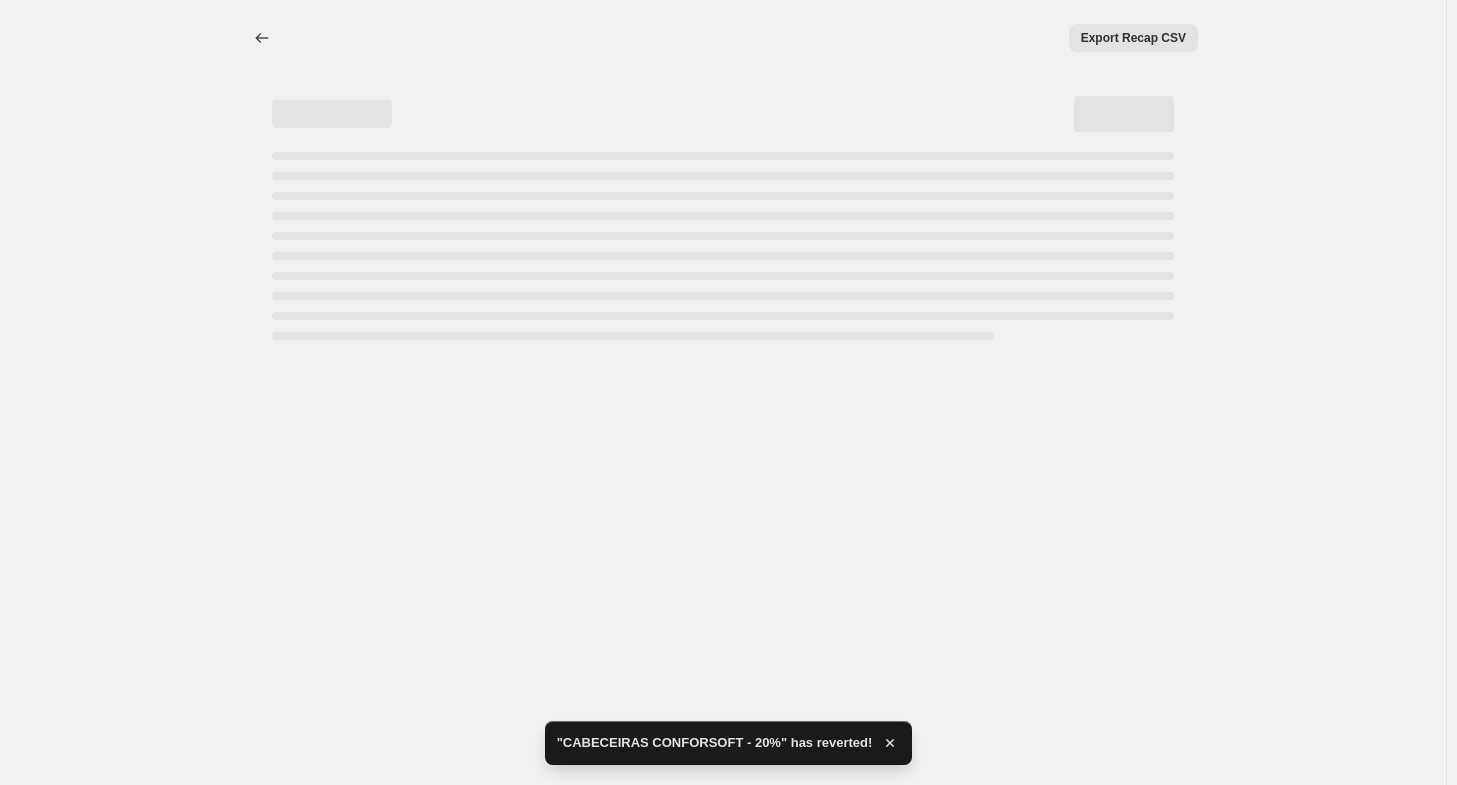 select on "percentage" 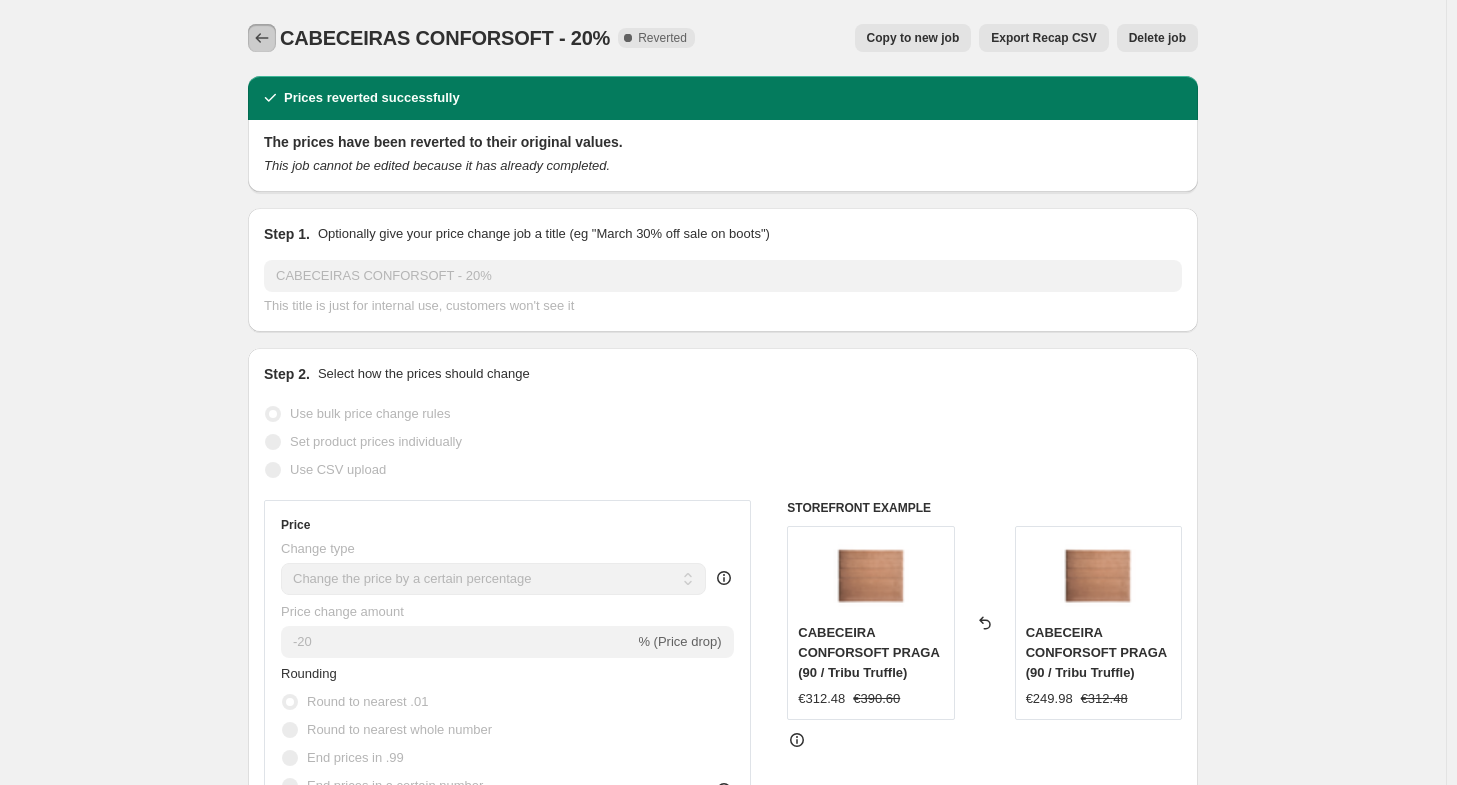 click 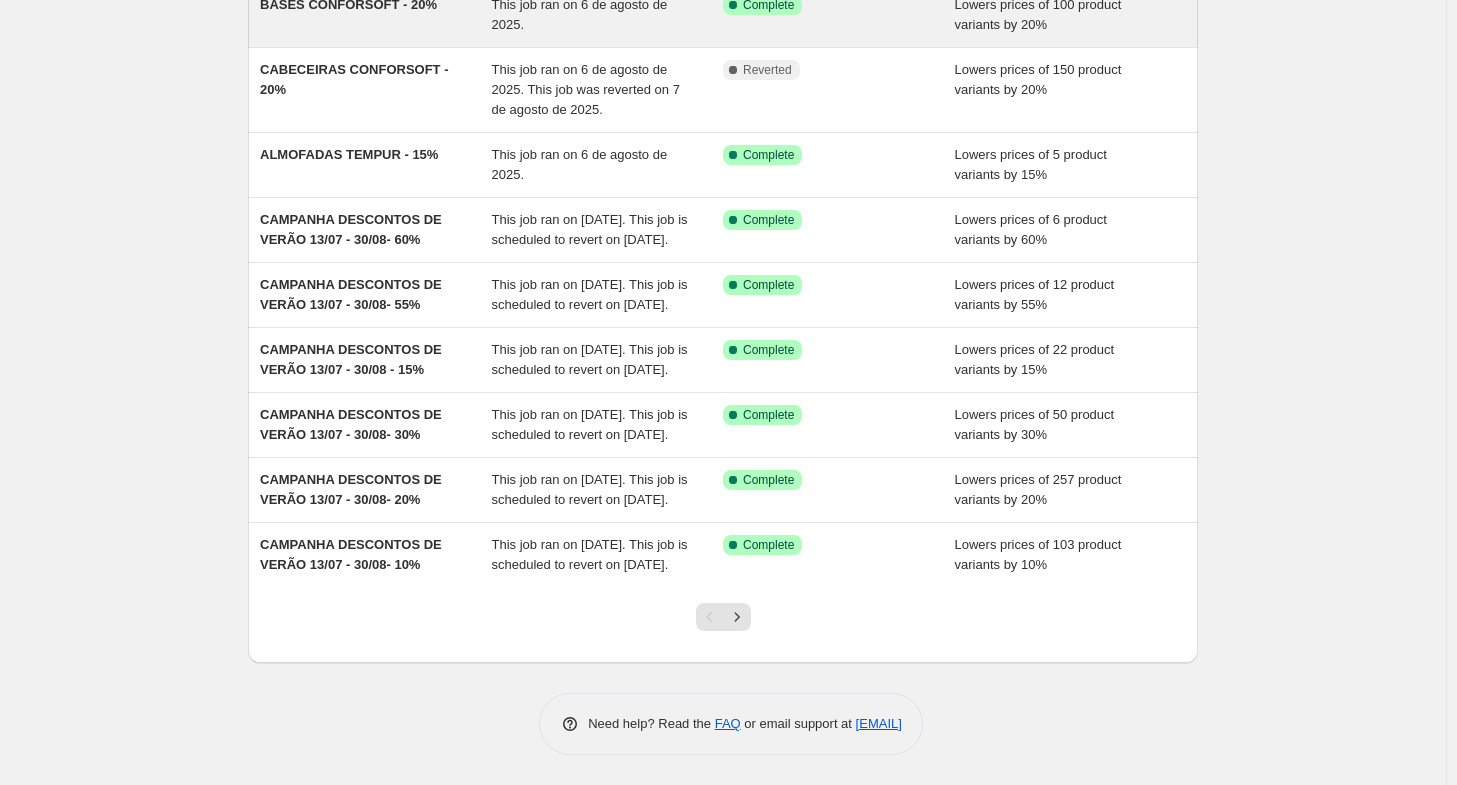 scroll, scrollTop: 380, scrollLeft: 0, axis: vertical 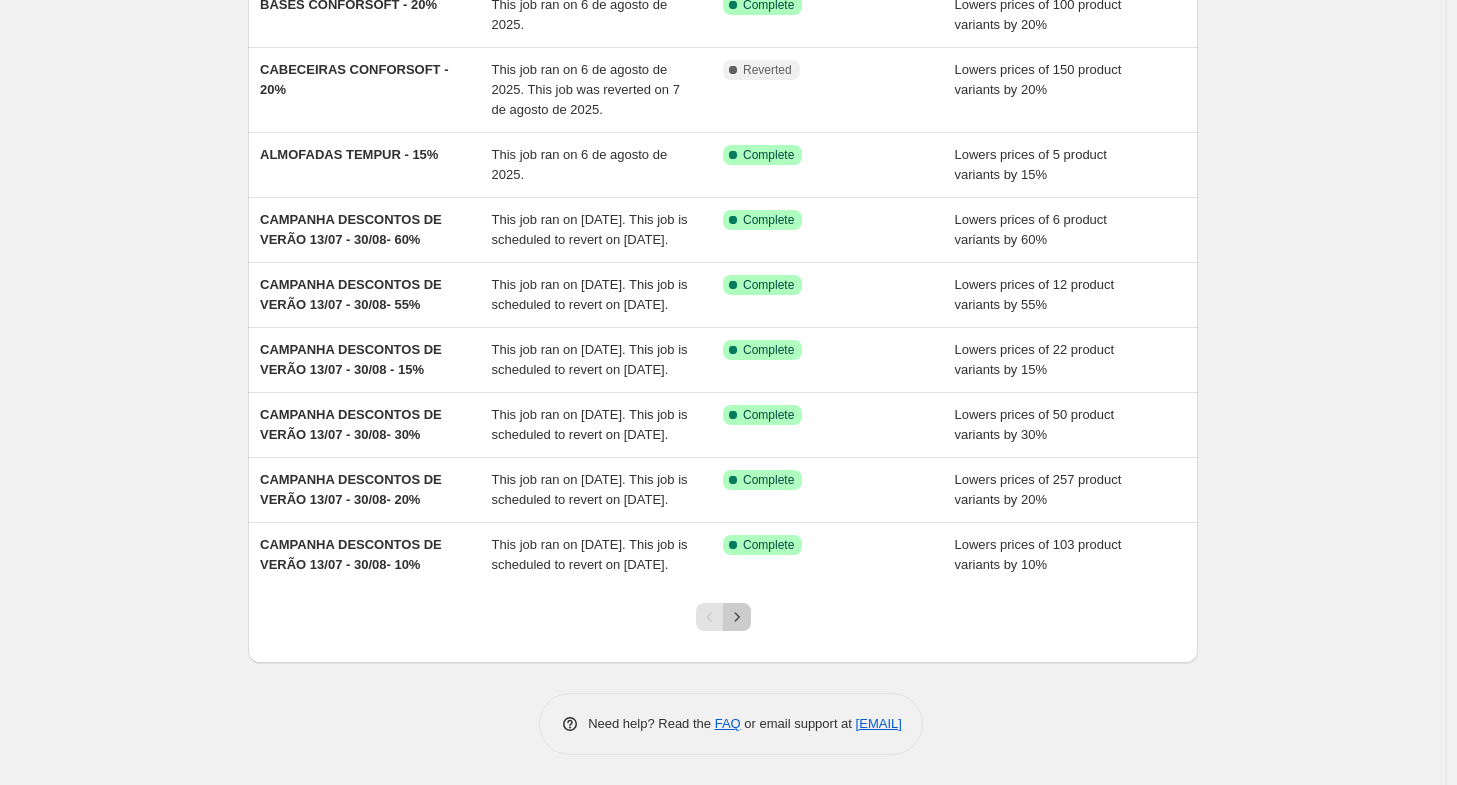 click 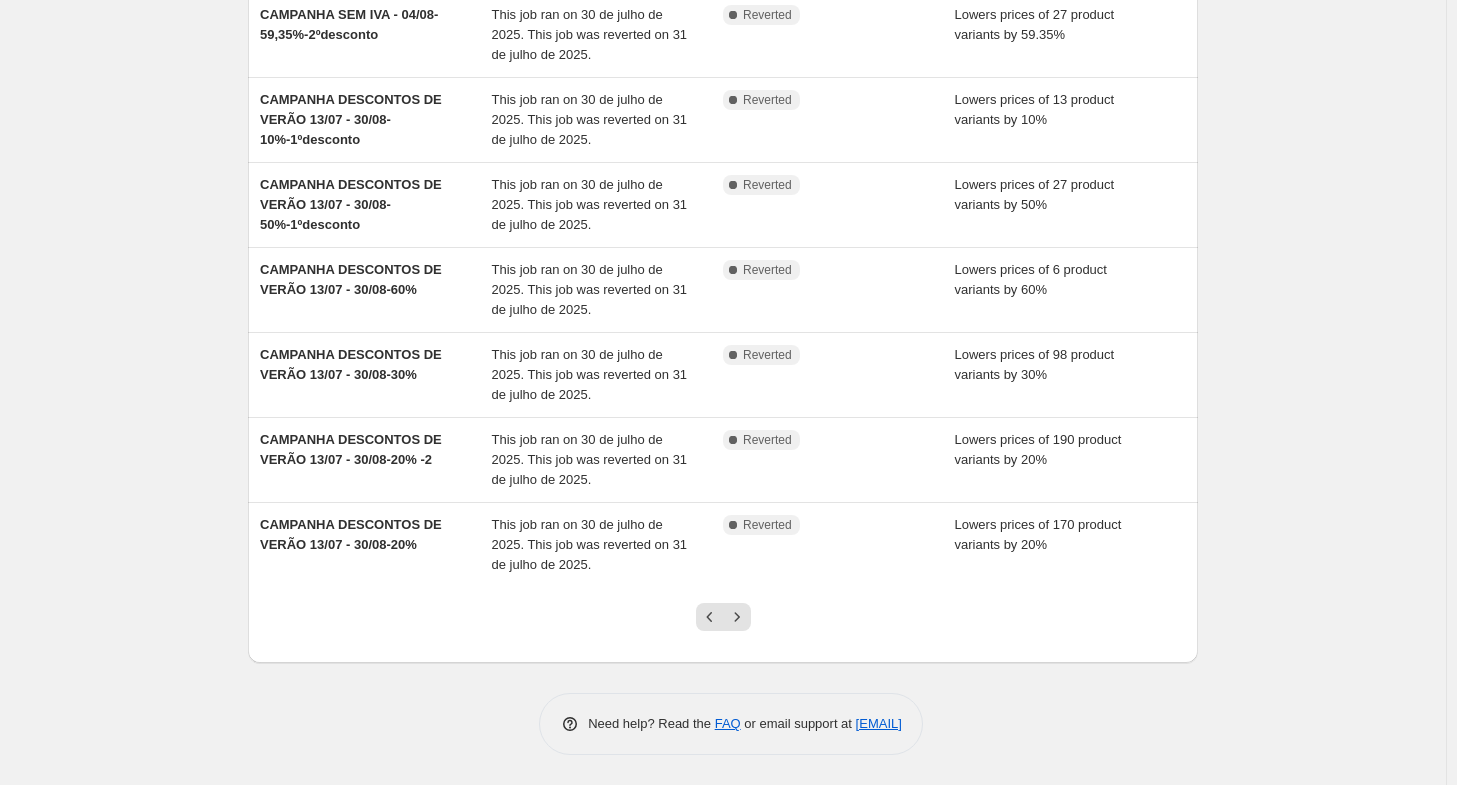 scroll, scrollTop: 420, scrollLeft: 0, axis: vertical 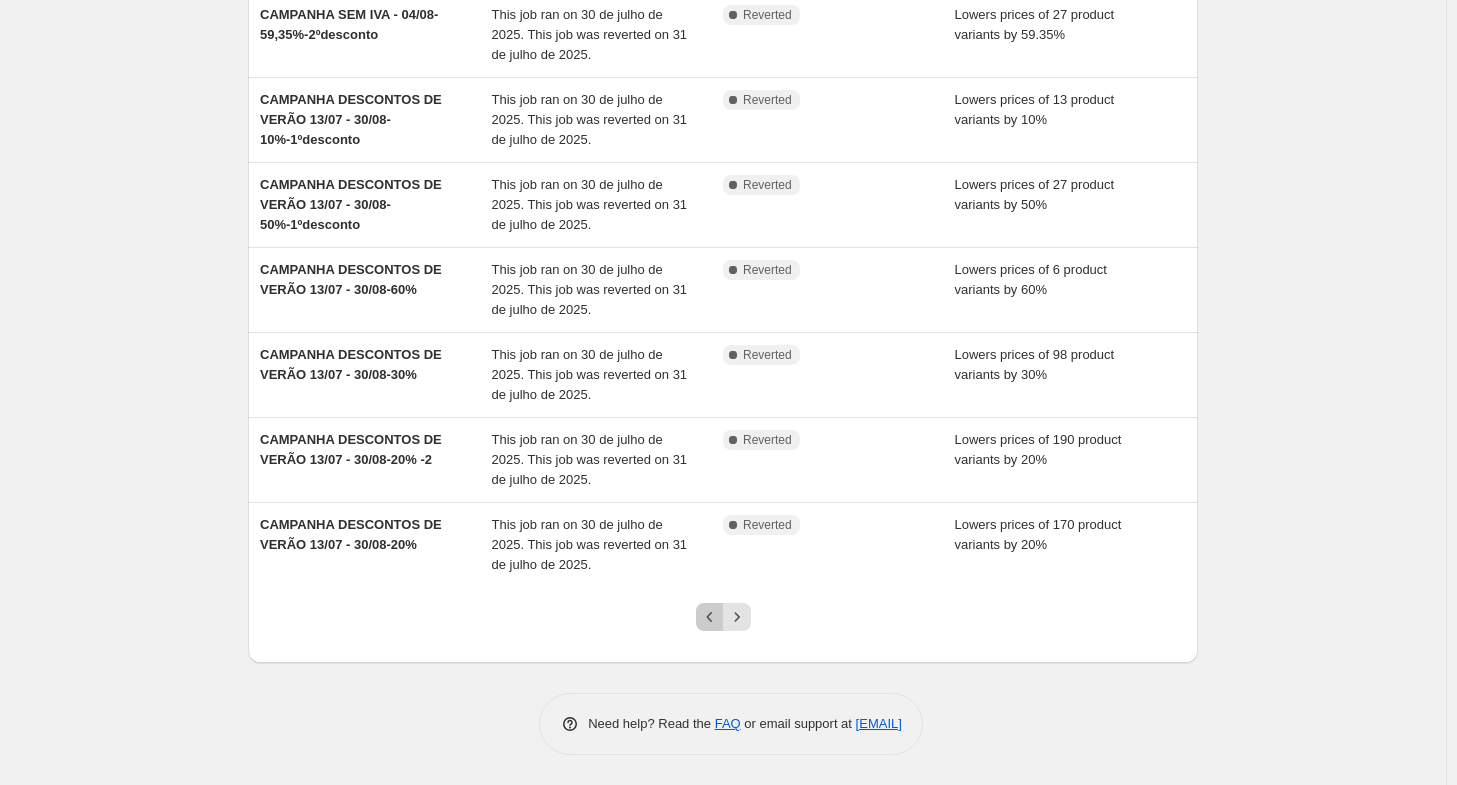 click at bounding box center [710, 617] 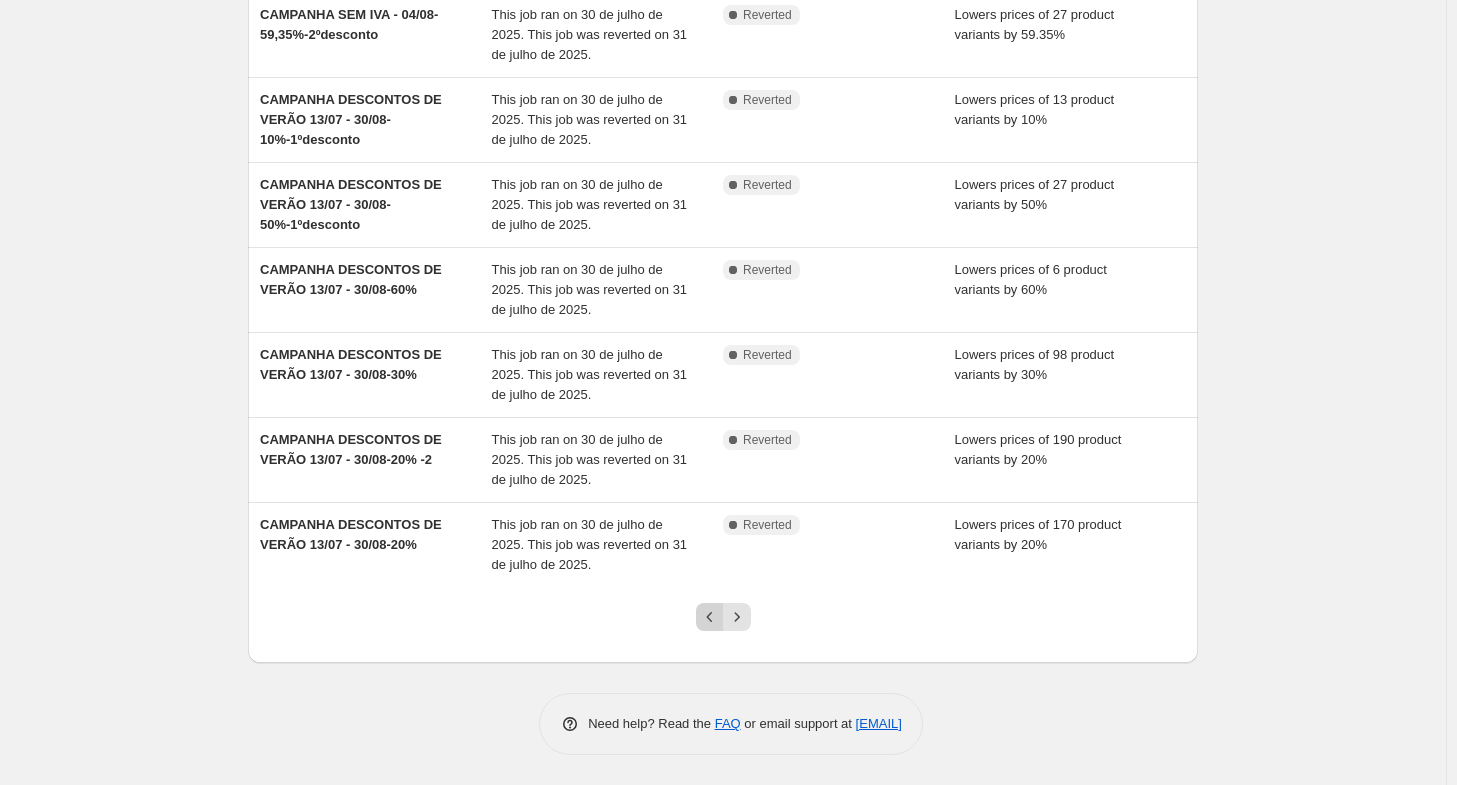 scroll, scrollTop: 0, scrollLeft: 0, axis: both 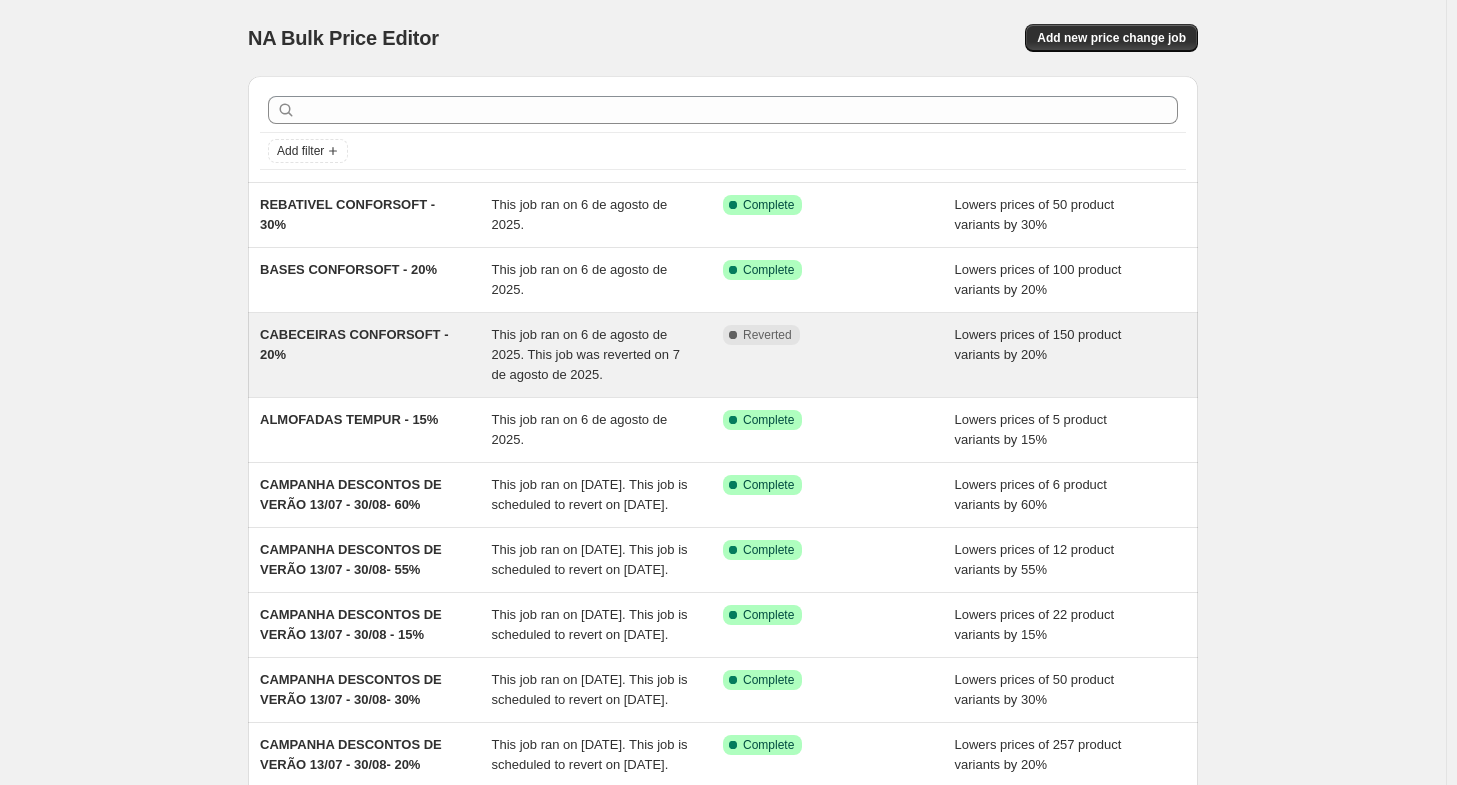 click on "CABECEIRAS CONFORSOFT - 20%" at bounding box center [376, 355] 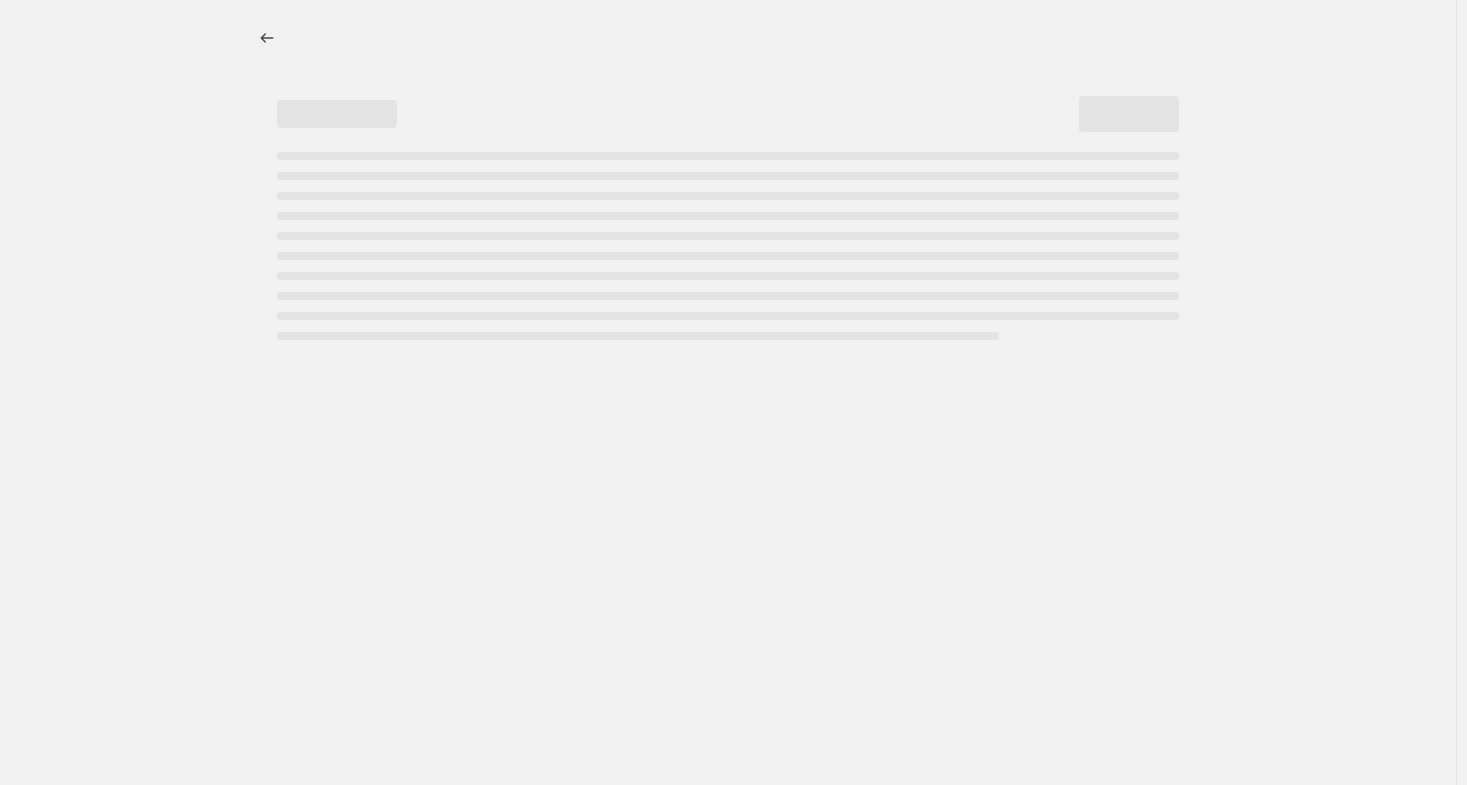 select on "percentage" 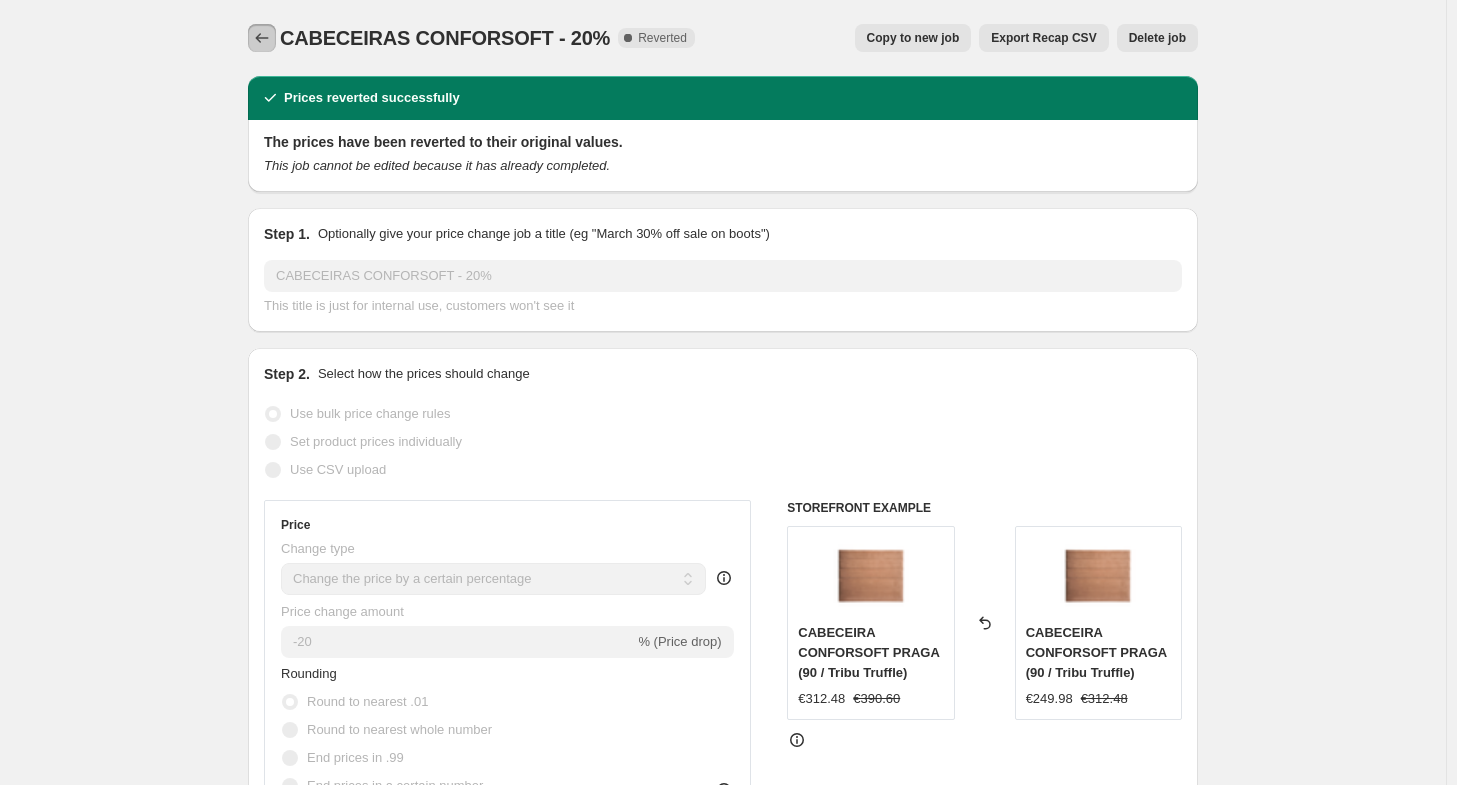 click 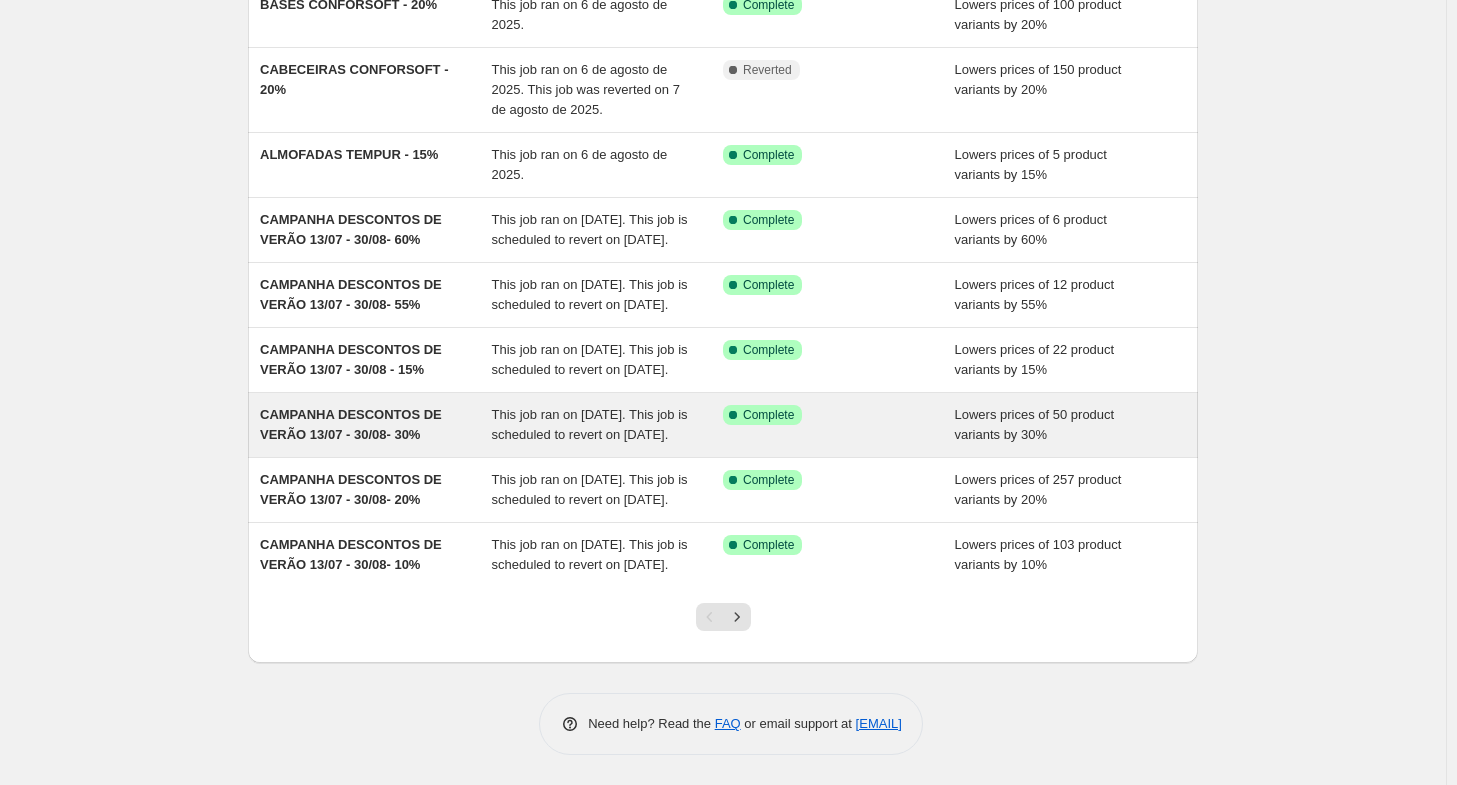scroll, scrollTop: 280, scrollLeft: 0, axis: vertical 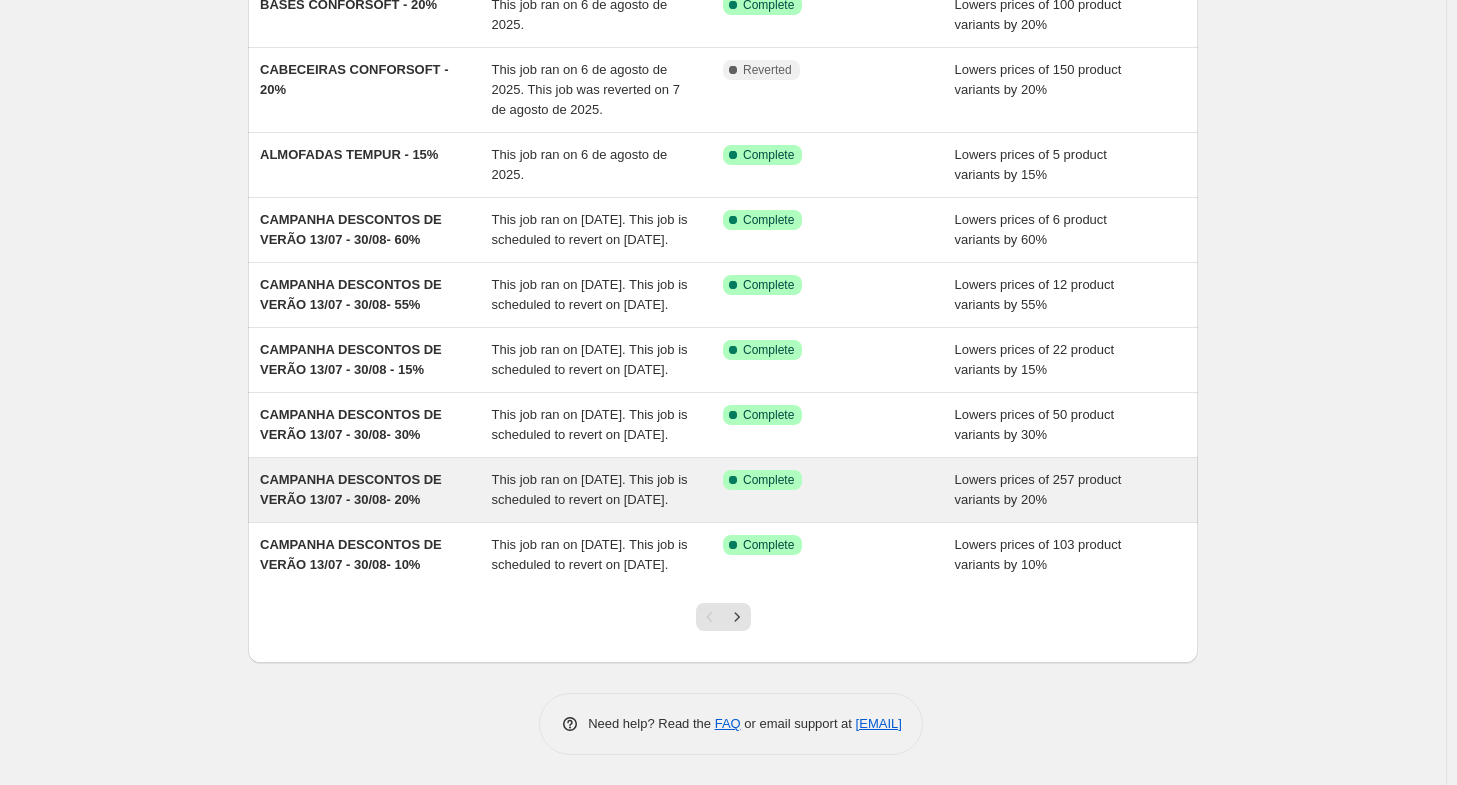 click on "CAMPANHA DESCONTOS DE VERÃO 13/07 - 30/08- 20%" at bounding box center [376, 490] 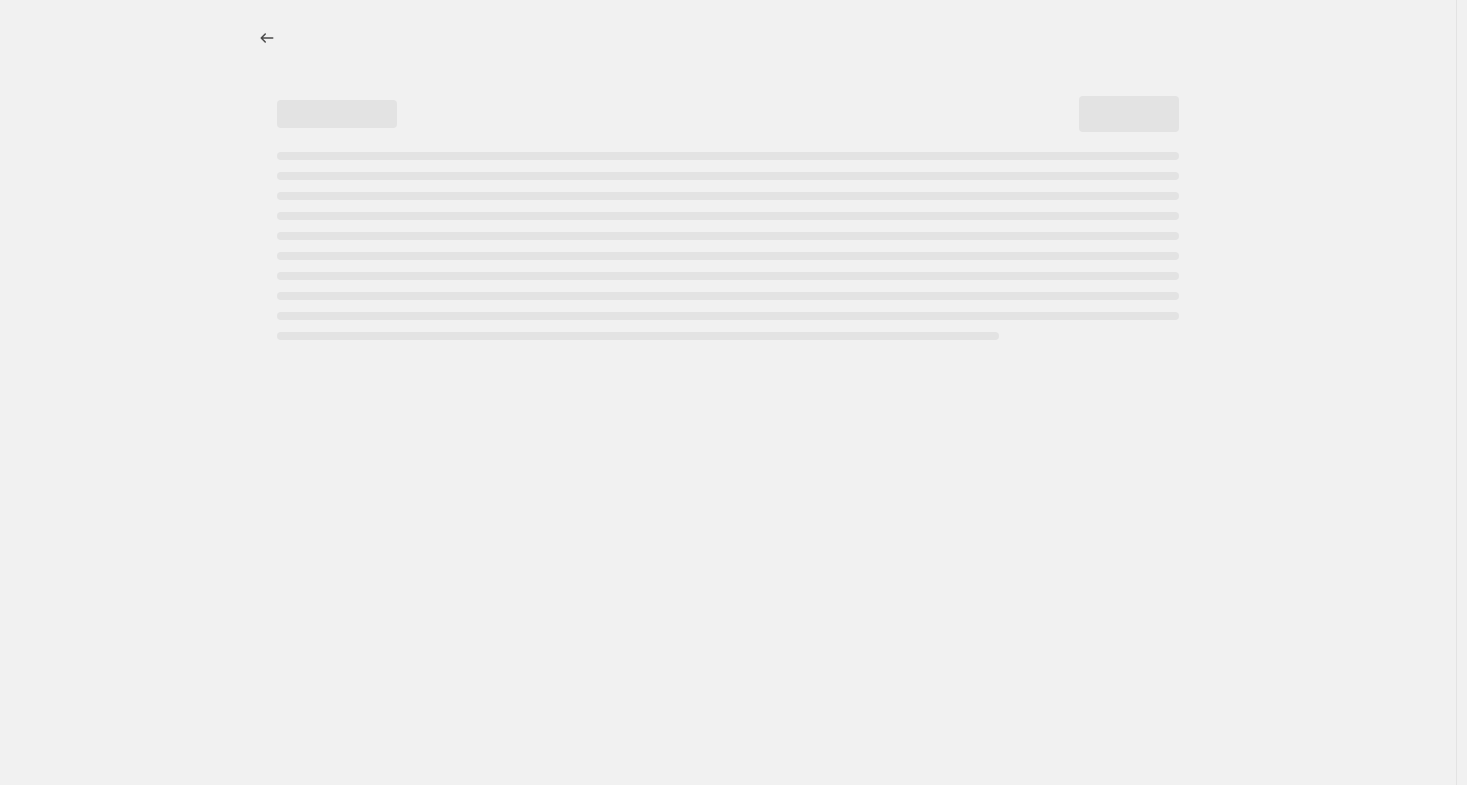 select on "percentage" 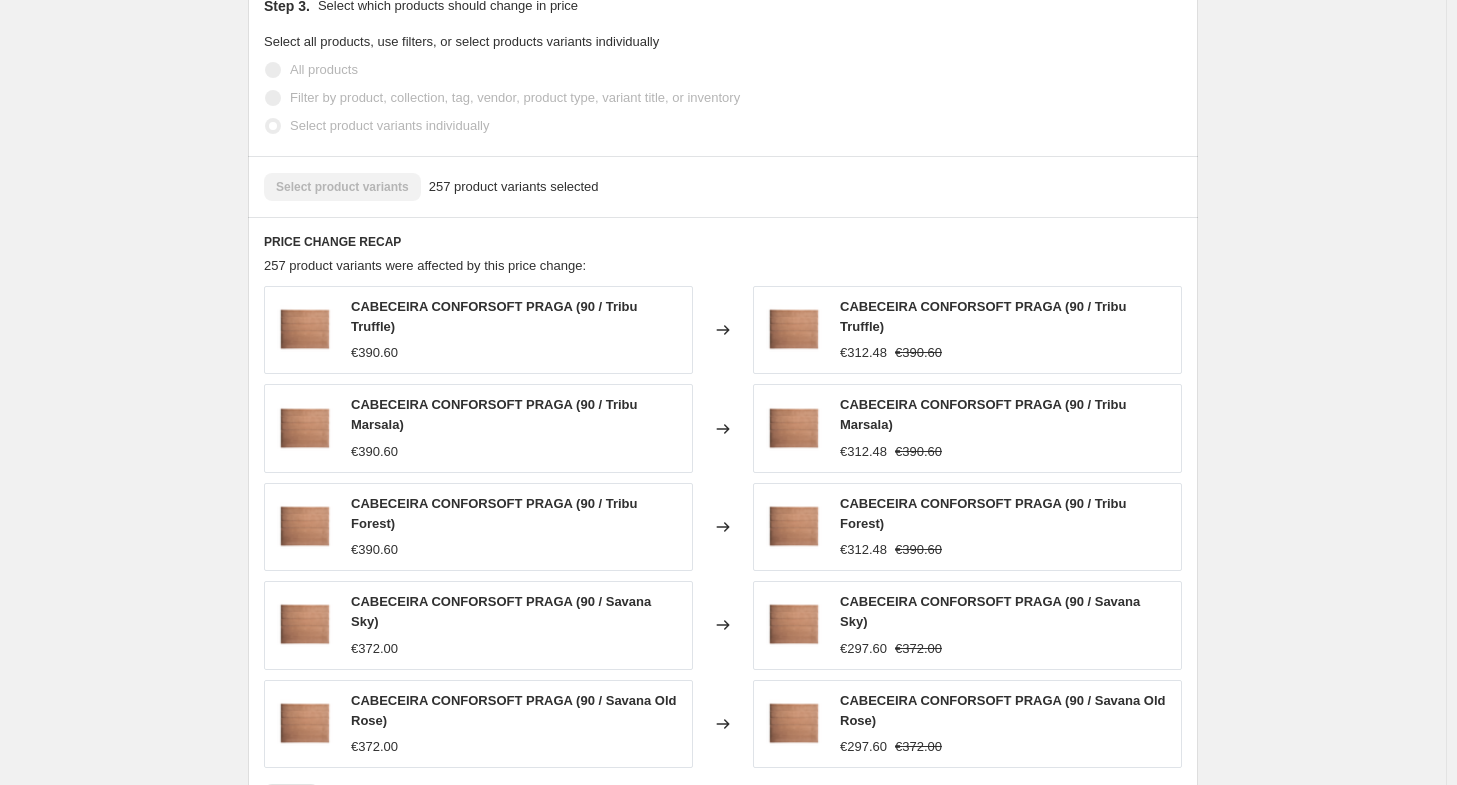 scroll, scrollTop: 1200, scrollLeft: 0, axis: vertical 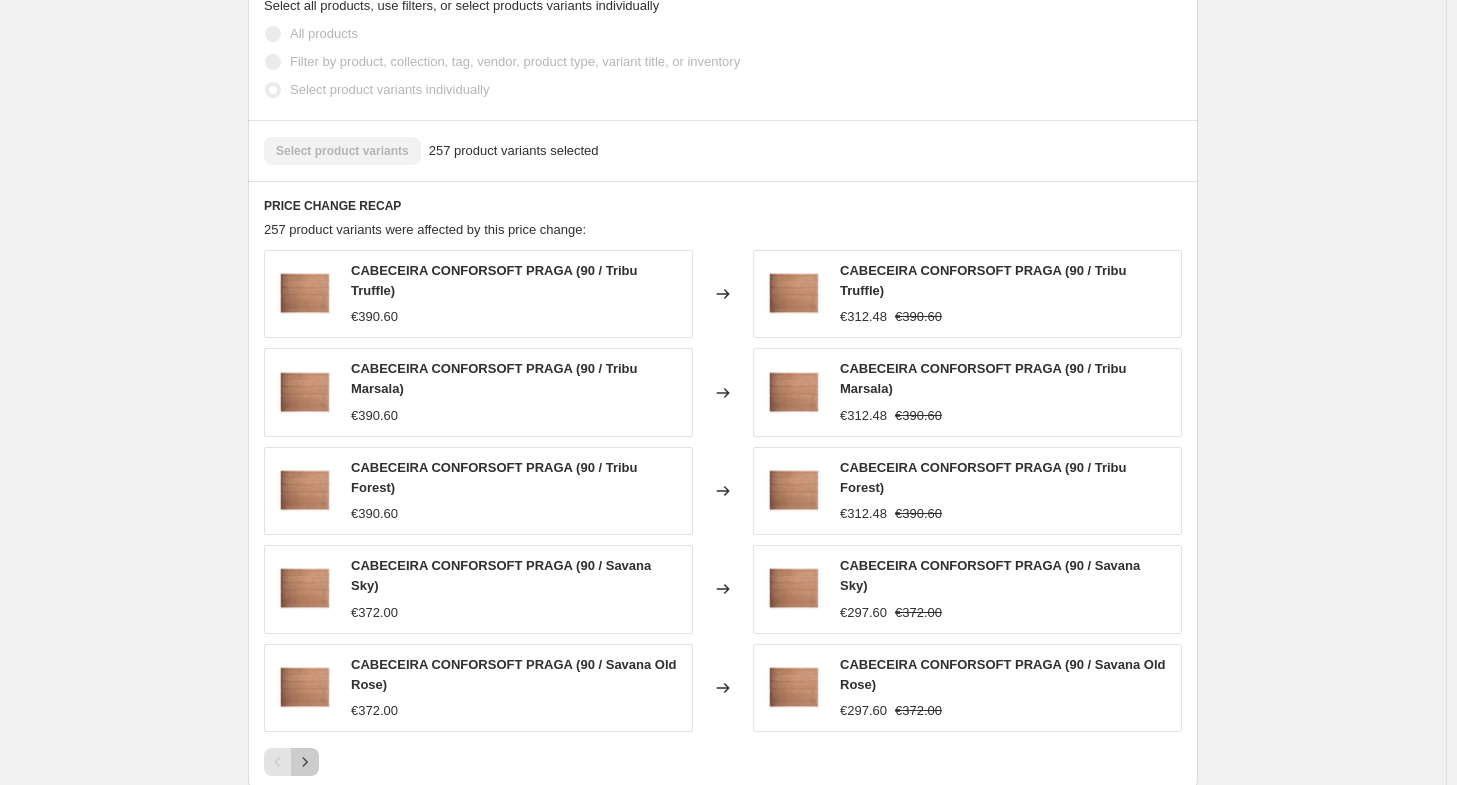 click 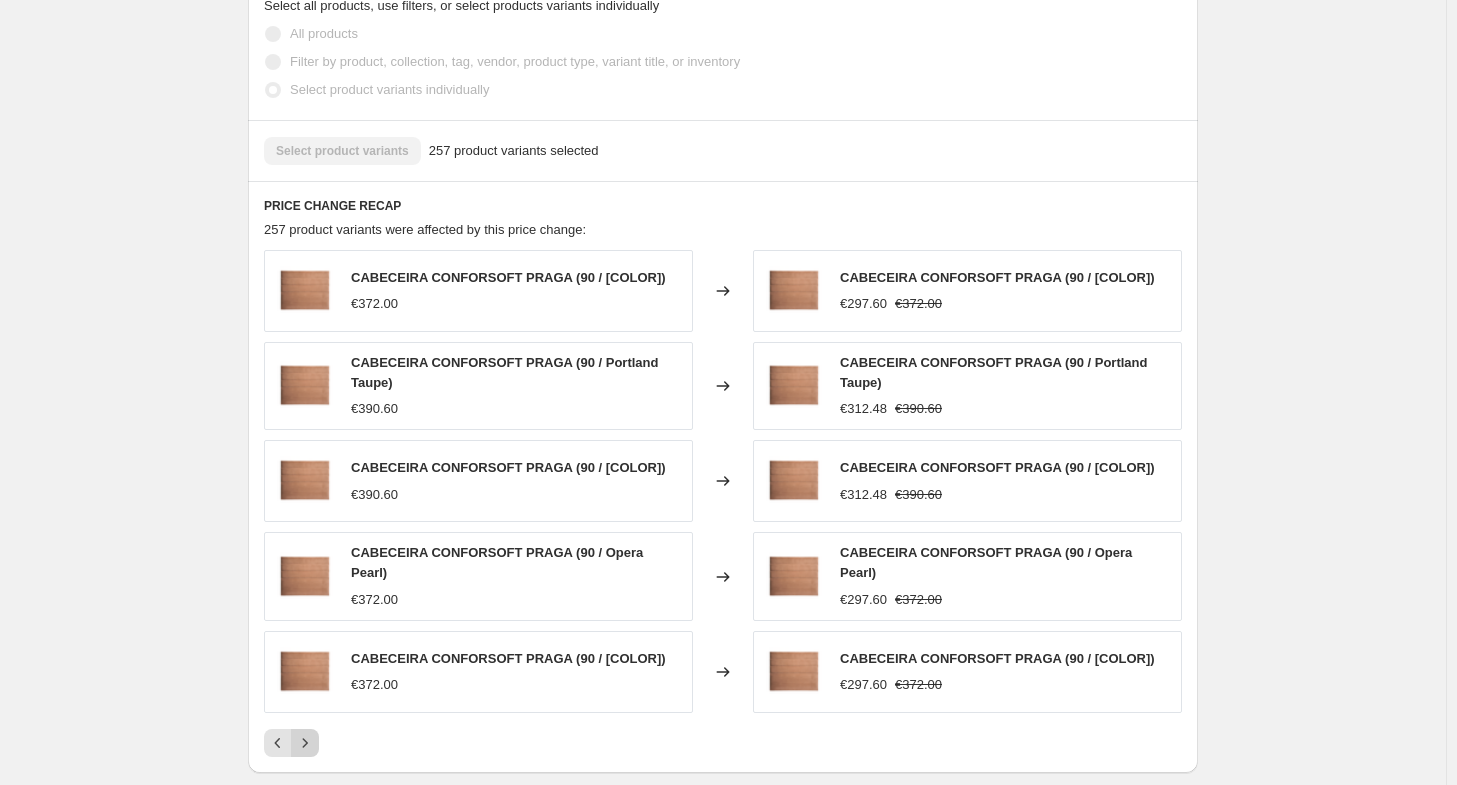 click on "CABECEIRA CONFORSOFT PRAGA (90 / Savana Cream) €372.00 Changed to CABECEIRA CONFORSOFT PRAGA (90 / Savana Cream) €297.60 €372.00 CABECEIRA CONFORSOFT PRAGA (90 / Portland Taupe) €390.60 Changed to CABECEIRA CONFORSOFT PRAGA (90 / Portland Taupe) €312.48 €390.60 CABECEIRA CONFORSOFT PRAGA (90 / Portland Ebony) €390.60 Changed to CABECEIRA CONFORSOFT PRAGA (90 / Portland Ebony) €312.48 €390.60 CABECEIRA CONFORSOFT PRAGA (90 / Opera Pearl) €372.00 Changed to CABECEIRA CONFORSOFT PRAGA (90 / Opera Pearl) €297.60 €372.00 CABECEIRA CONFORSOFT PRAGA (90 / Heritage Mouse) €372.00 Changed to CABECEIRA CONFORSOFT PRAGA (90 / Heritage Mouse) €297.60 €372.00" at bounding box center (723, 503) 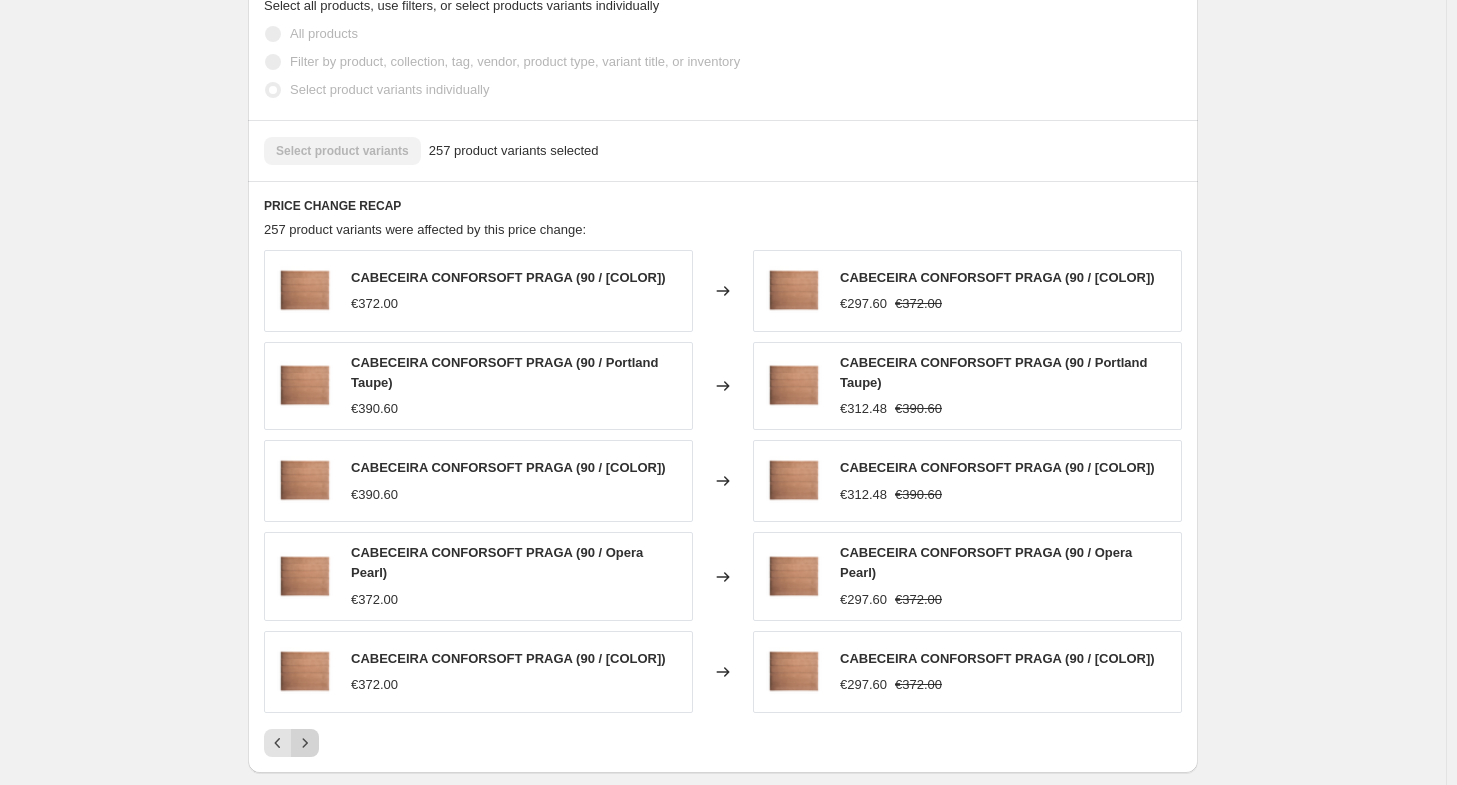 click 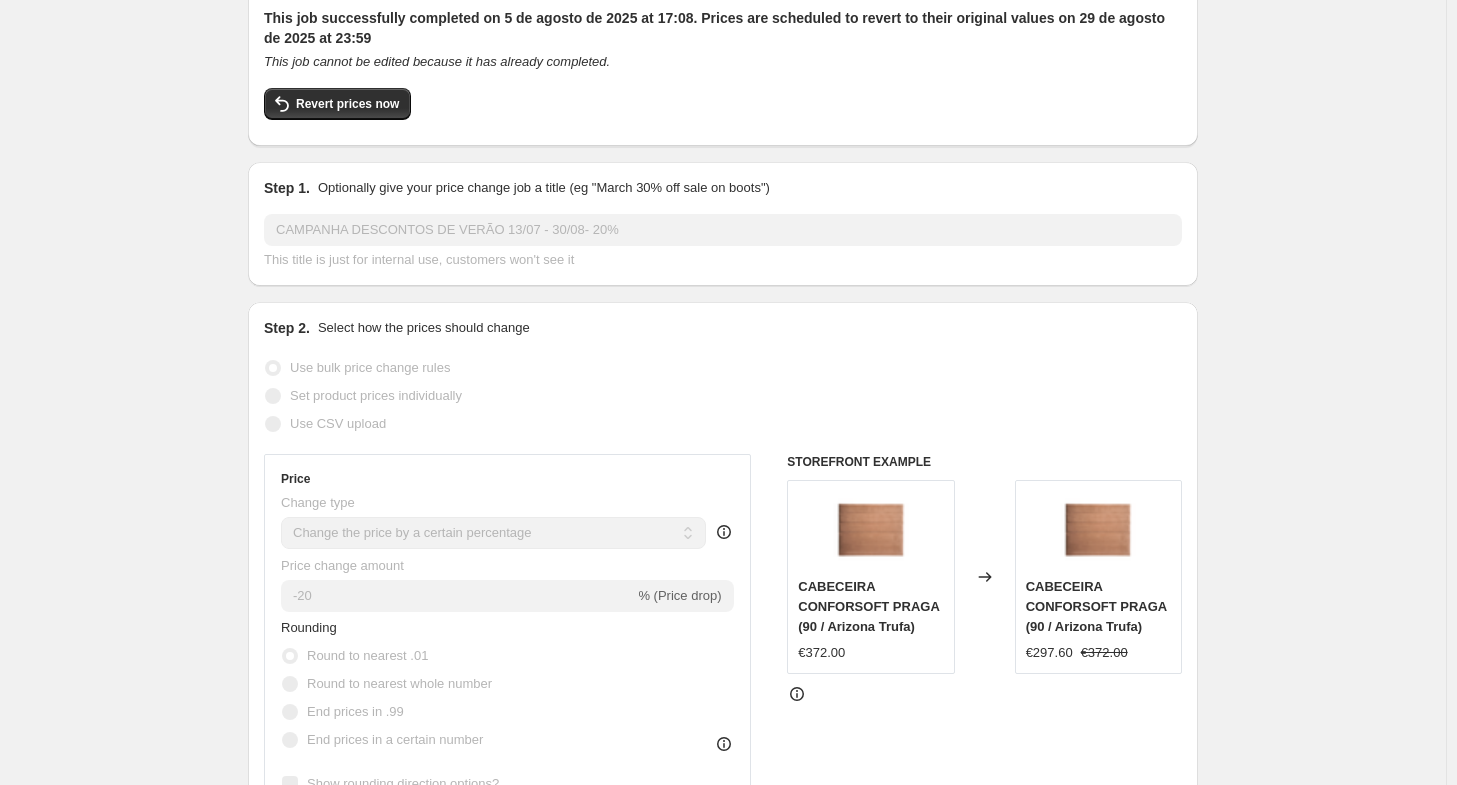 scroll, scrollTop: 0, scrollLeft: 0, axis: both 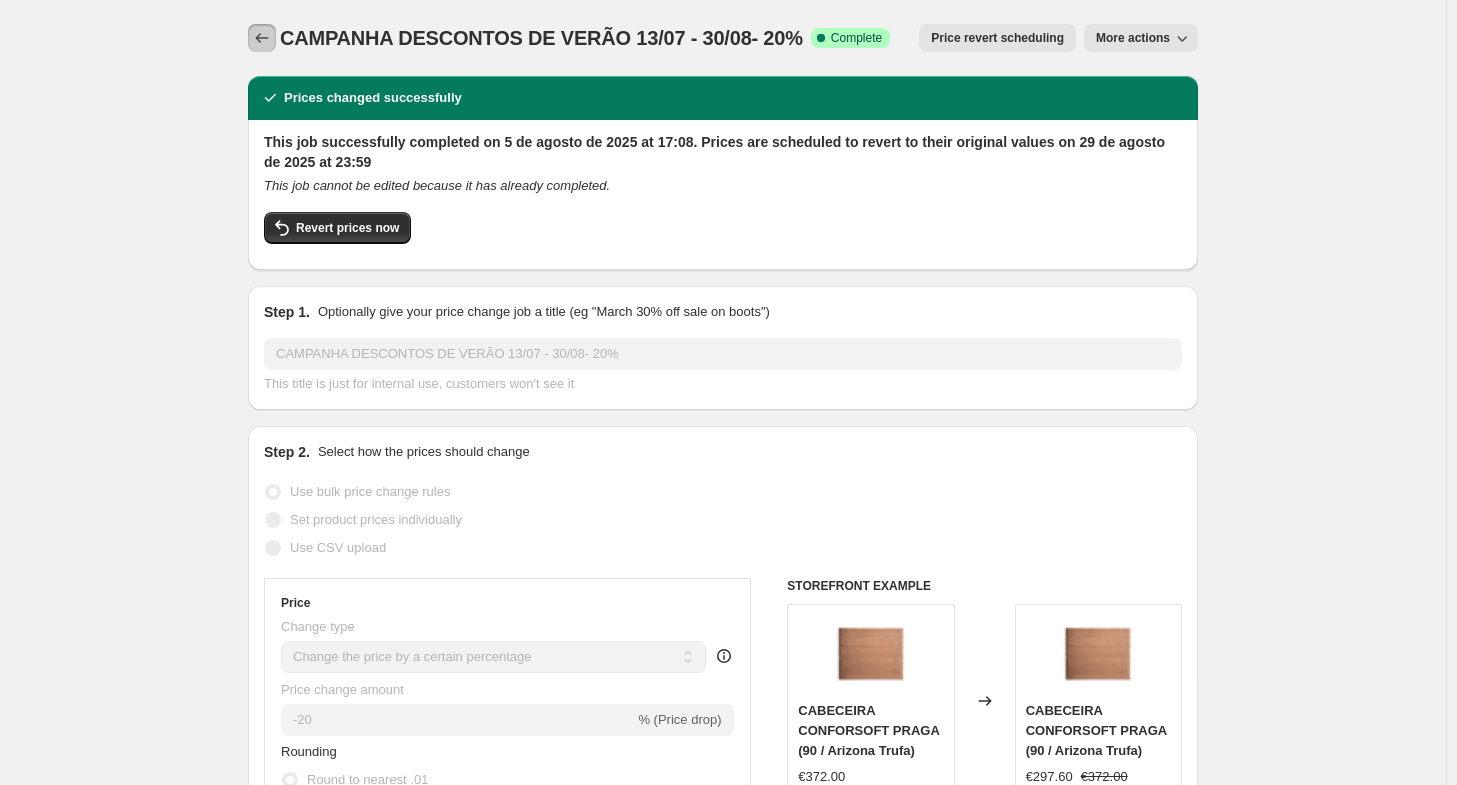 click 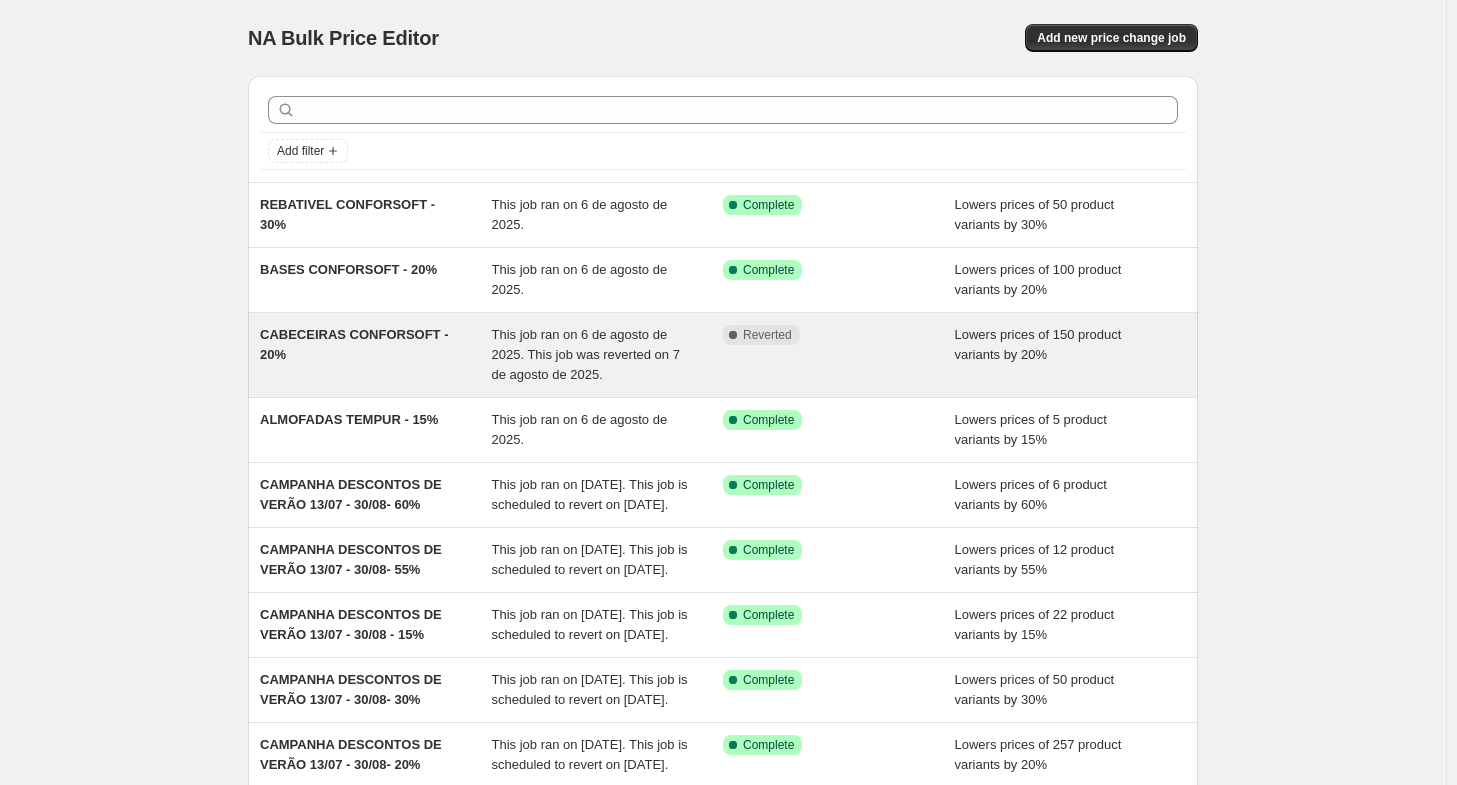 click on "CABECEIRAS CONFORSOFT - 20%" at bounding box center (376, 355) 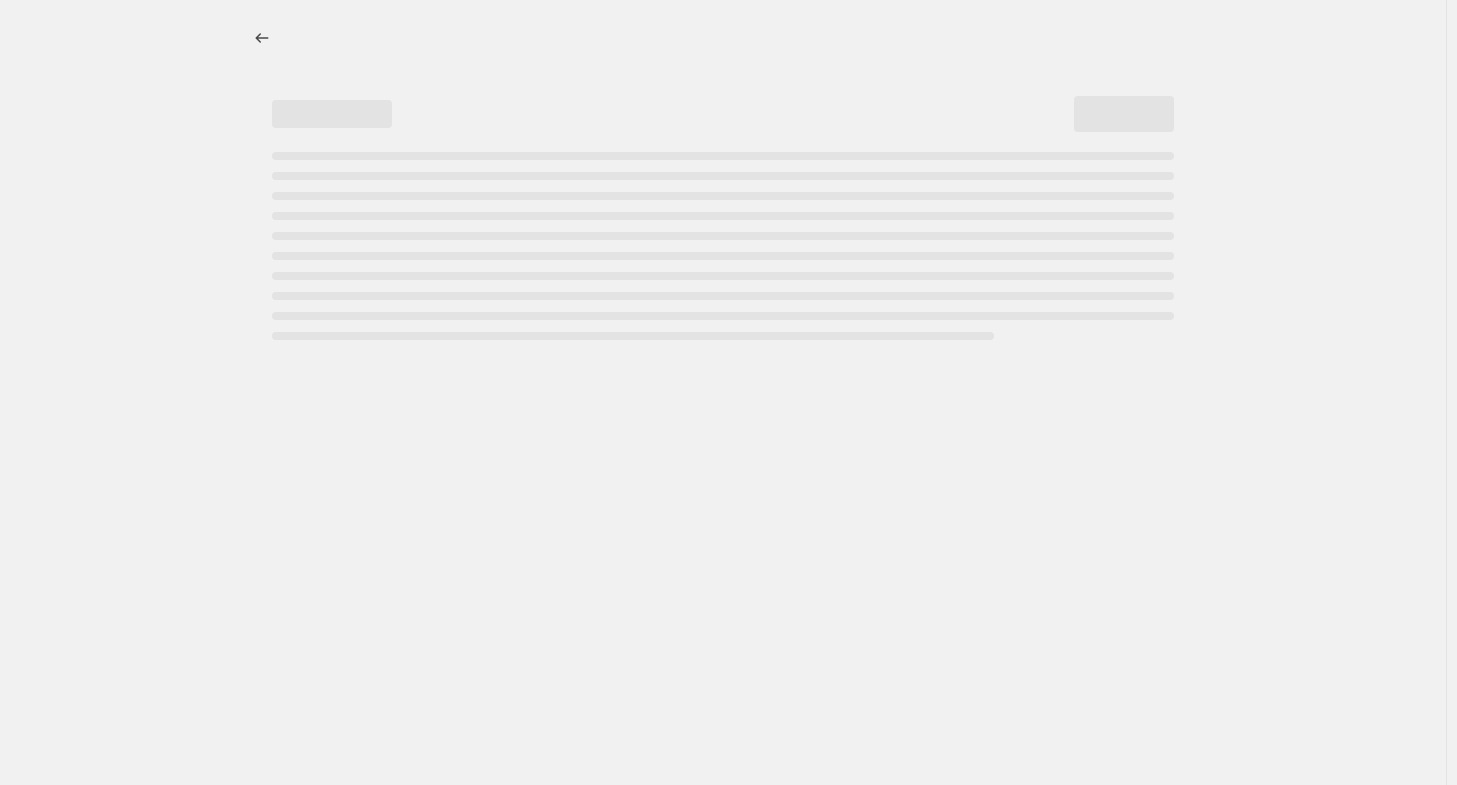 select on "percentage" 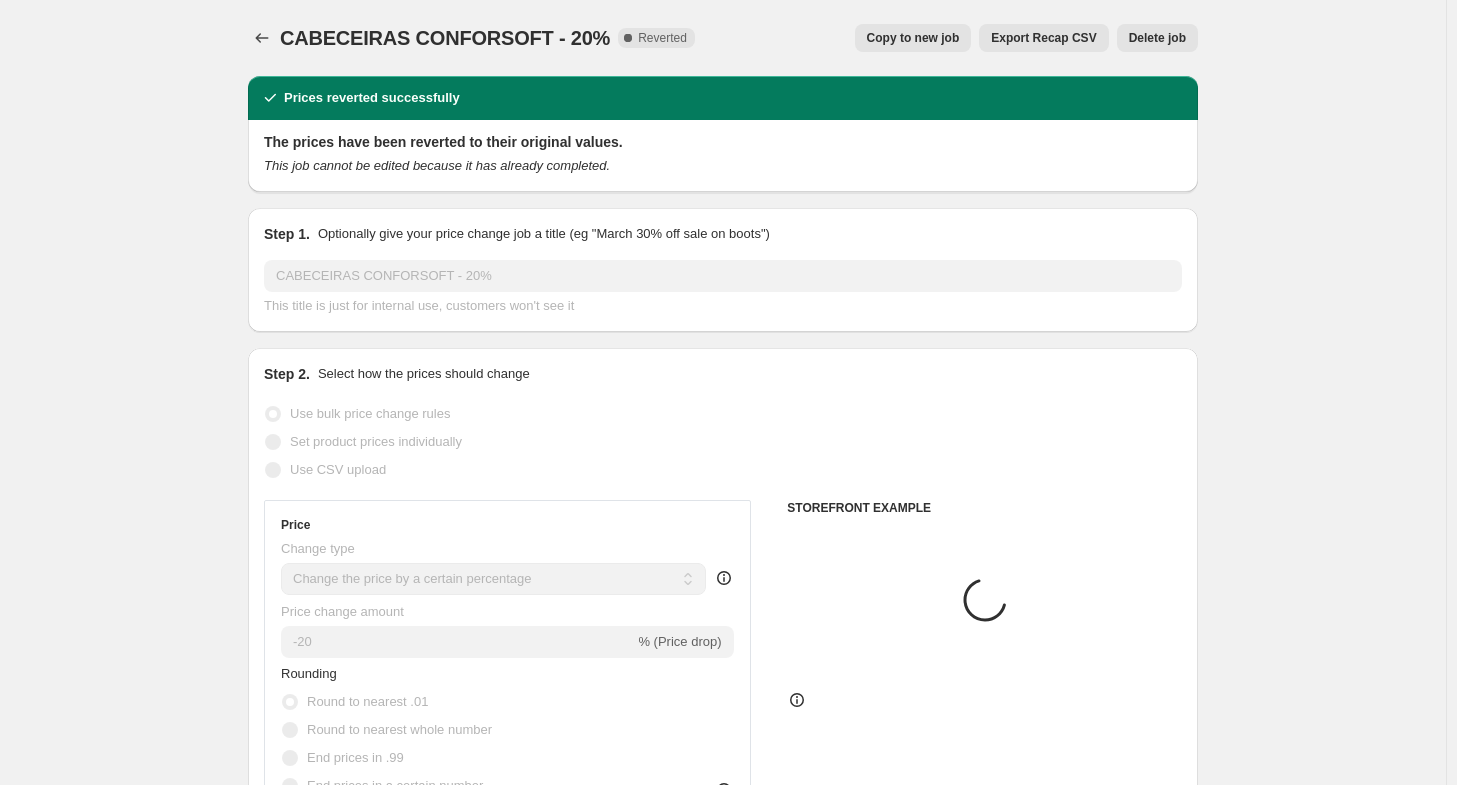 click on "Delete job" at bounding box center (1157, 38) 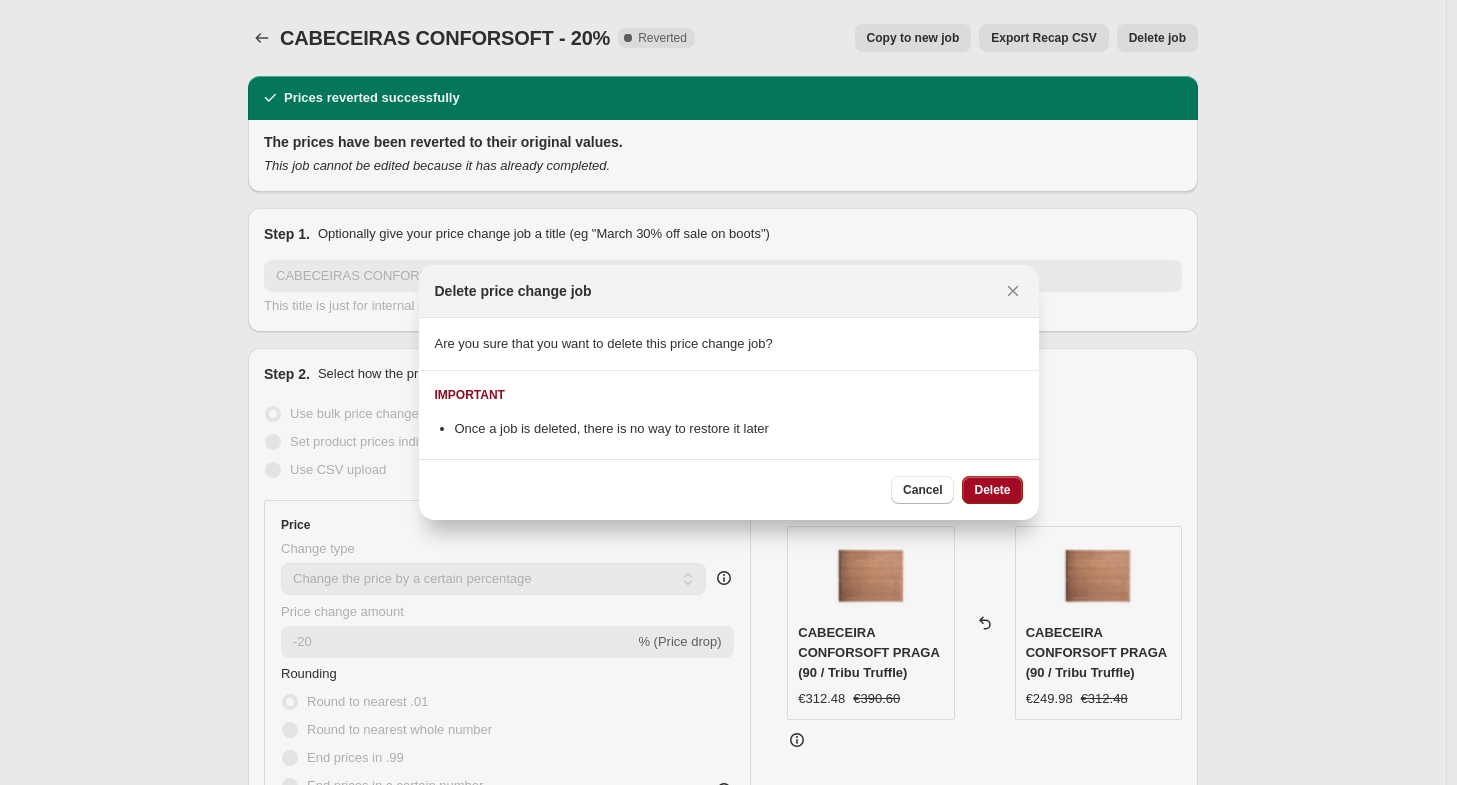 click on "Delete" at bounding box center (992, 490) 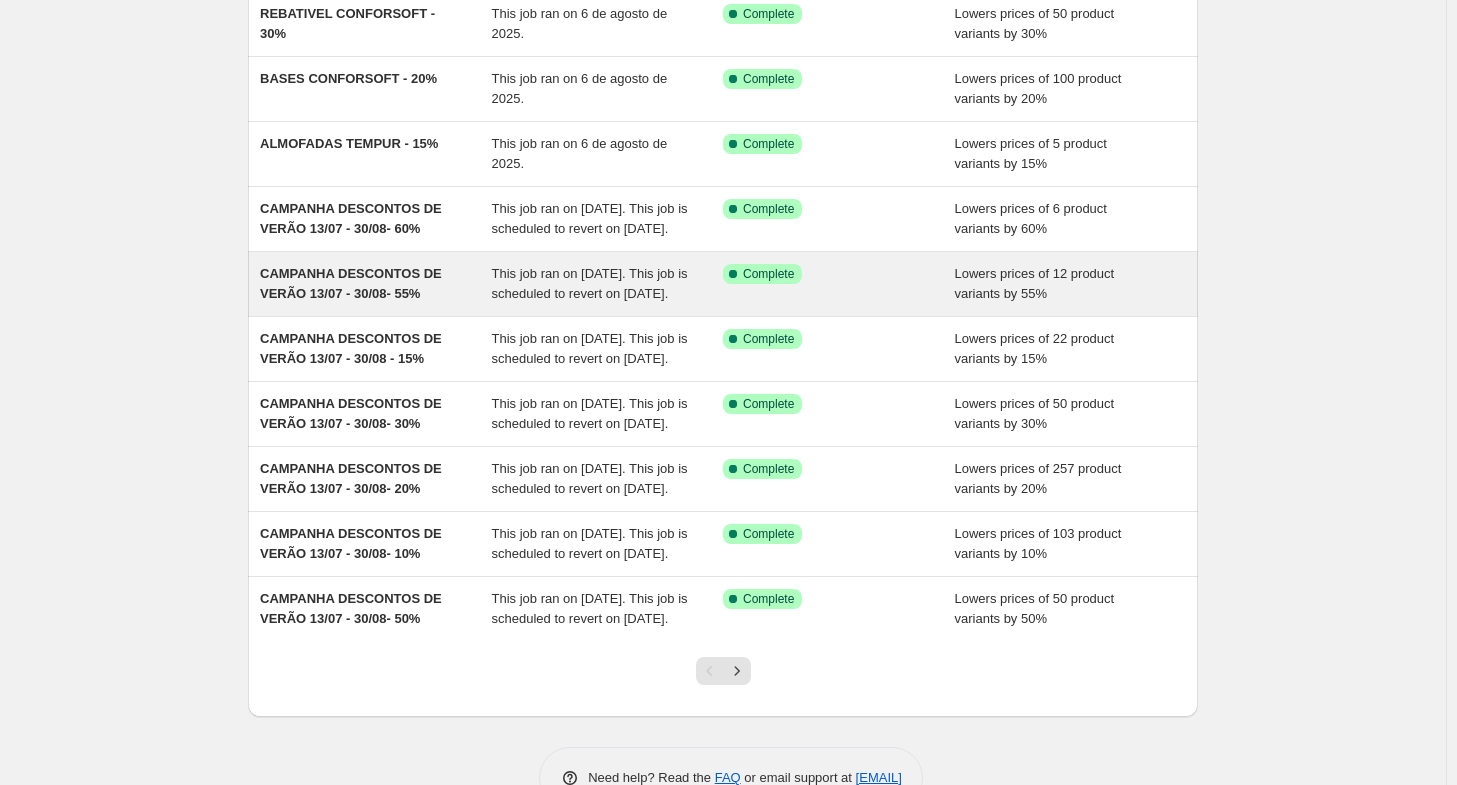 scroll, scrollTop: 200, scrollLeft: 0, axis: vertical 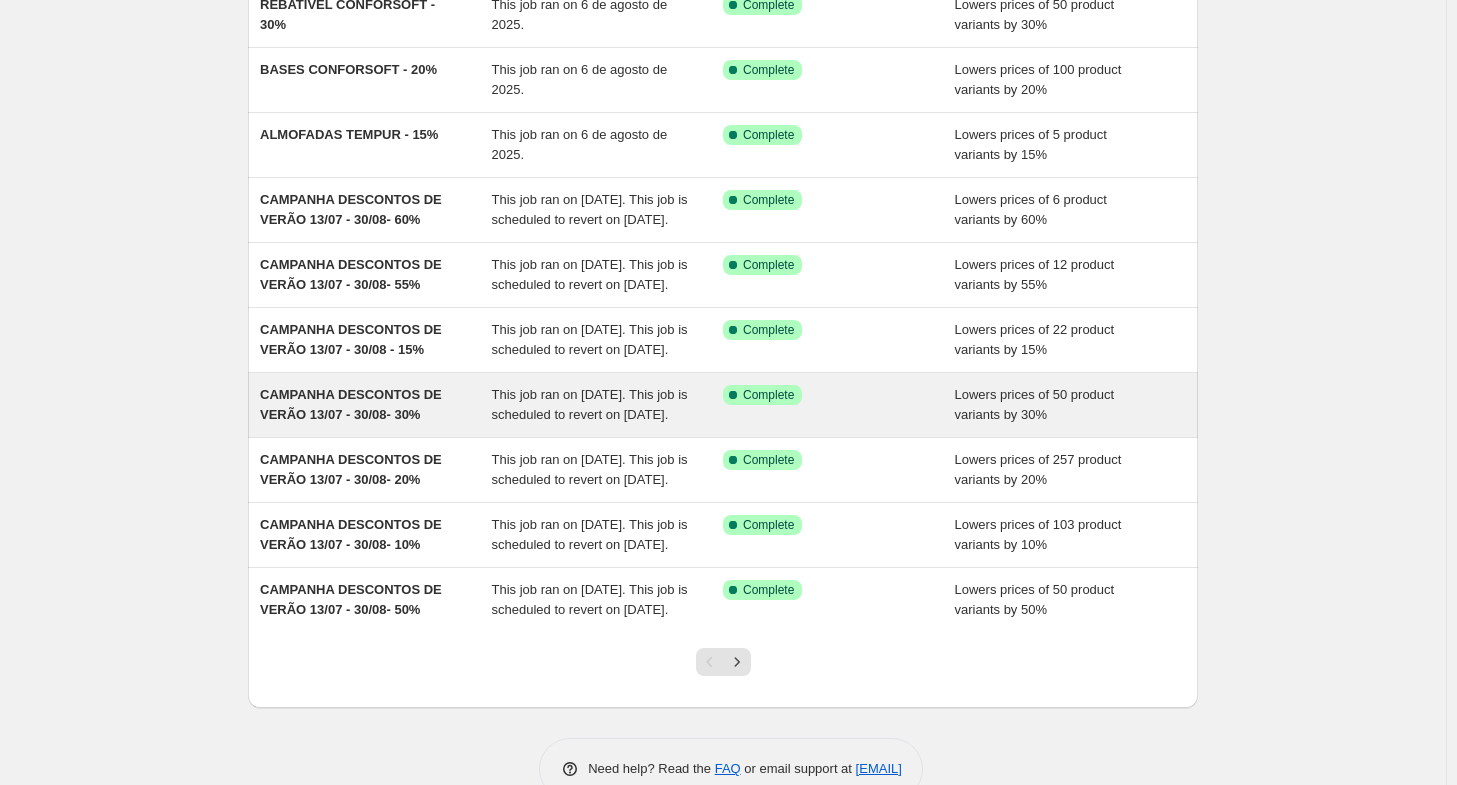 click on "CAMPANHA DESCONTOS DE VERÃO 13/07 - 30/08- 30%" at bounding box center [351, 404] 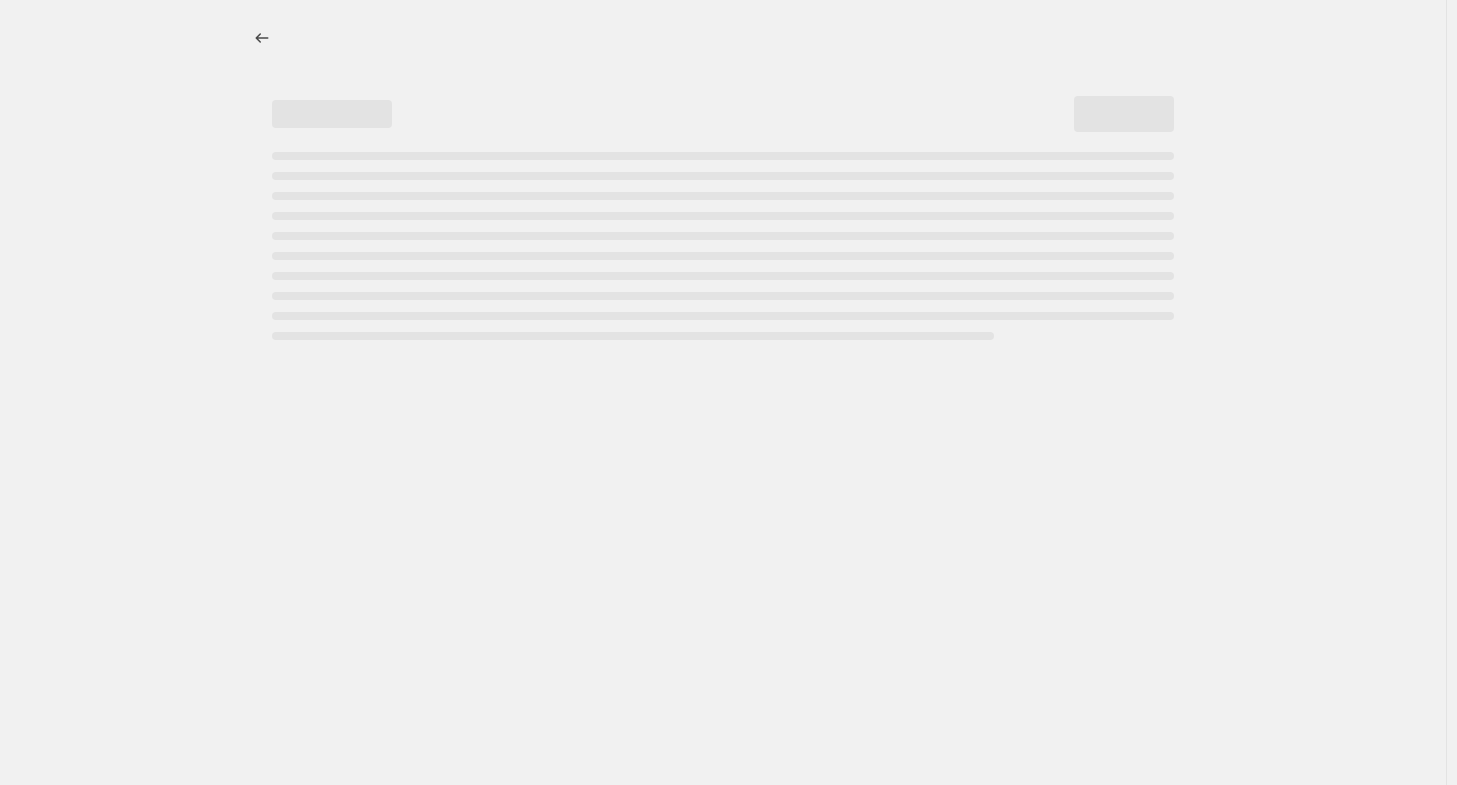select on "percentage" 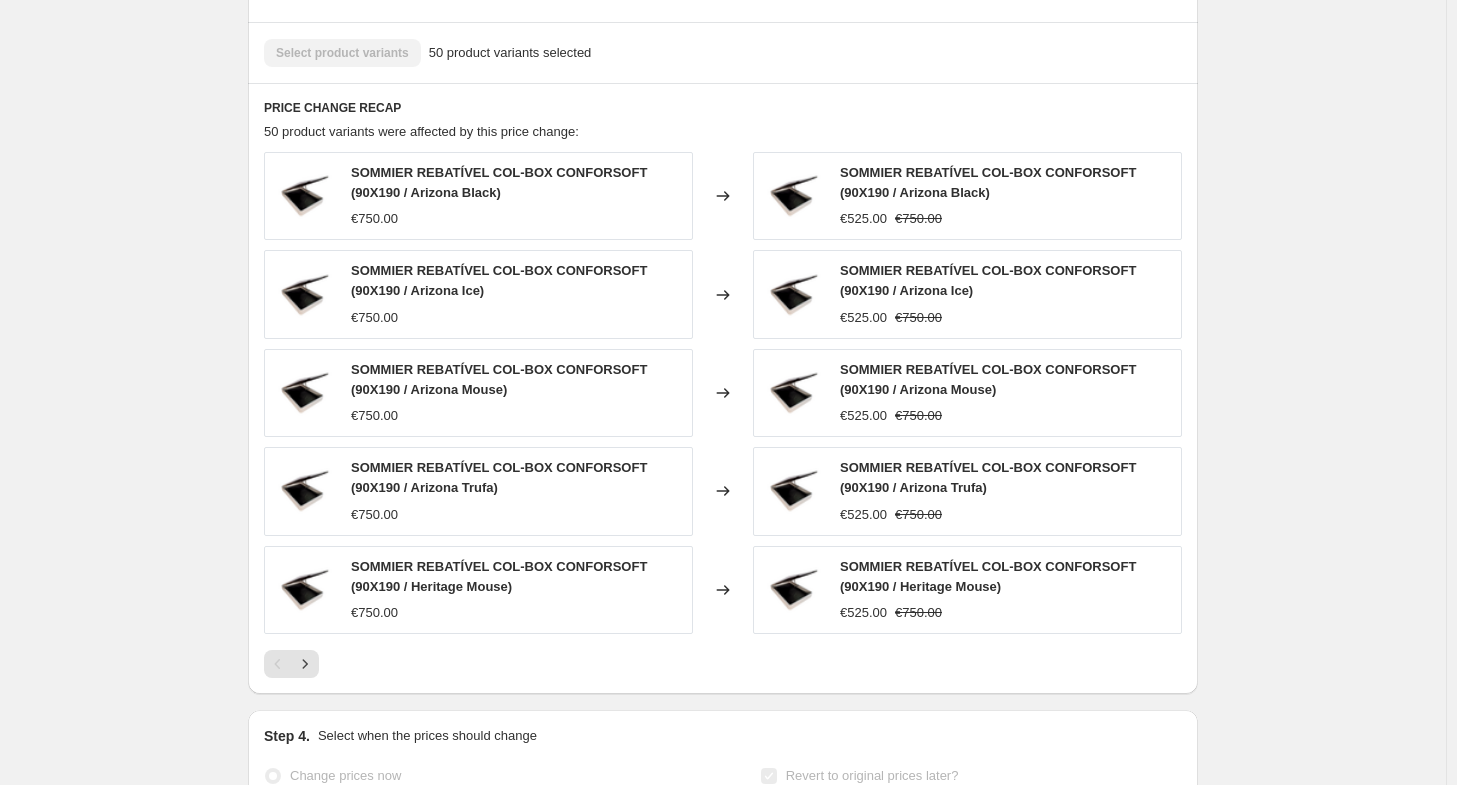 scroll, scrollTop: 1300, scrollLeft: 0, axis: vertical 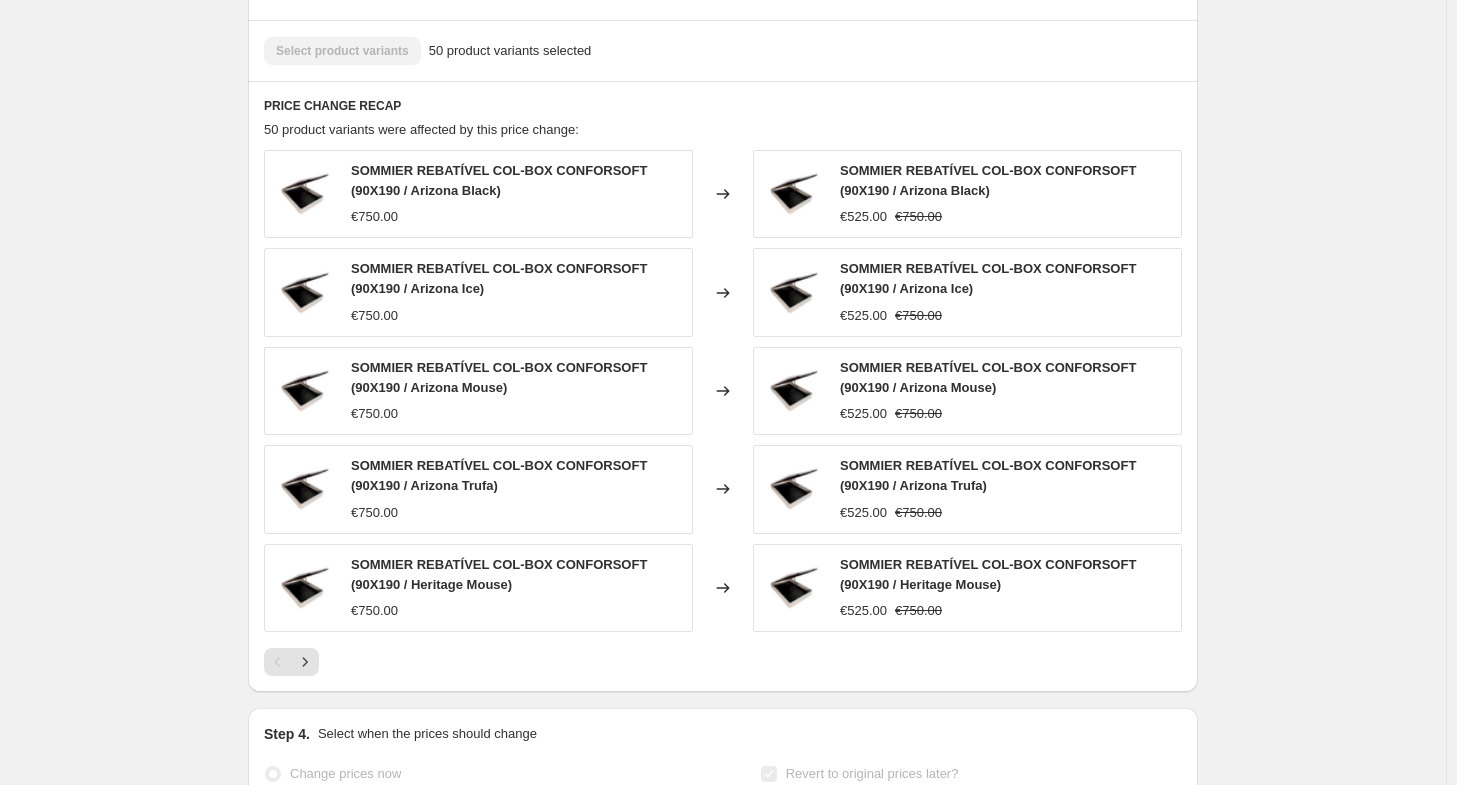 click on "PRICE CHANGE RECAP 50 product variants were affected by this price change: SOMMIER REBATÍVEL COL-BOX CONFORSOFT (90X190 / [COLOR]) €750.00 Changed to SOMMIER REBATÍVEL COL-BOX CONFORSOFT (90X190 / [COLOR]) €525.00 €750.00 SOMMIER REBATÍVEL COL-BOX CONFORSOFT (90X190 / [COLOR]) €750.00 Changed to SOMMIER REBATÍVEL COL-BOX CONFORSOFT (90X190 / [COLOR]) €525.00 €750.00 SOMMIER REBATÍVEL COL-BOX CONFORSOFT (90X190 / [COLOR]) €750.00 Changed to SOMMIER REBATÍVEL COL-BOX CONFORSOFT (90X190 / [COLOR]) €525.00 €750.00 SOMMIER REBATÍVEL COL-BOX CONFORSOFT (90X190 / [COLOR]) €750.00 Changed to SOMMIER REBATÍVEL COL-BOX CONFORSOFT (90X190 / [COLOR]) €525.00 €750.00 SOMMIER REBATÍVEL COL-BOX CONFORSOFT (90X190 / [COLOR]) €750.00 Changed to SOMMIER REBATÍVEL COL-BOX CONFORSOFT (90X190 / [COLOR]) €525.00 €750.00" at bounding box center (723, 386) 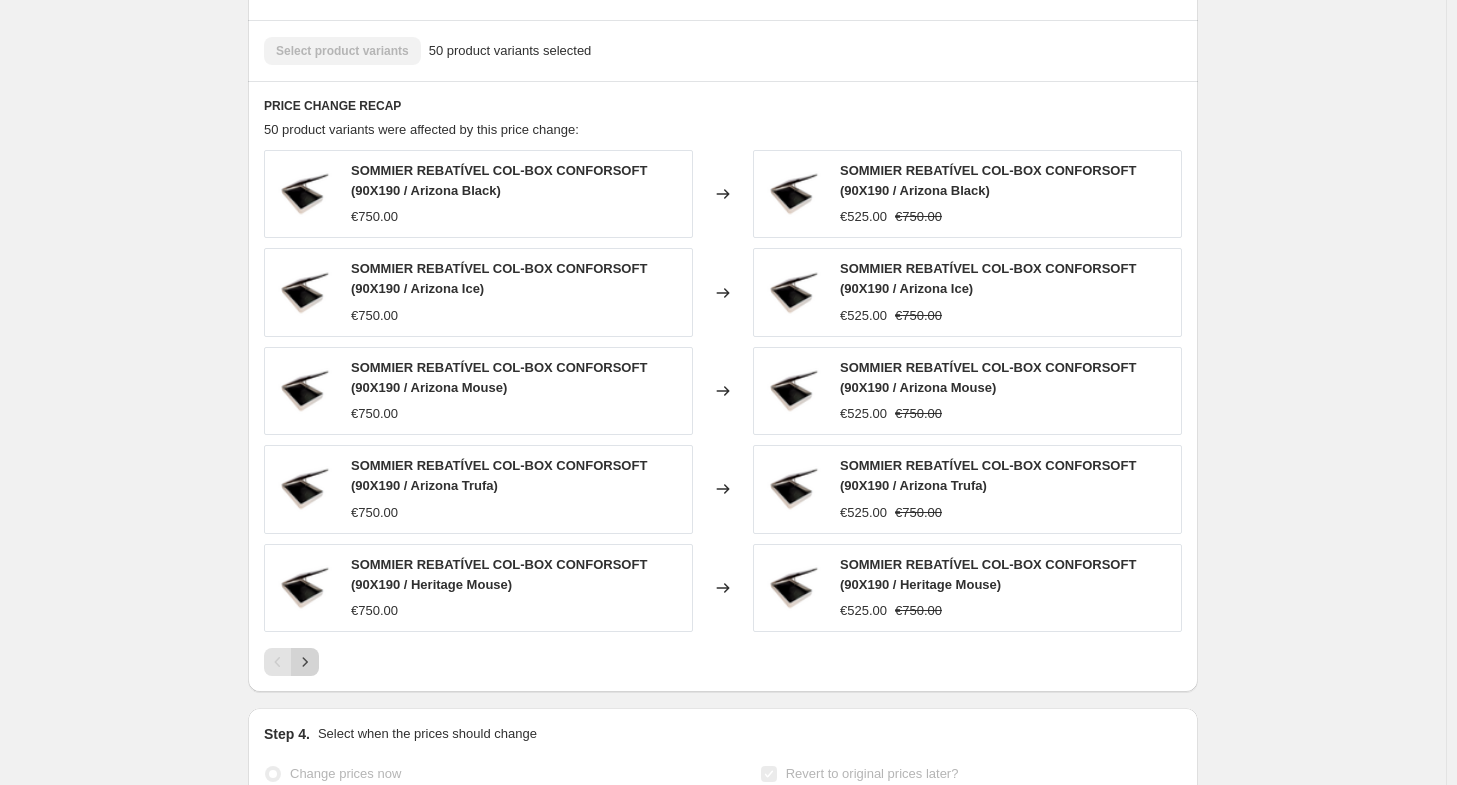 click 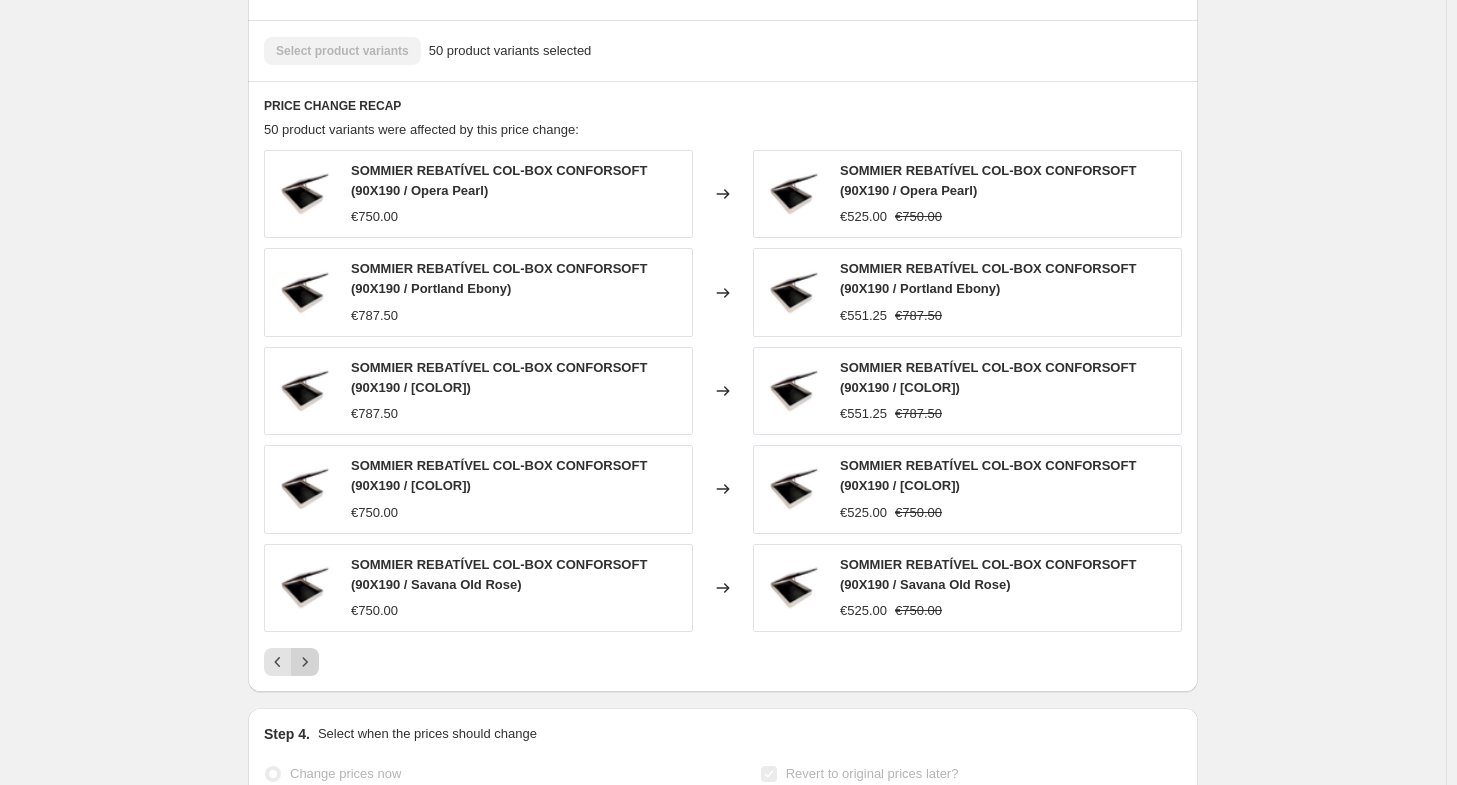 click 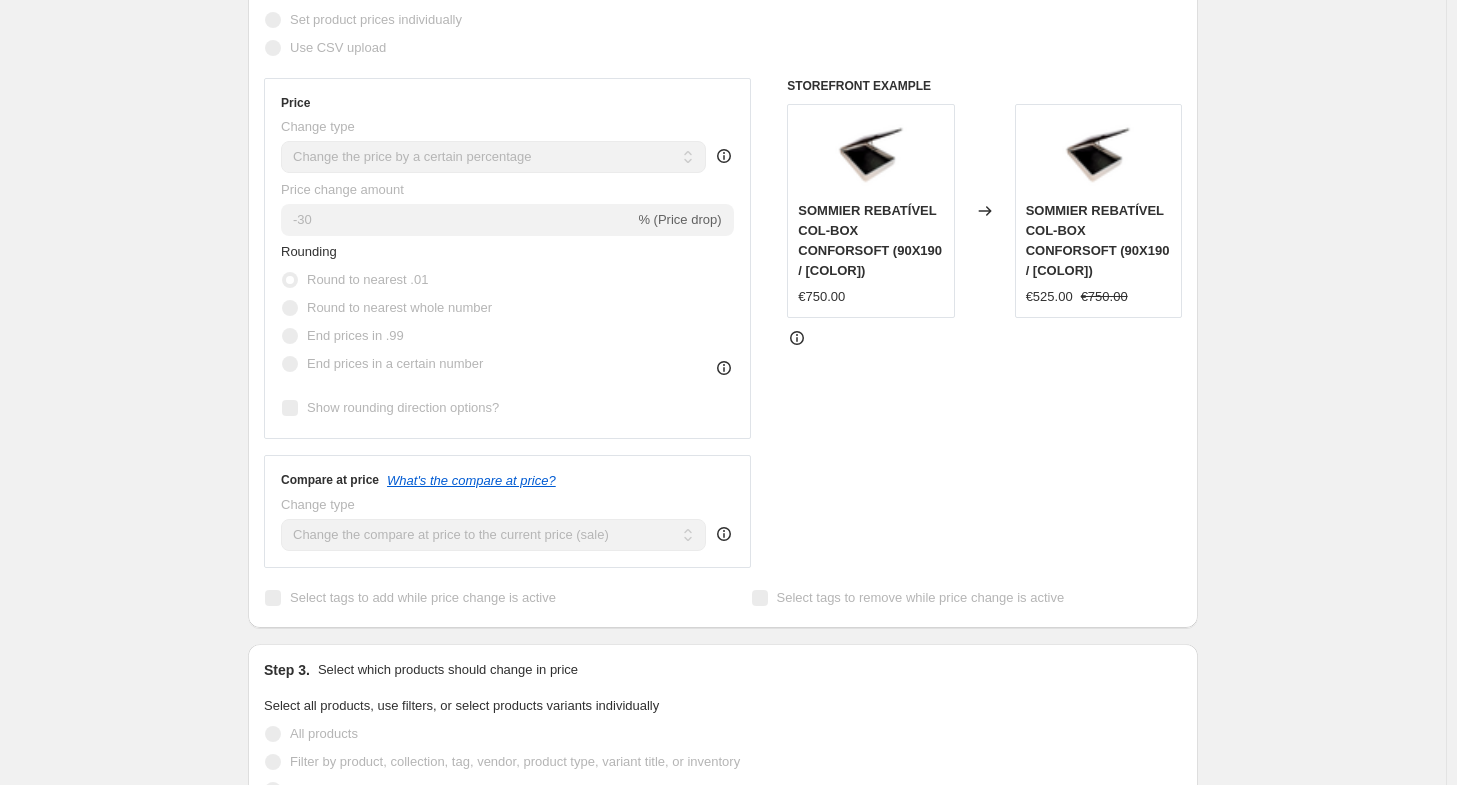 scroll, scrollTop: 0, scrollLeft: 0, axis: both 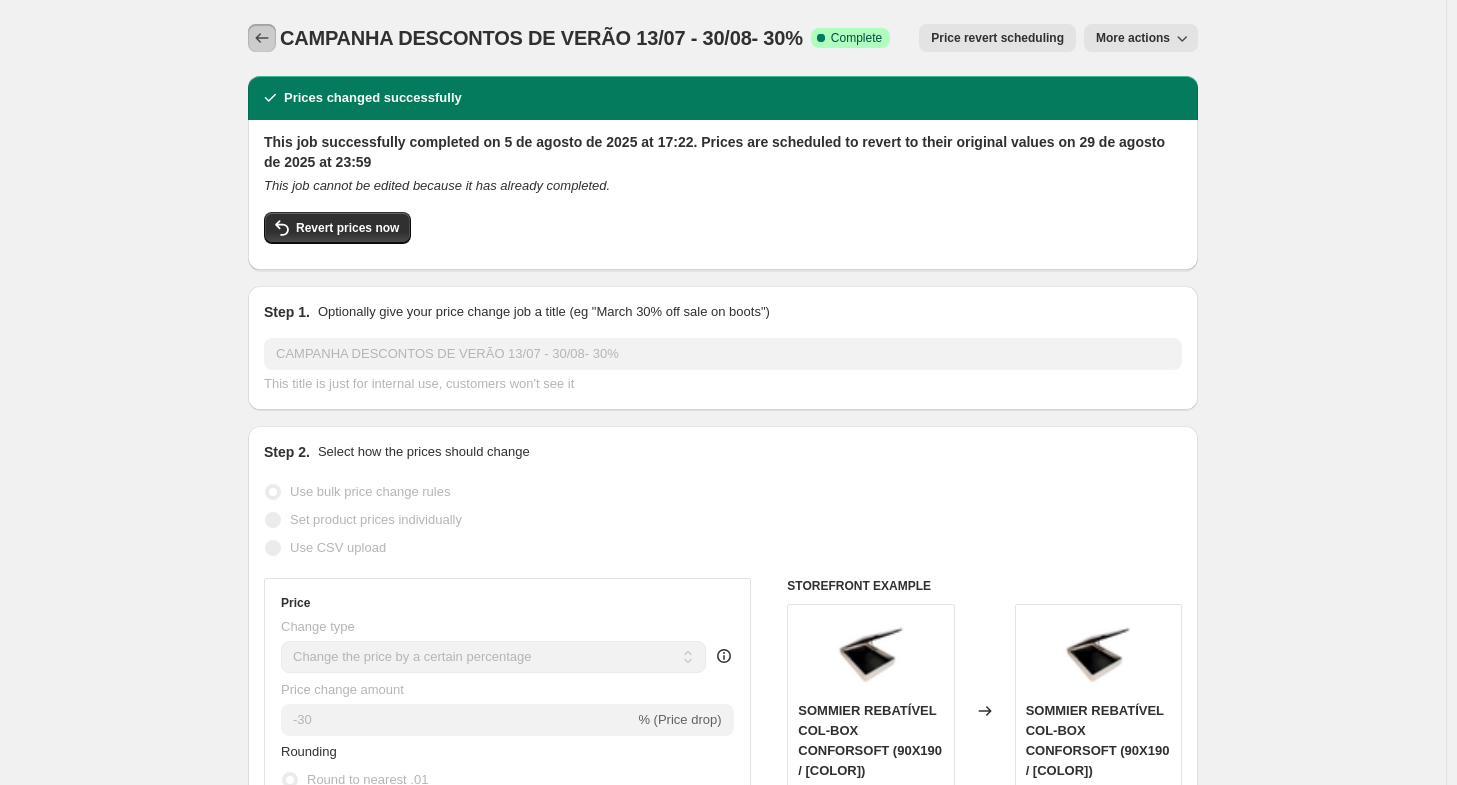 click at bounding box center [262, 38] 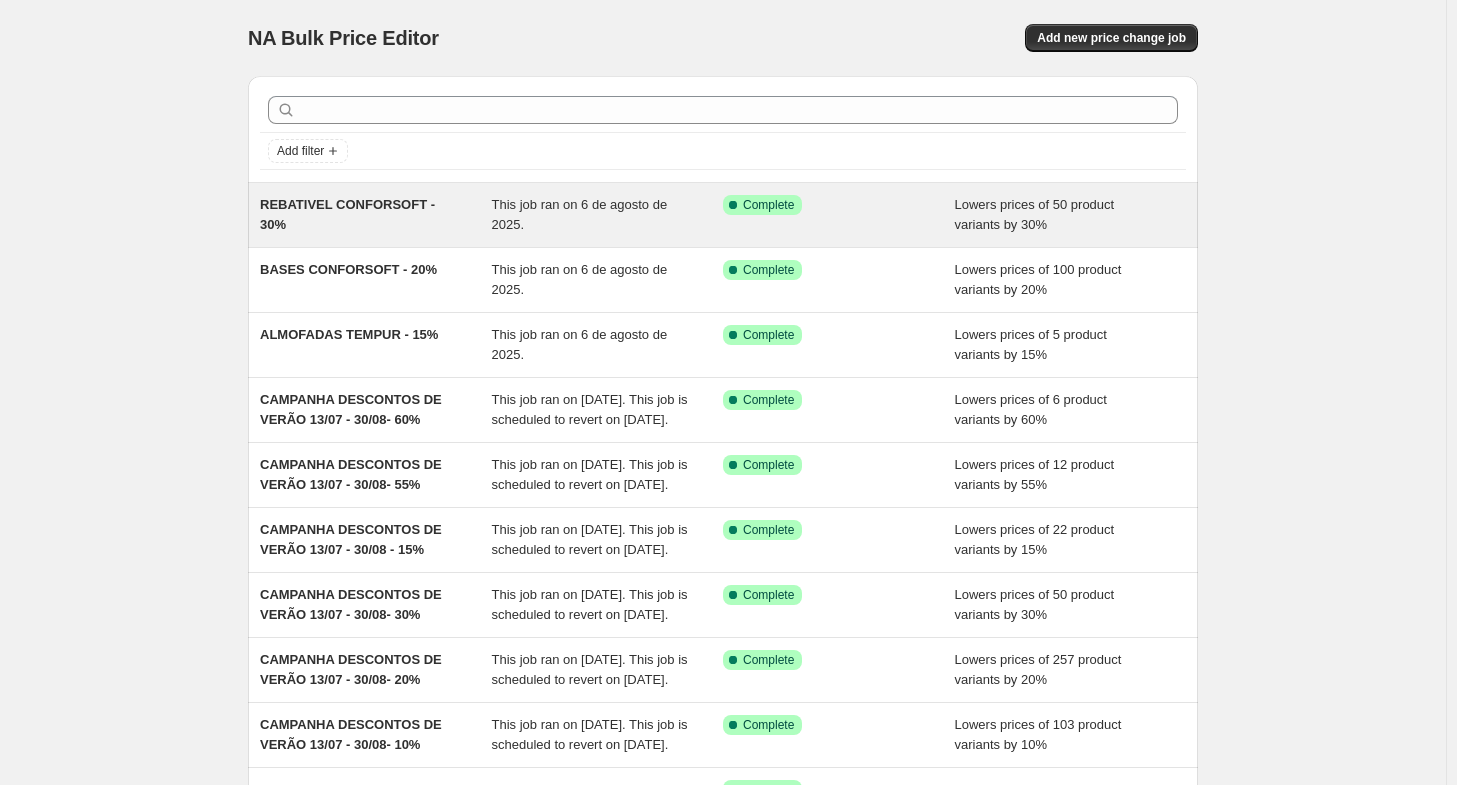 click on "REBATIVEL CONFORSOFT - 30%" at bounding box center (376, 215) 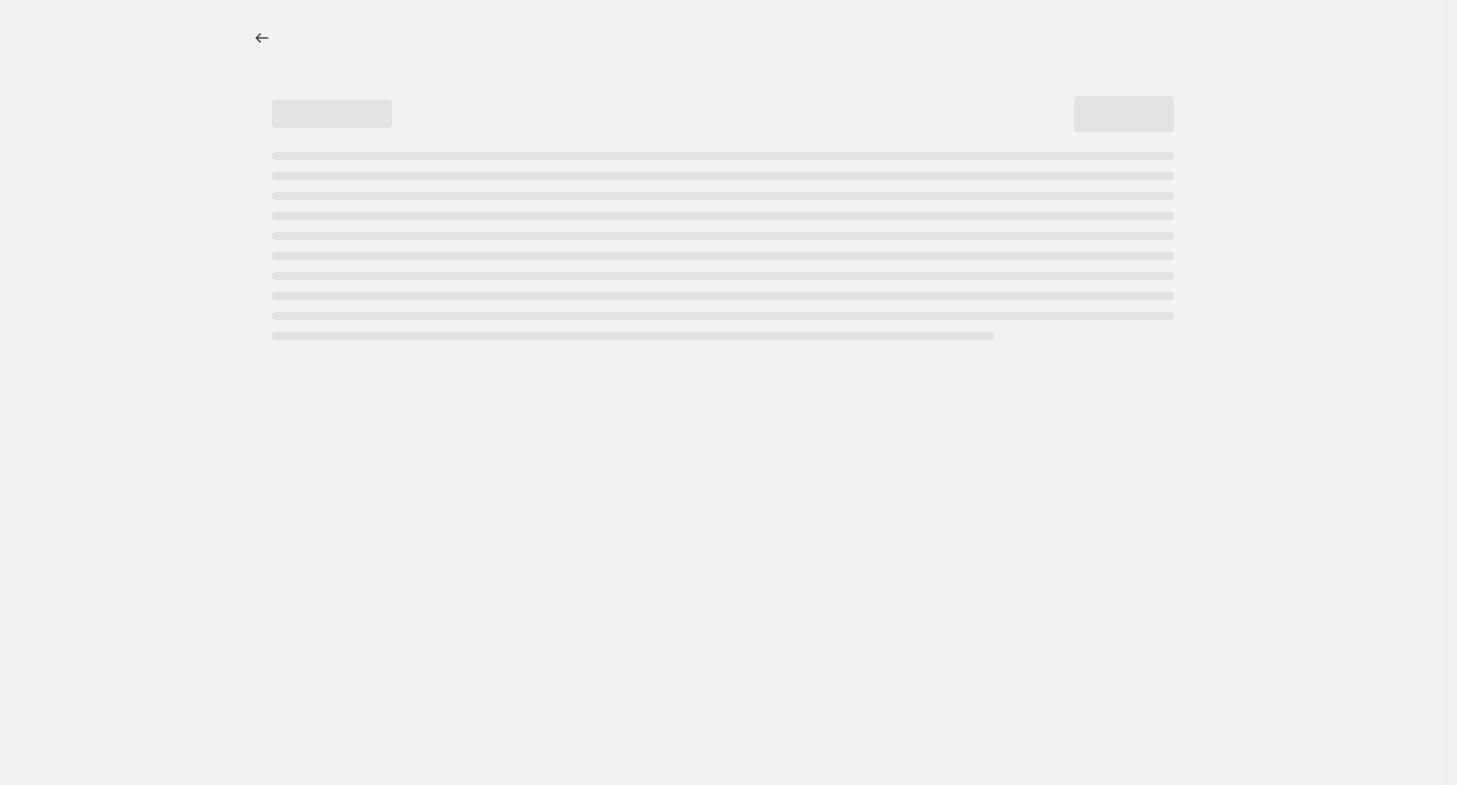 select on "percentage" 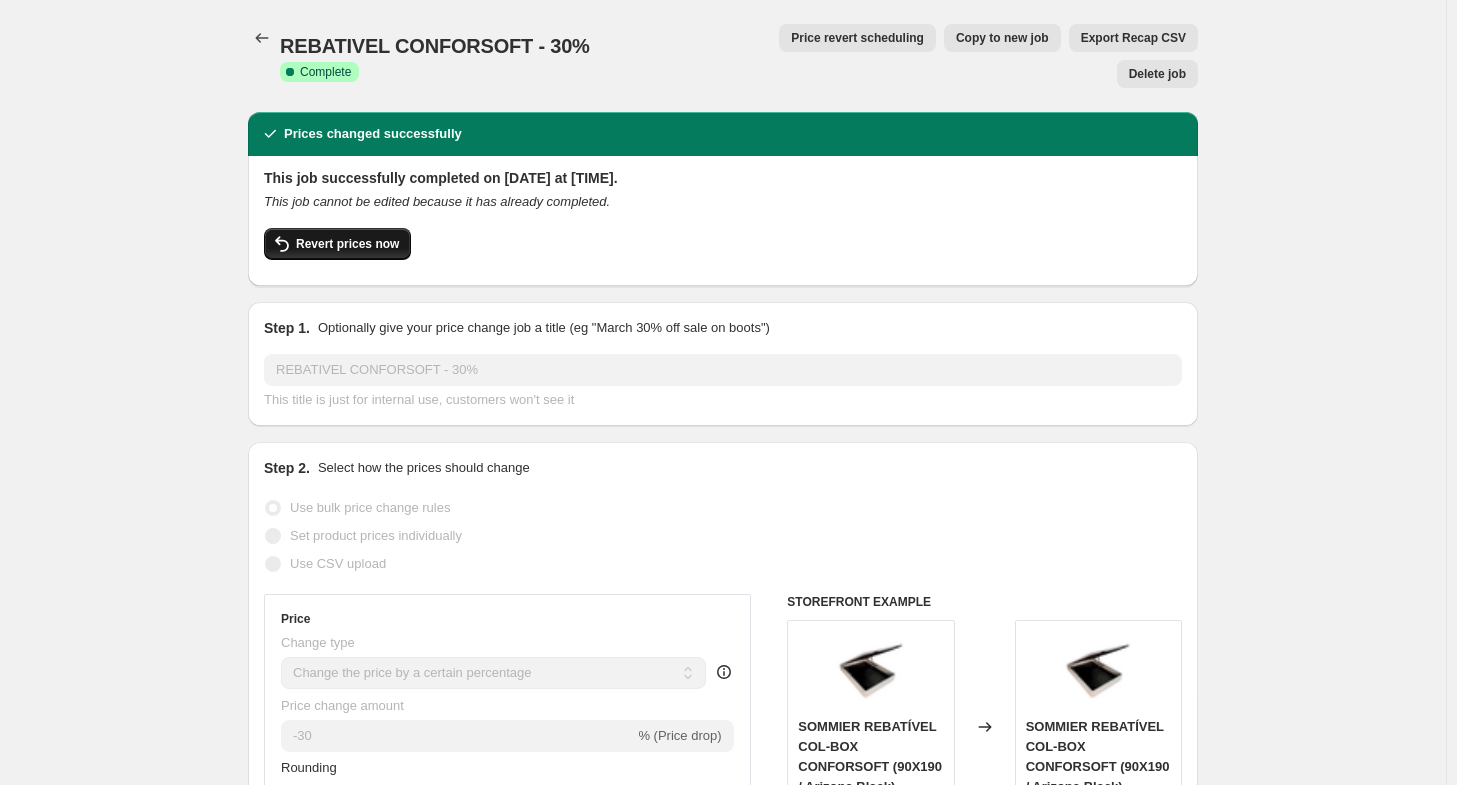 click on "Revert prices now" at bounding box center [347, 244] 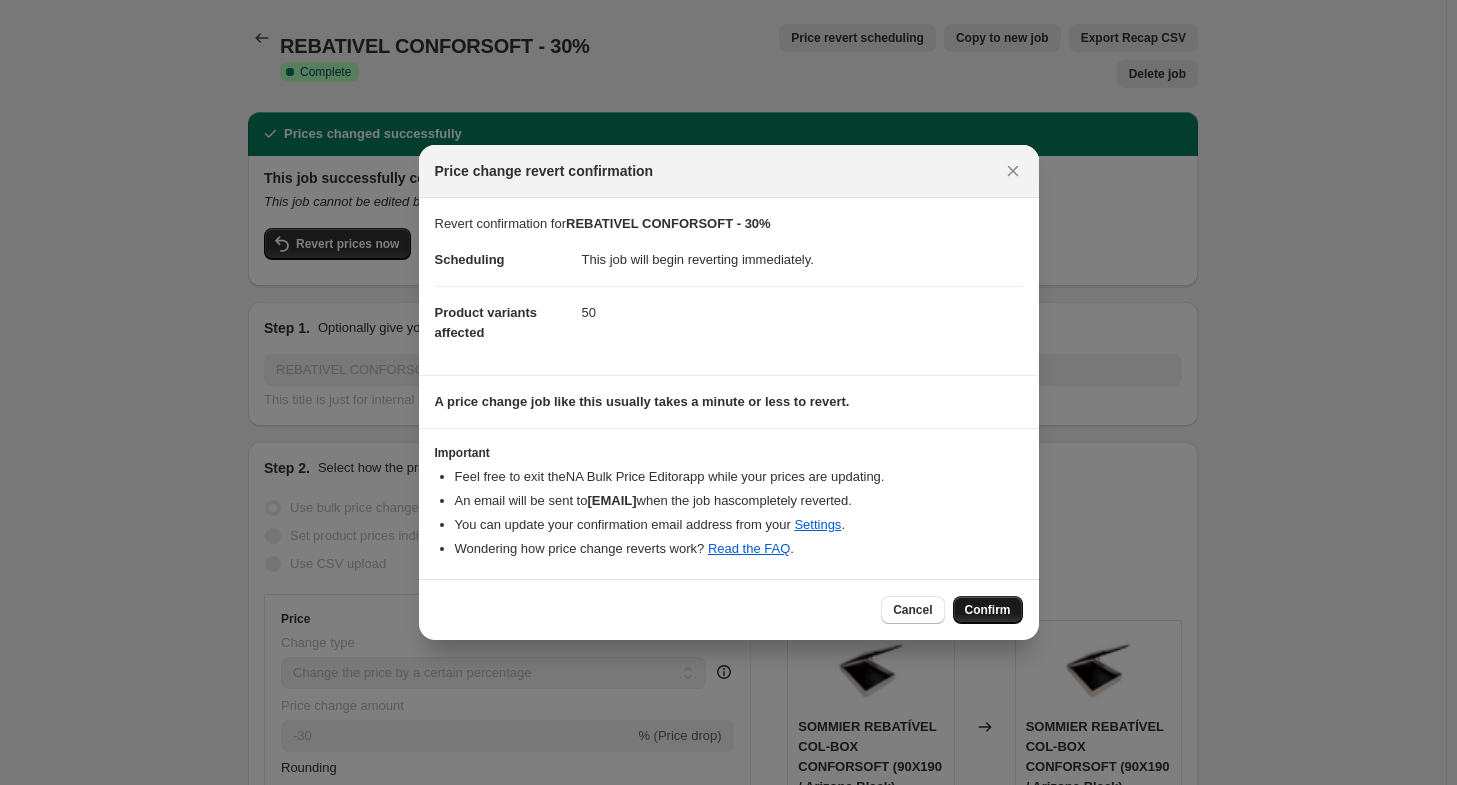click on "Confirm" at bounding box center (988, 610) 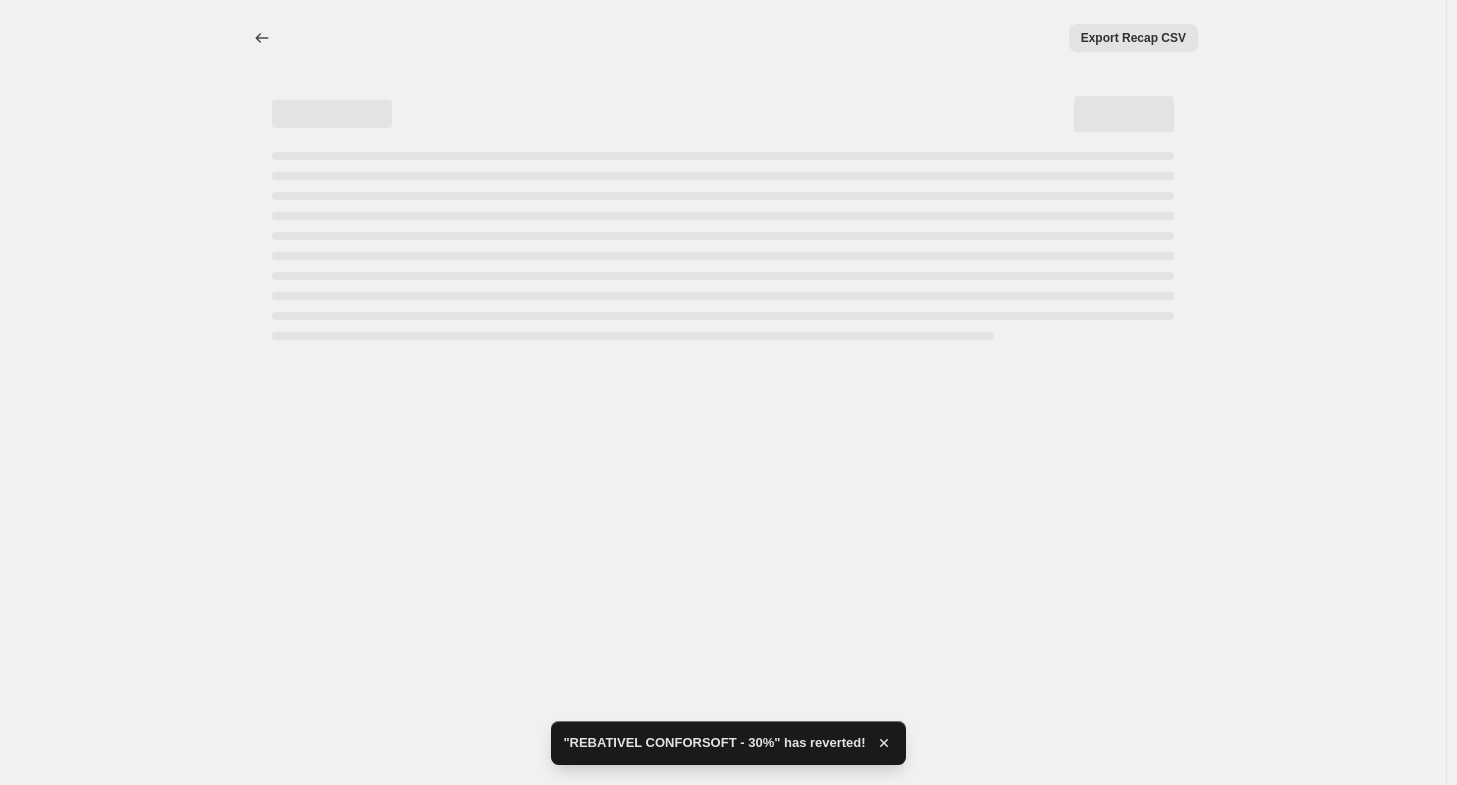 select on "percentage" 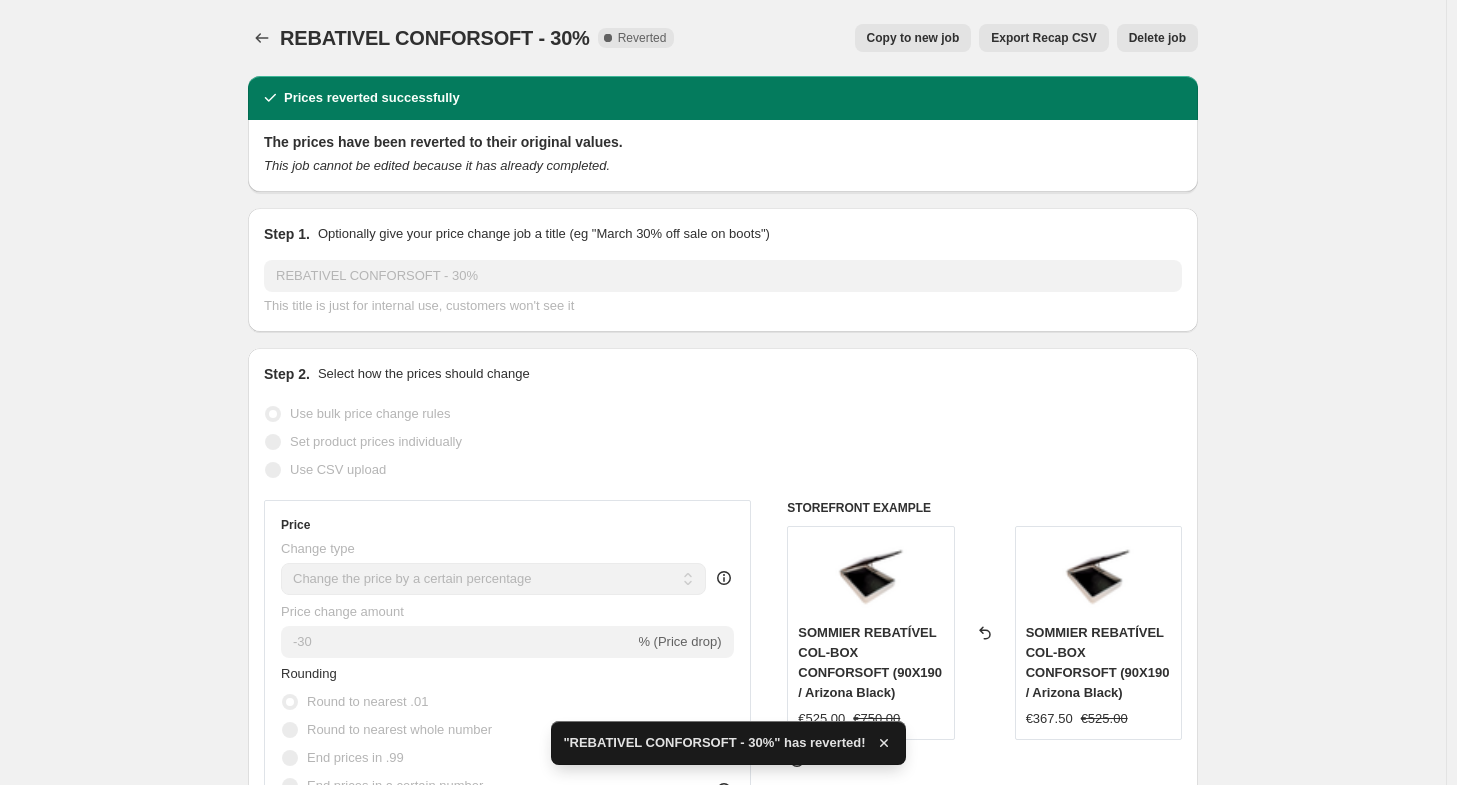click on "Delete job" at bounding box center (1157, 38) 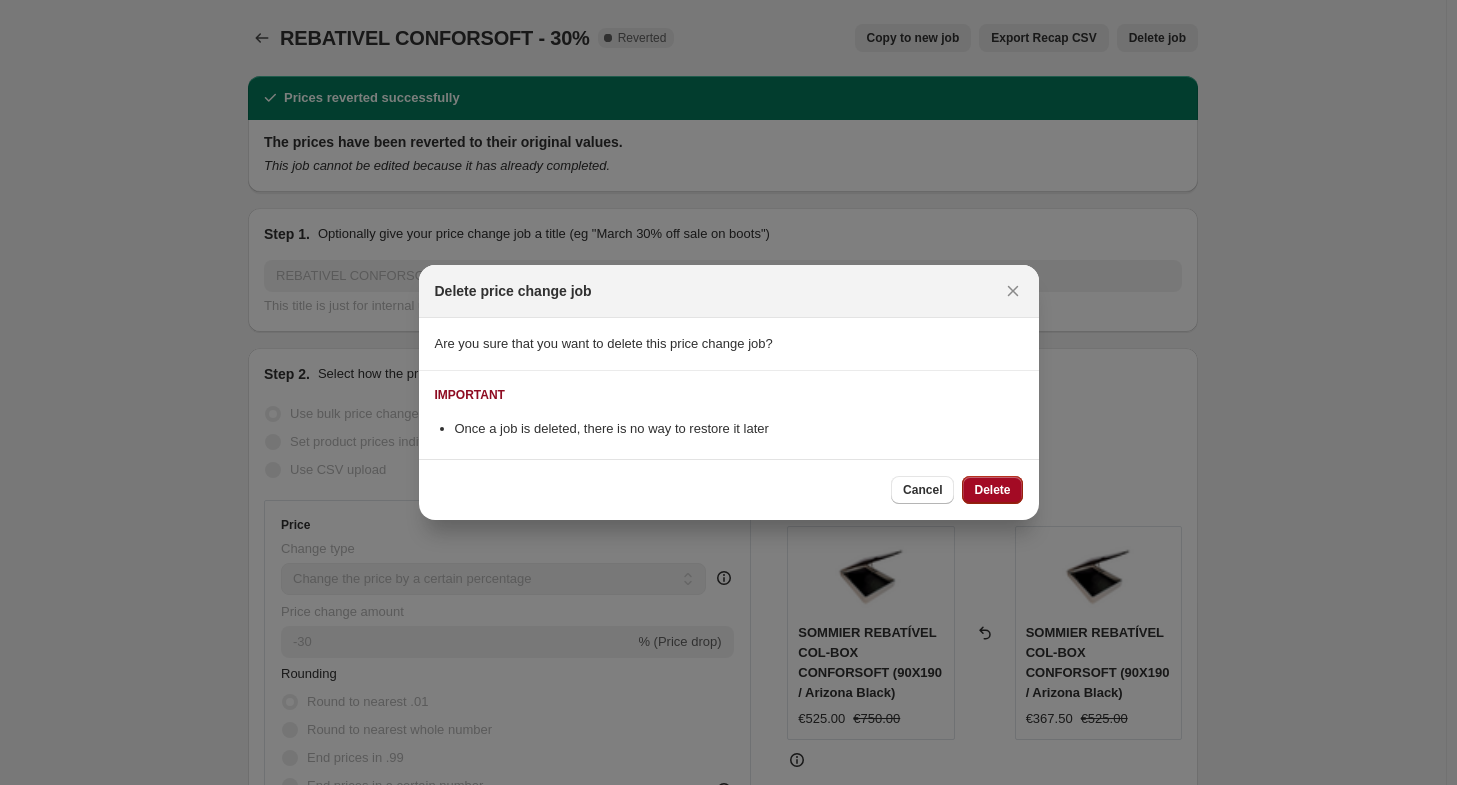 click on "Delete" at bounding box center (992, 490) 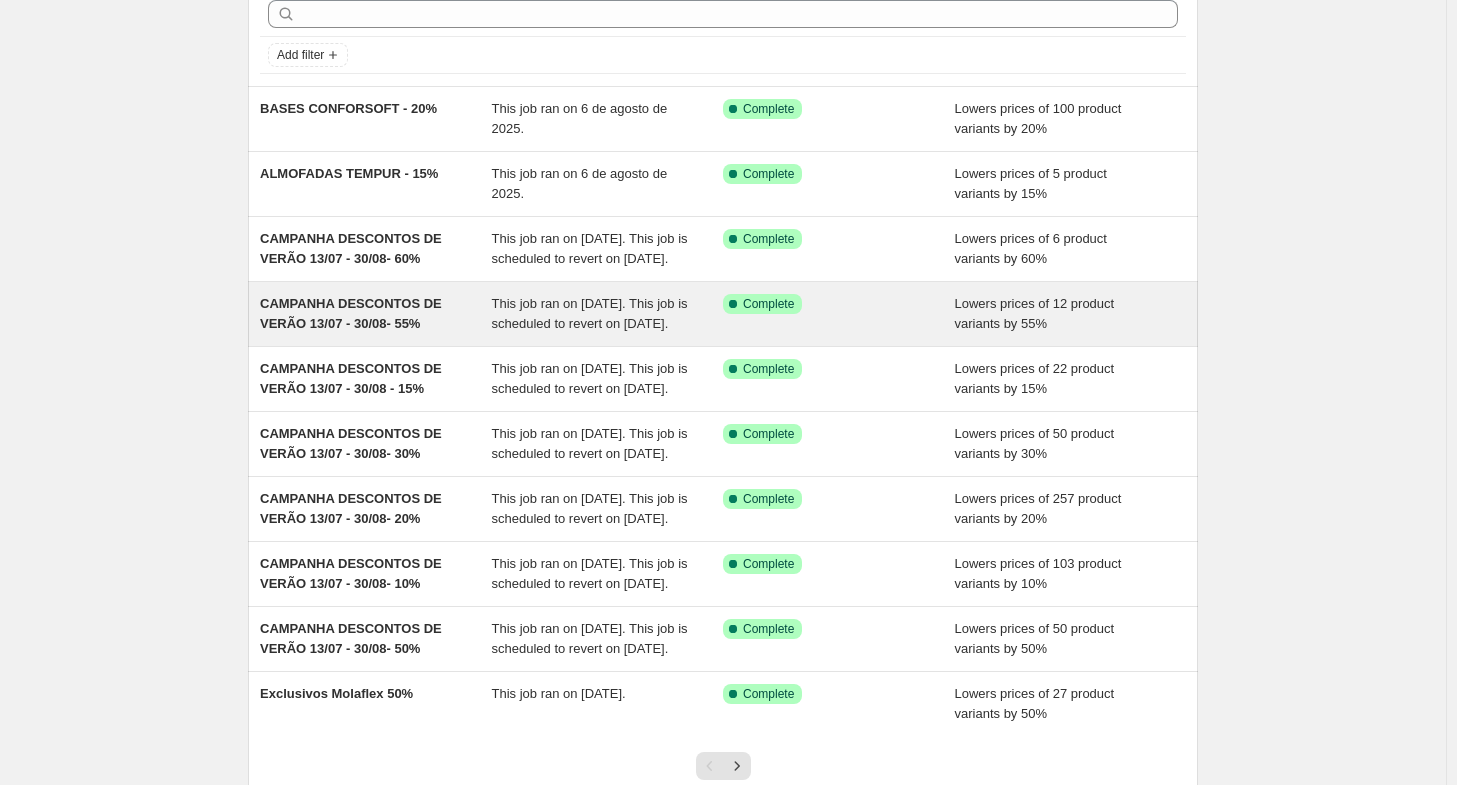 scroll, scrollTop: 100, scrollLeft: 0, axis: vertical 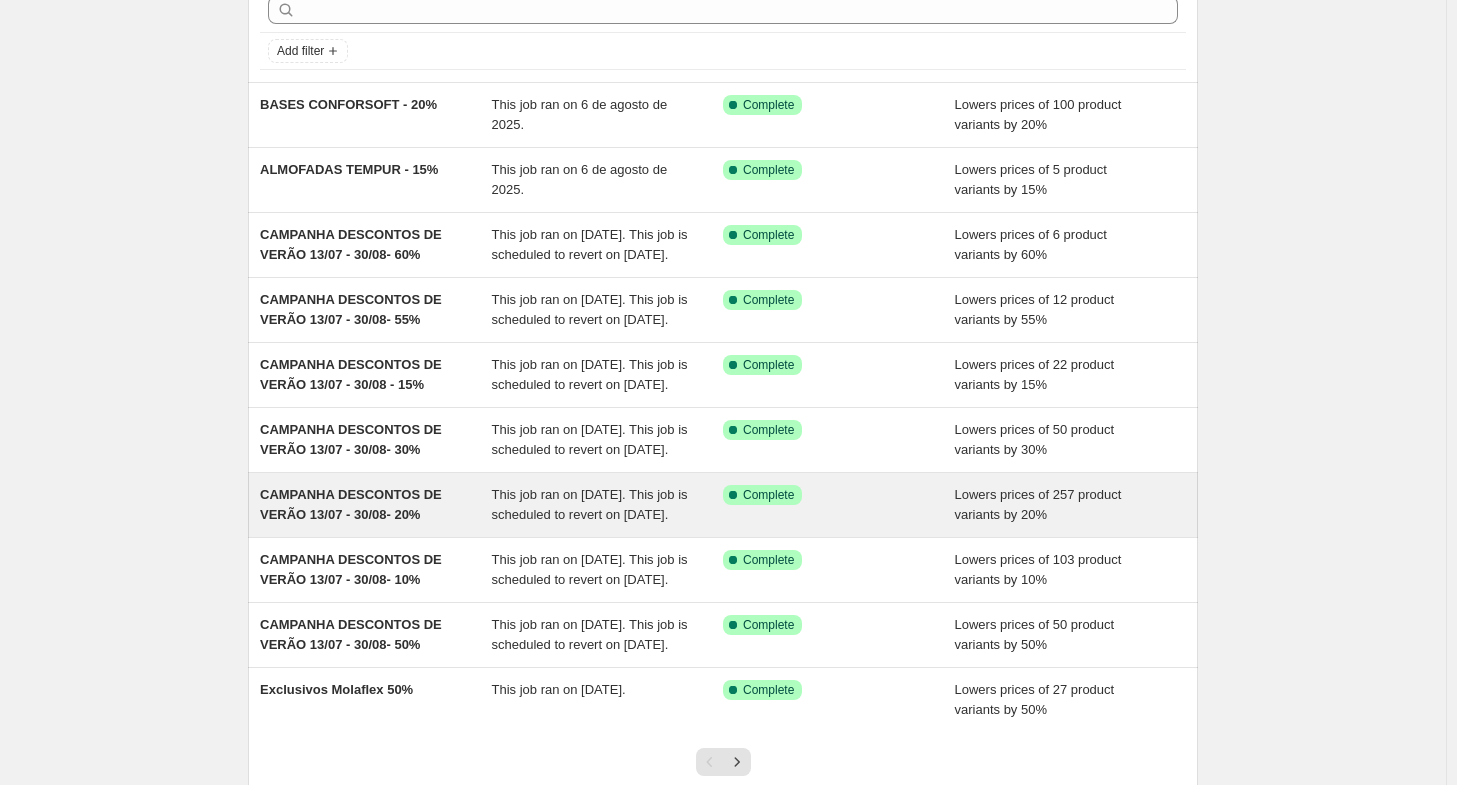 click on "CAMPANHA DESCONTOS DE VERÃO 13/07 - 30/08- 20%" at bounding box center (351, 504) 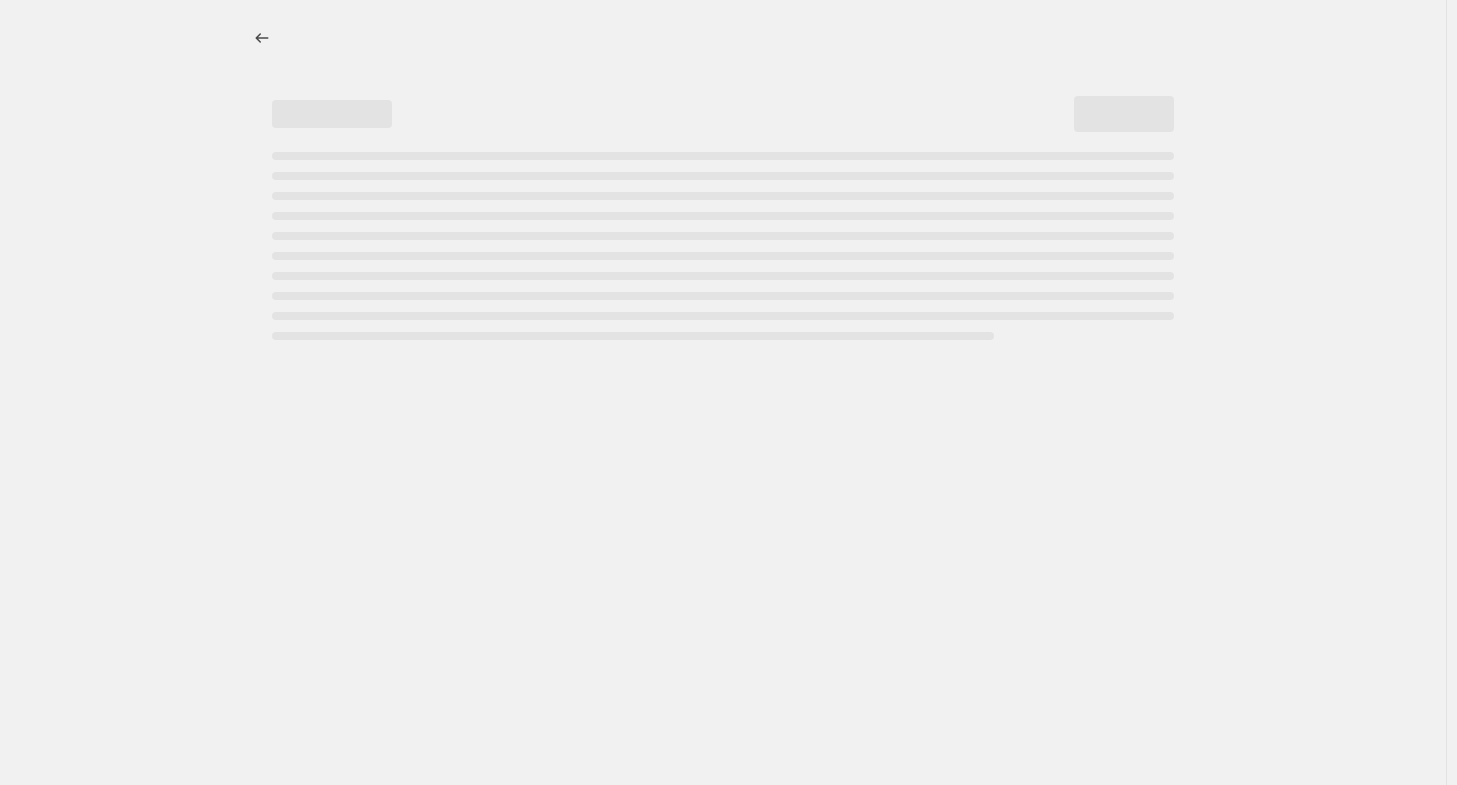 select on "percentage" 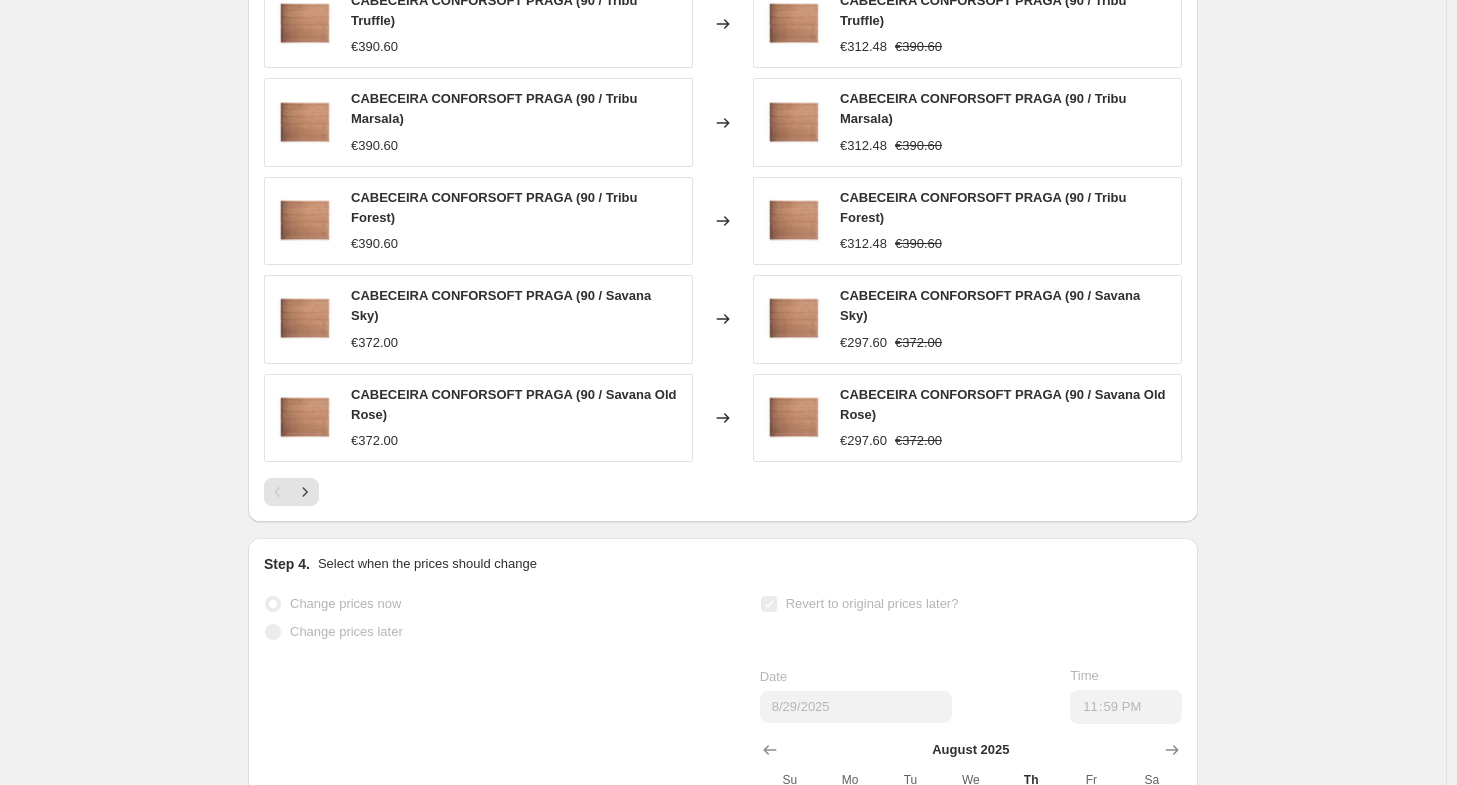 scroll, scrollTop: 1500, scrollLeft: 0, axis: vertical 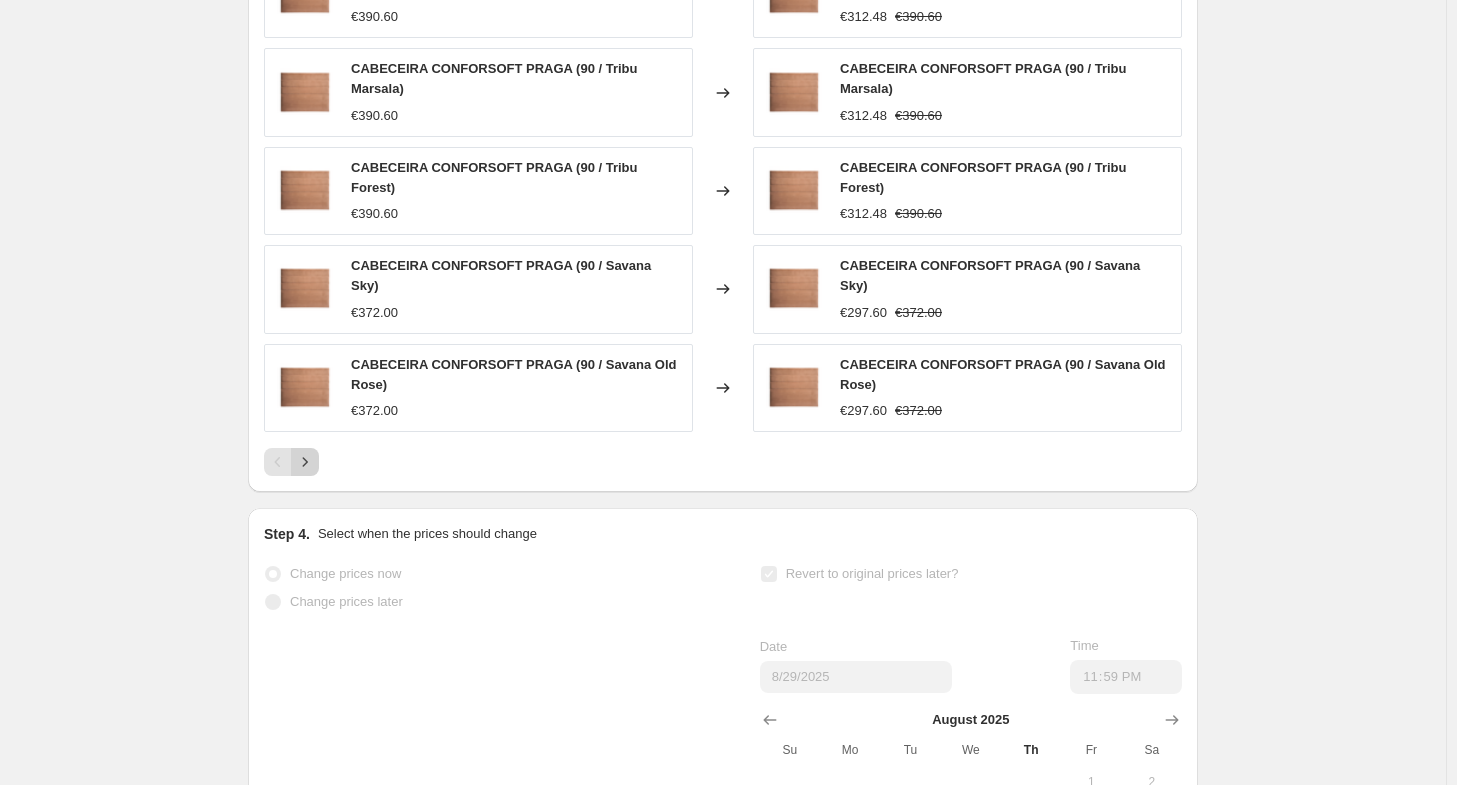 click at bounding box center (305, 462) 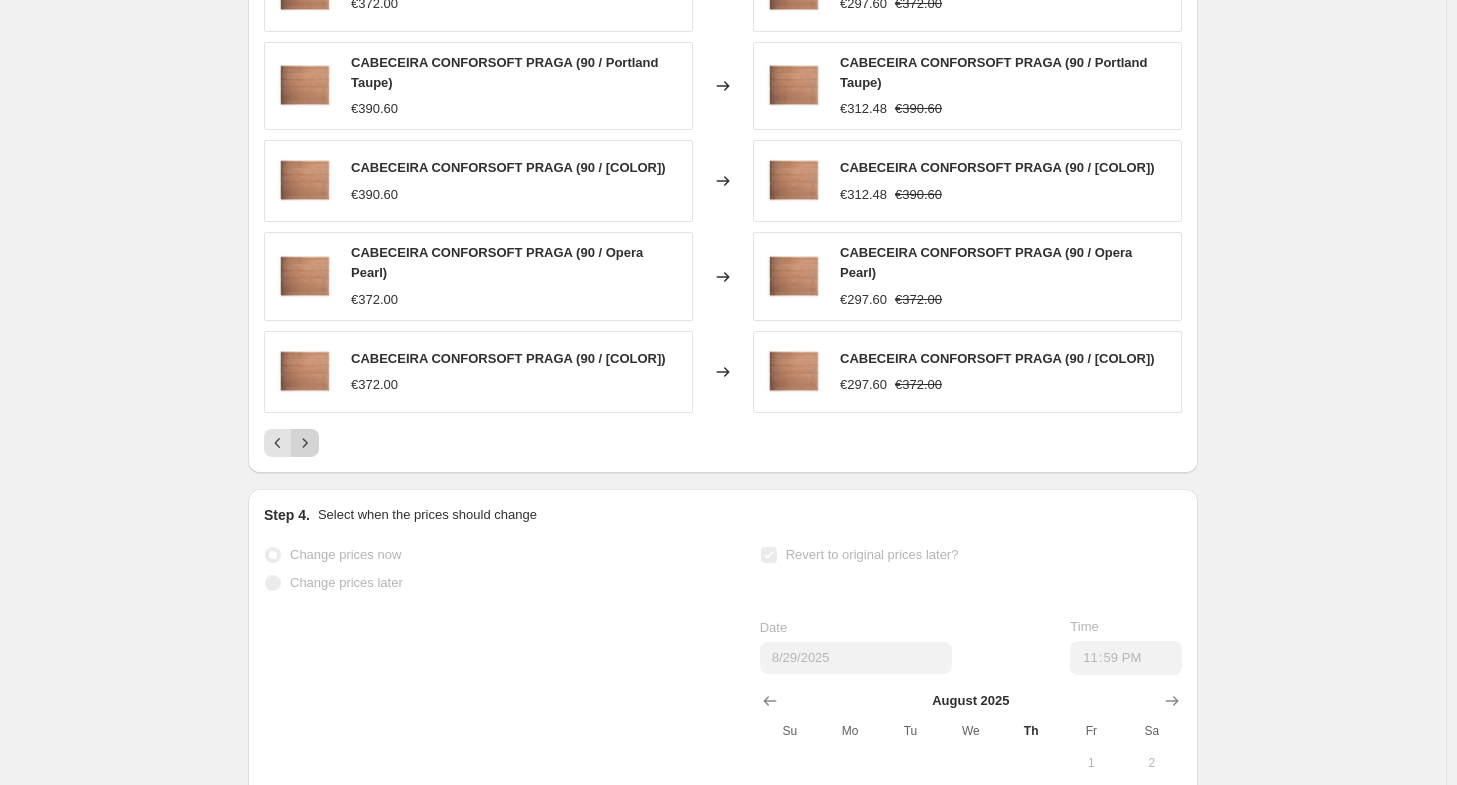 click at bounding box center [305, 443] 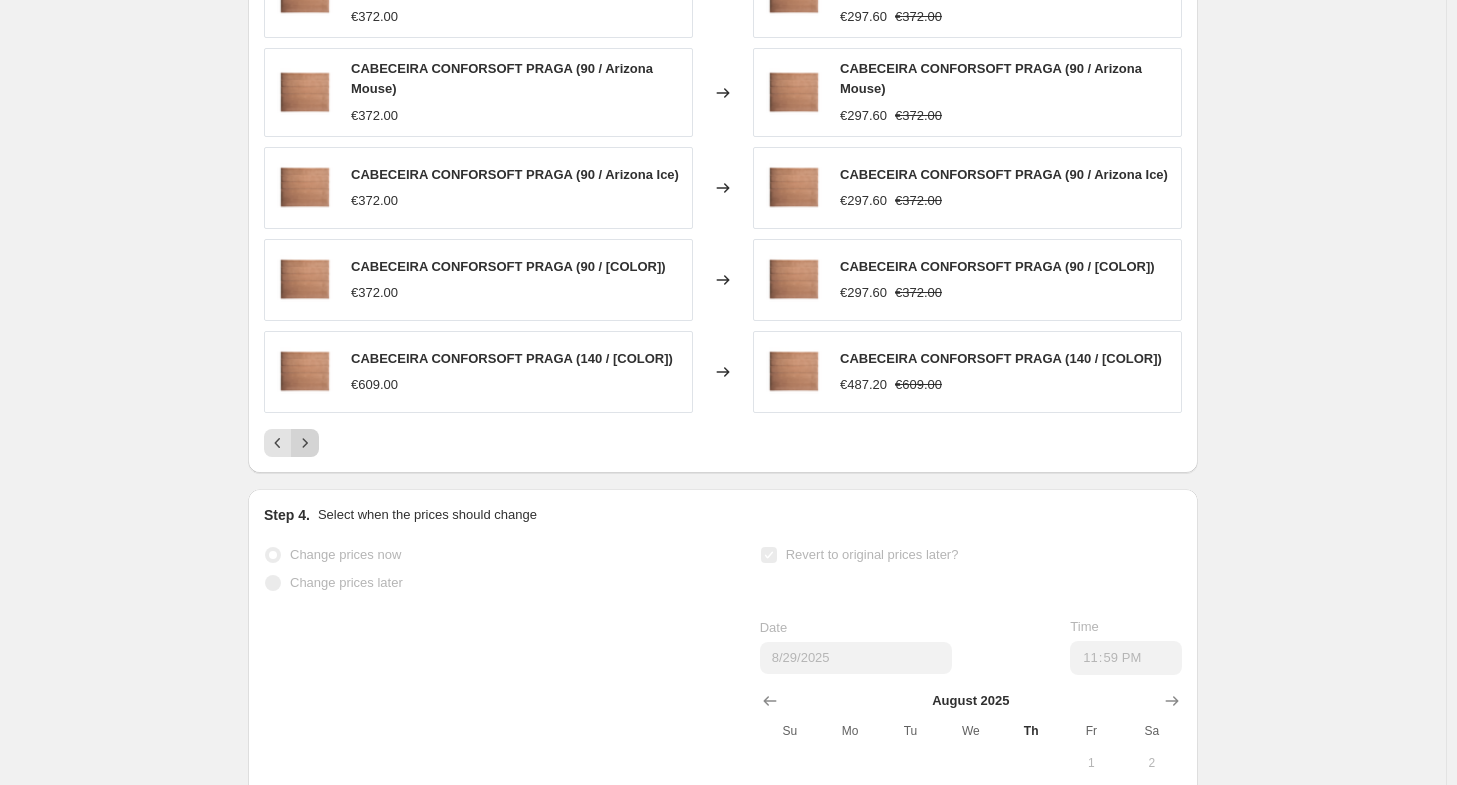 click at bounding box center [305, 443] 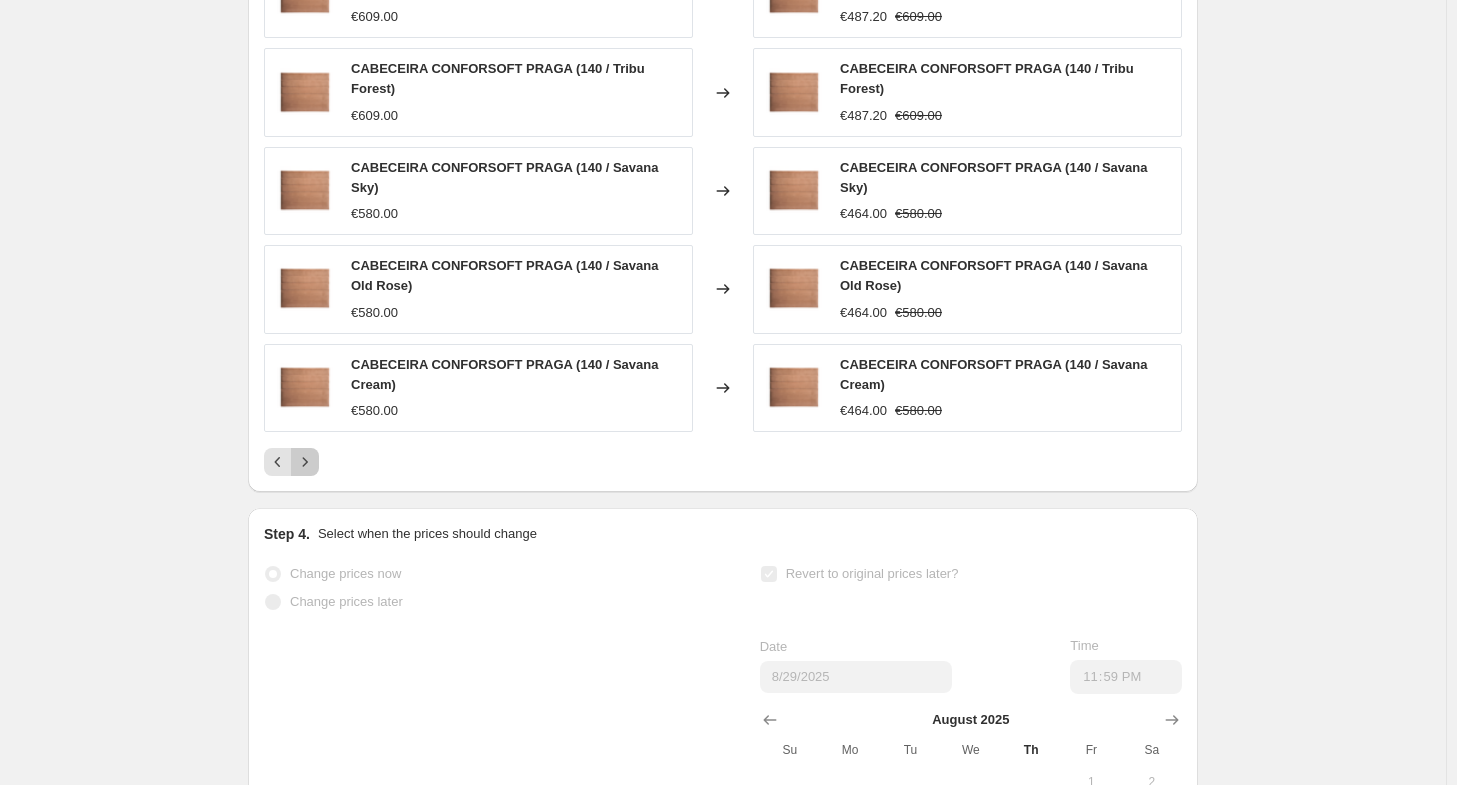 click 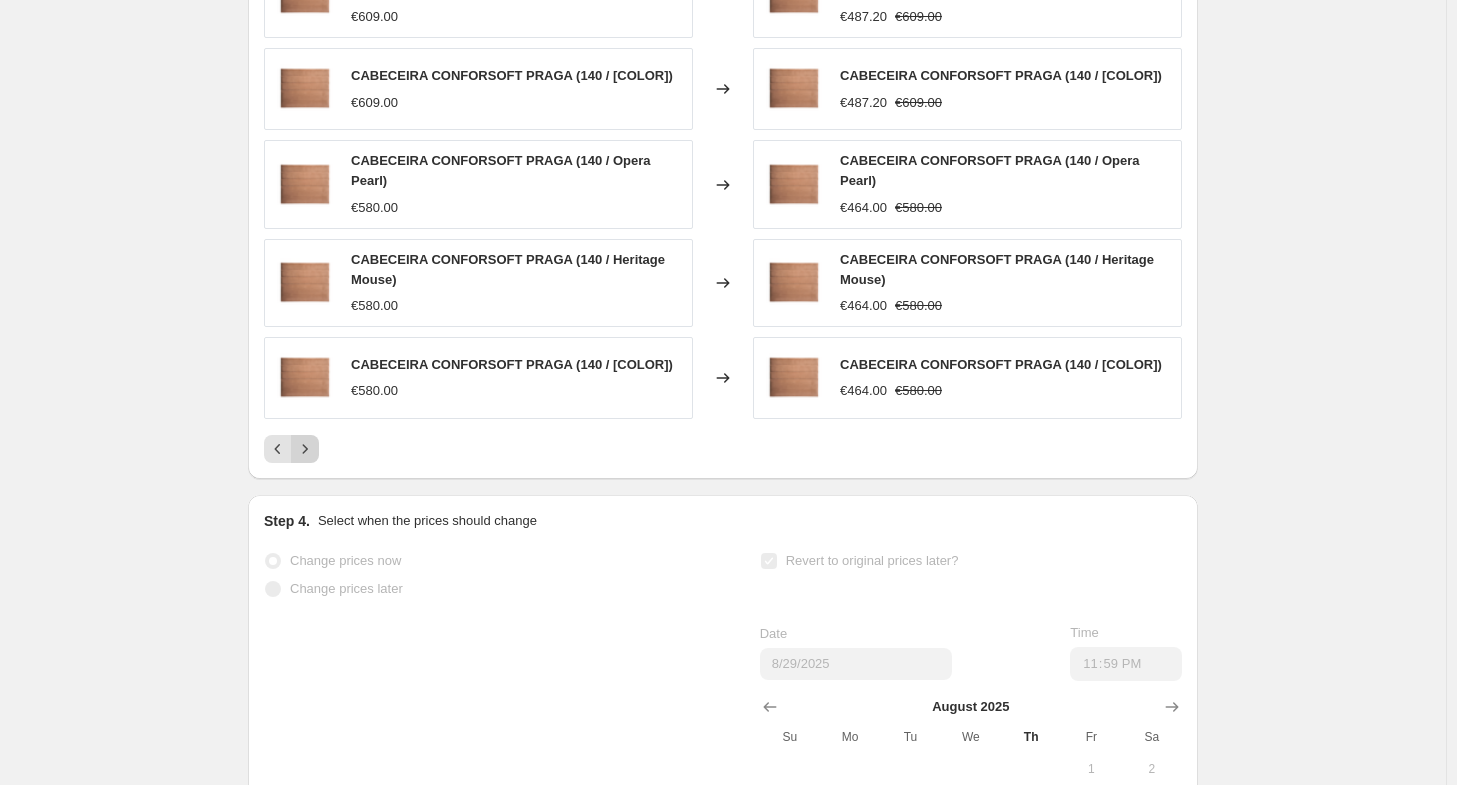 click 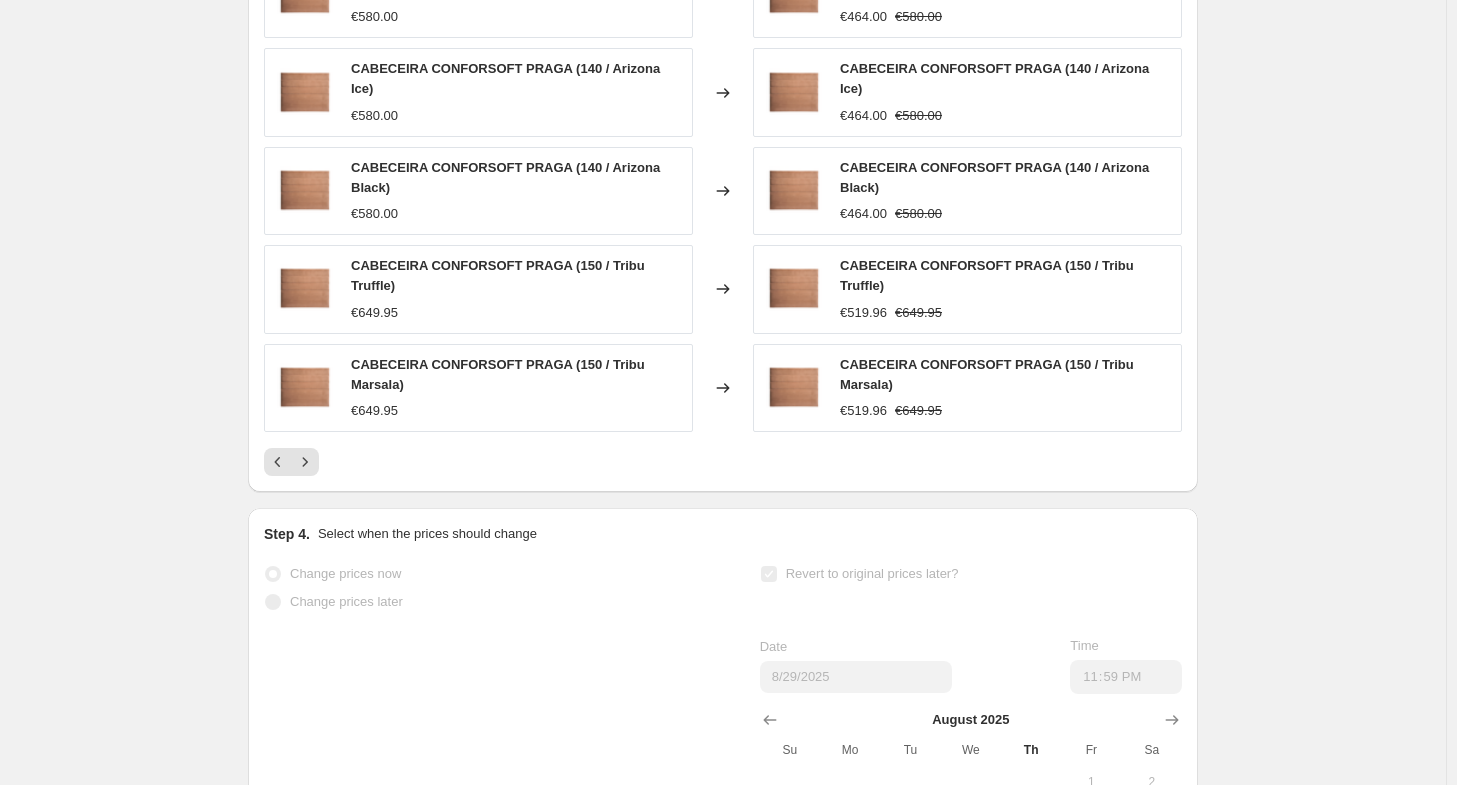click 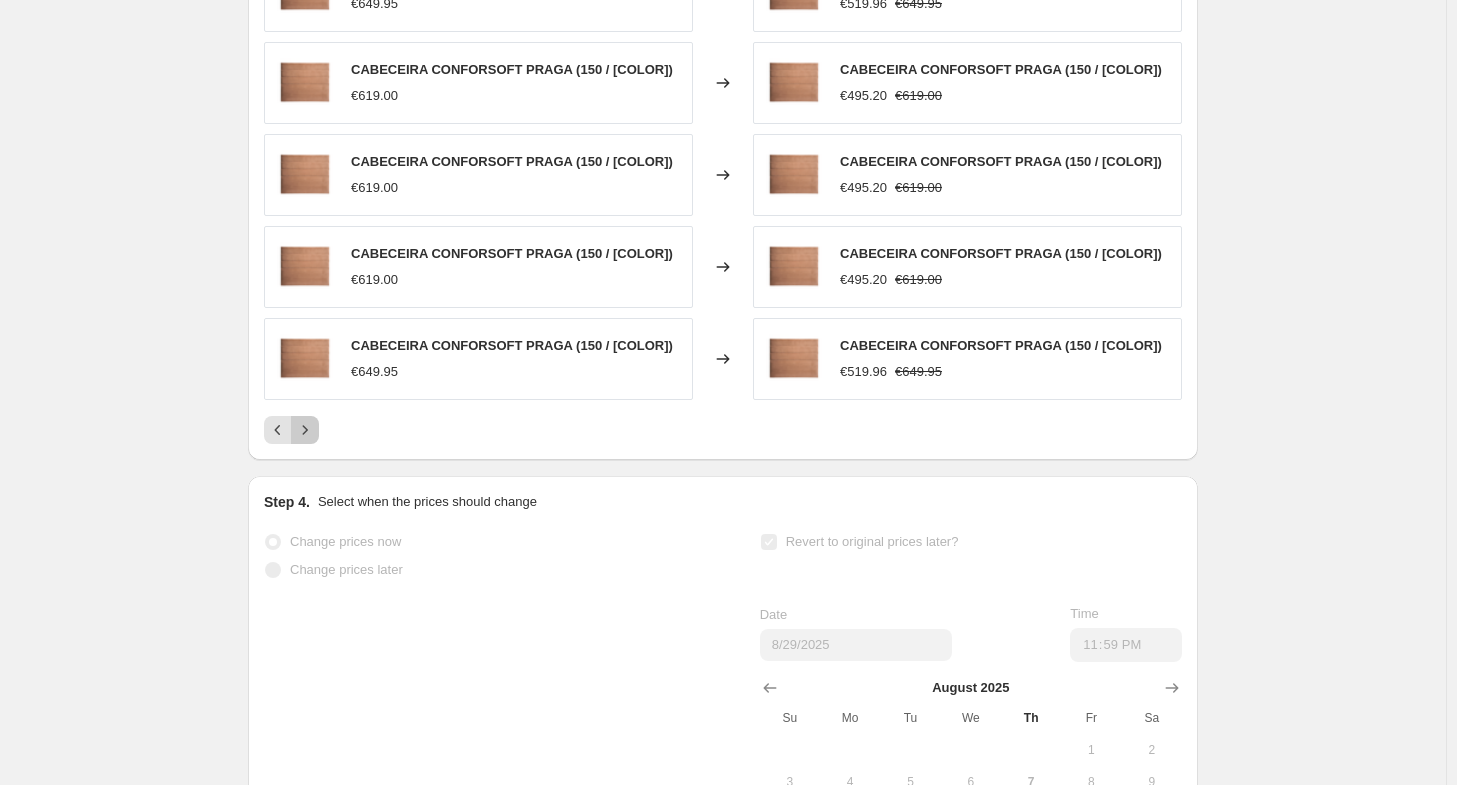 click 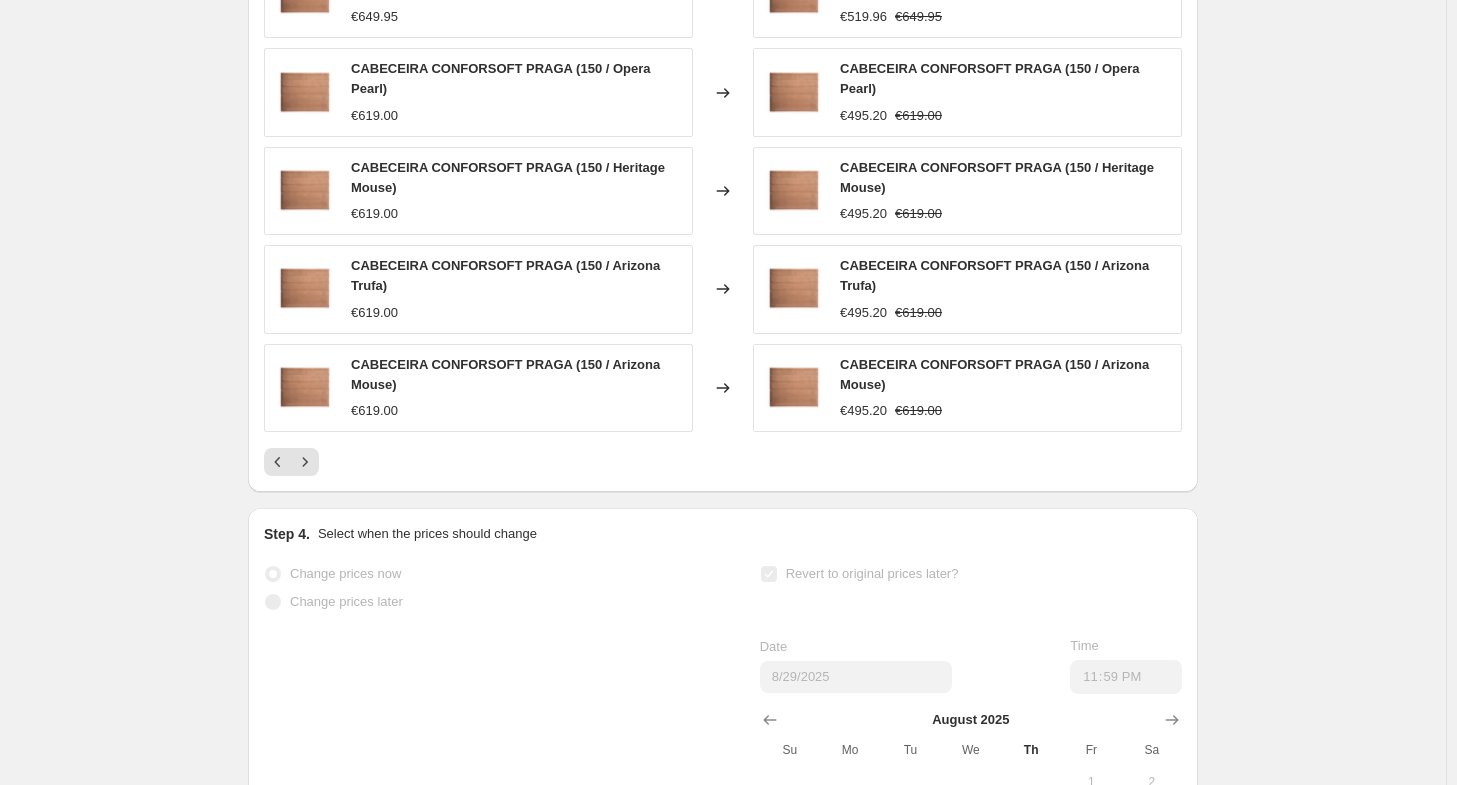 click 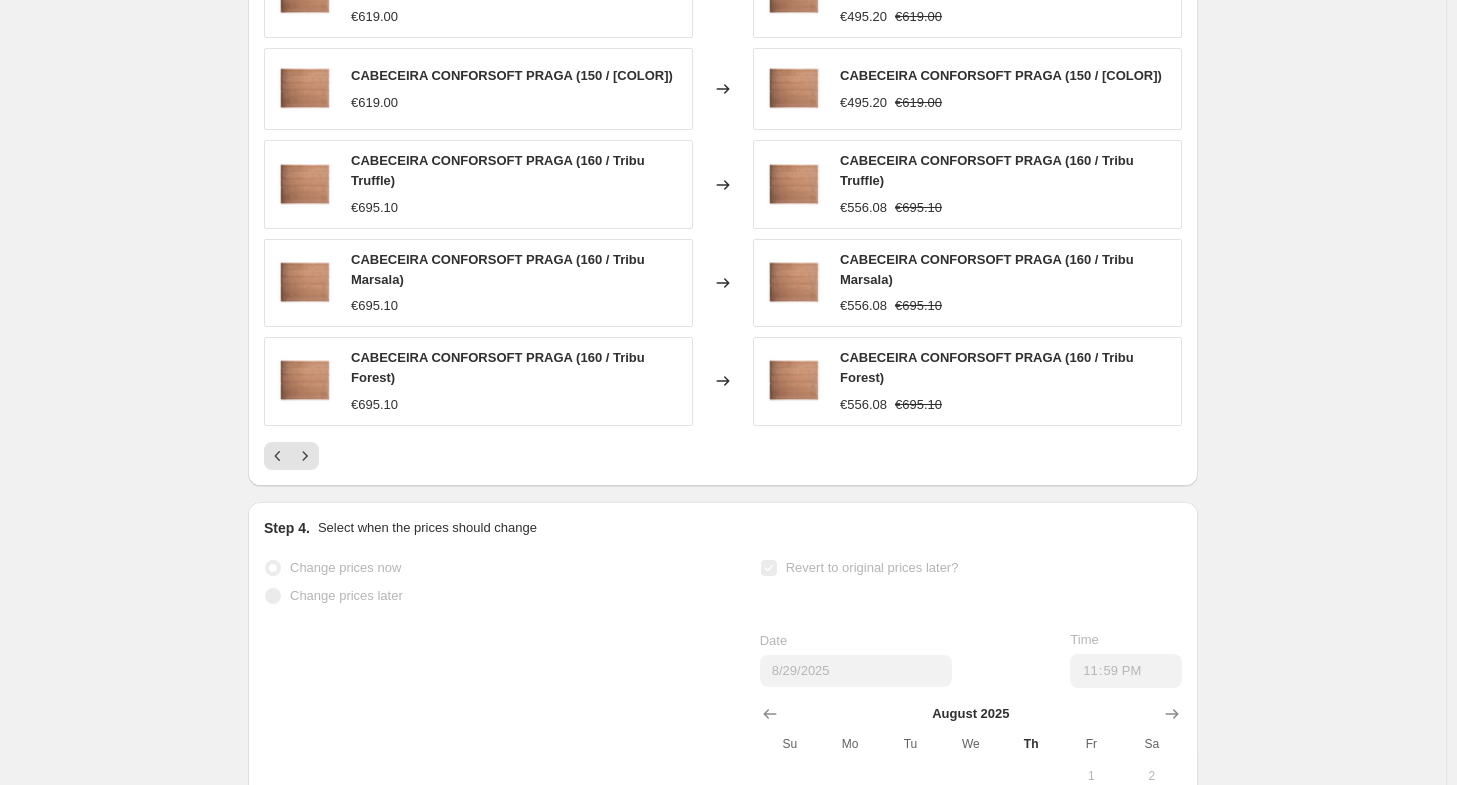 click on "PRICE CHANGE RECAP 257 product variants were affected by this price change: CABECEIRA CONFORSOFT PRAGA (150 / Arizona Ice) €619.00 Changed to CABECEIRA CONFORSOFT PRAGA (150 / Arizona Ice) €495.20 €619.00 CABECEIRA CONFORSOFT PRAGA (150 / Arizona Black) €619.00 Changed to CABECEIRA CONFORSOFT PRAGA (150 / Arizona Black) €495.20 €619.00 CABECEIRA CONFORSOFT PRAGA (160 / Tribu Truffle) €695.10 Changed to CABECEIRA CONFORSOFT PRAGA (160 / Tribu Truffle) €556.08 €695.10 CABECEIRA CONFORSOFT PRAGA (160 / Tribu Marsala) €695.10 Changed to CABECEIRA CONFORSOFT PRAGA (160 / Tribu Marsala) €556.08 €695.10 CABECEIRA CONFORSOFT PRAGA (160 / Tribu Forest) €695.10 Changed to CABECEIRA CONFORSOFT PRAGA (160 / Tribu Forest) €556.08 €695.10" at bounding box center [723, 183] 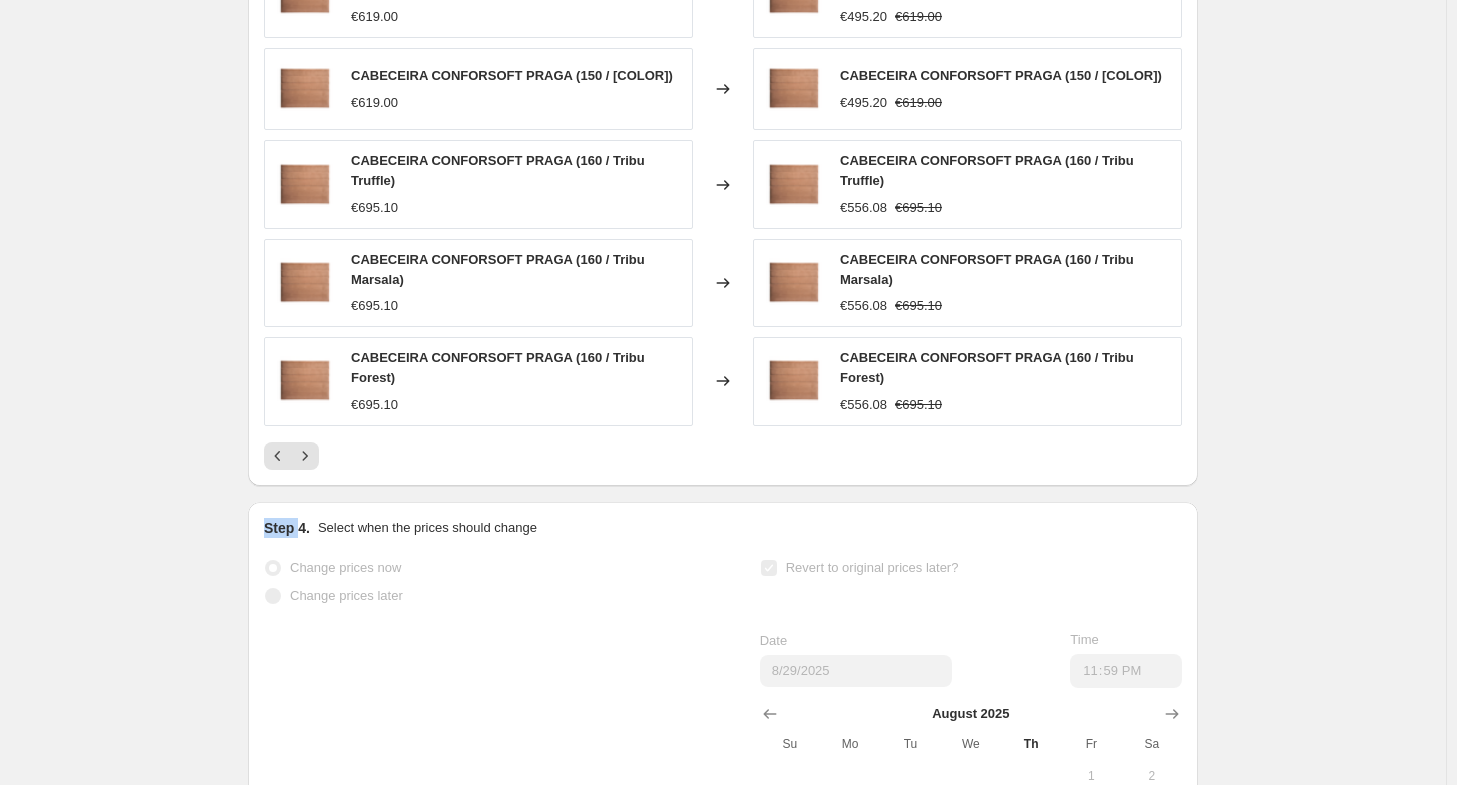 click on "PRICE CHANGE RECAP 257 product variants were affected by this price change: CABECEIRA CONFORSOFT PRAGA (150 / Arizona Ice) €619.00 Changed to CABECEIRA CONFORSOFT PRAGA (150 / Arizona Ice) €495.20 €619.00 CABECEIRA CONFORSOFT PRAGA (150 / Arizona Black) €619.00 Changed to CABECEIRA CONFORSOFT PRAGA (150 / Arizona Black) €495.20 €619.00 CABECEIRA CONFORSOFT PRAGA (160 / Tribu Truffle) €695.10 Changed to CABECEIRA CONFORSOFT PRAGA (160 / Tribu Truffle) €556.08 €695.10 CABECEIRA CONFORSOFT PRAGA (160 / Tribu Marsala) €695.10 Changed to CABECEIRA CONFORSOFT PRAGA (160 / Tribu Marsala) €556.08 €695.10 CABECEIRA CONFORSOFT PRAGA (160 / Tribu Forest) €695.10 Changed to CABECEIRA CONFORSOFT PRAGA (160 / Tribu Forest) €556.08 €695.10" at bounding box center (723, 183) 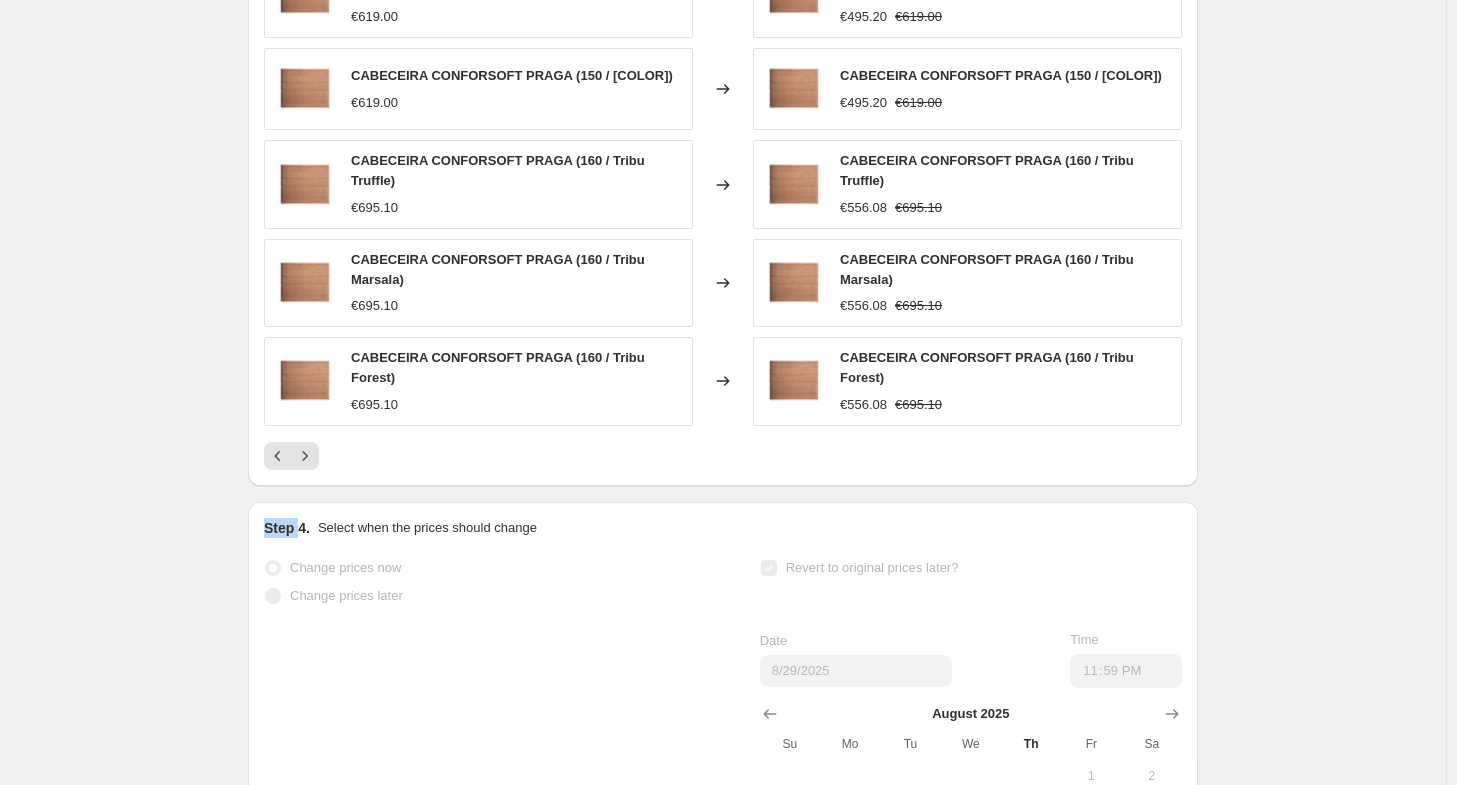click 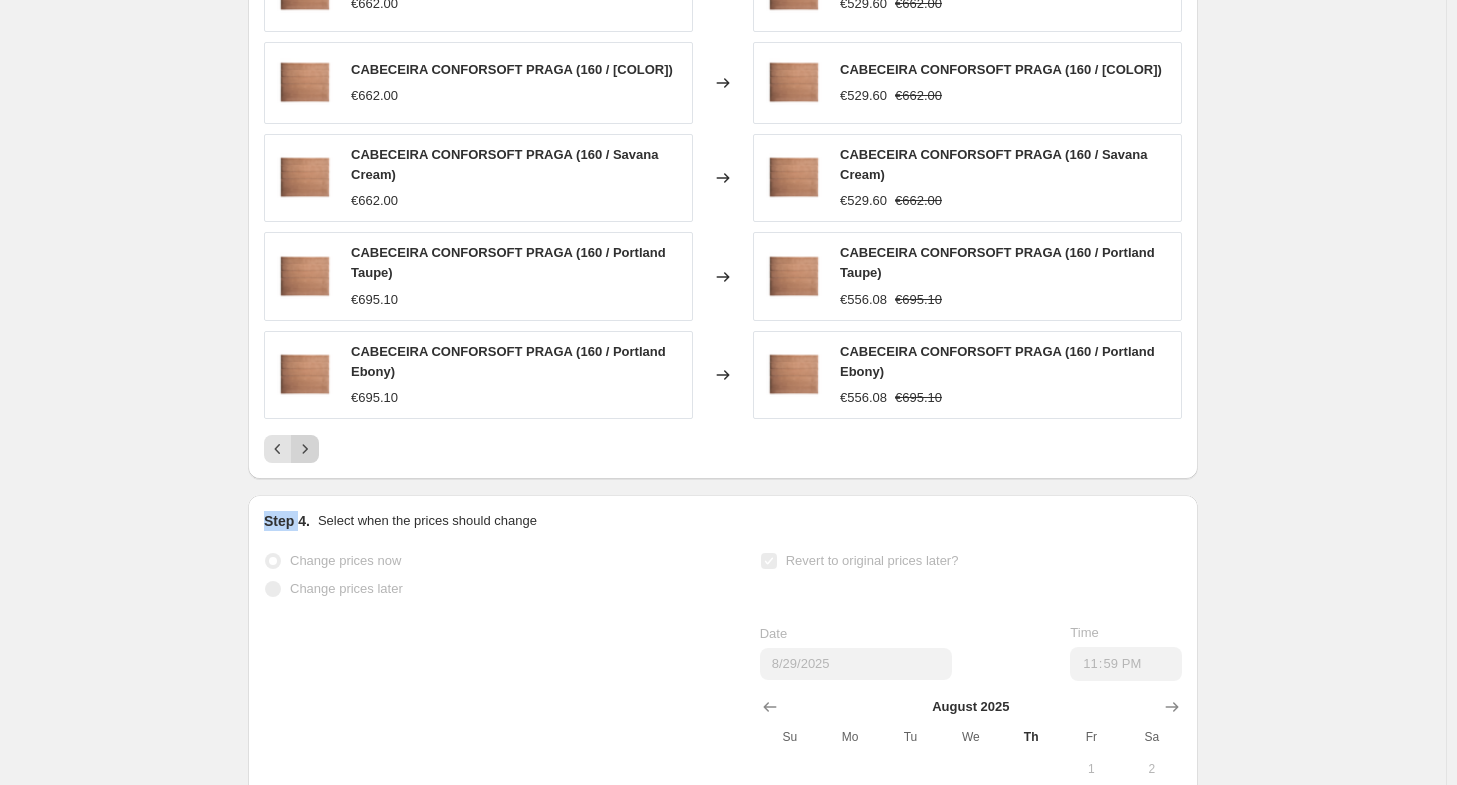 click 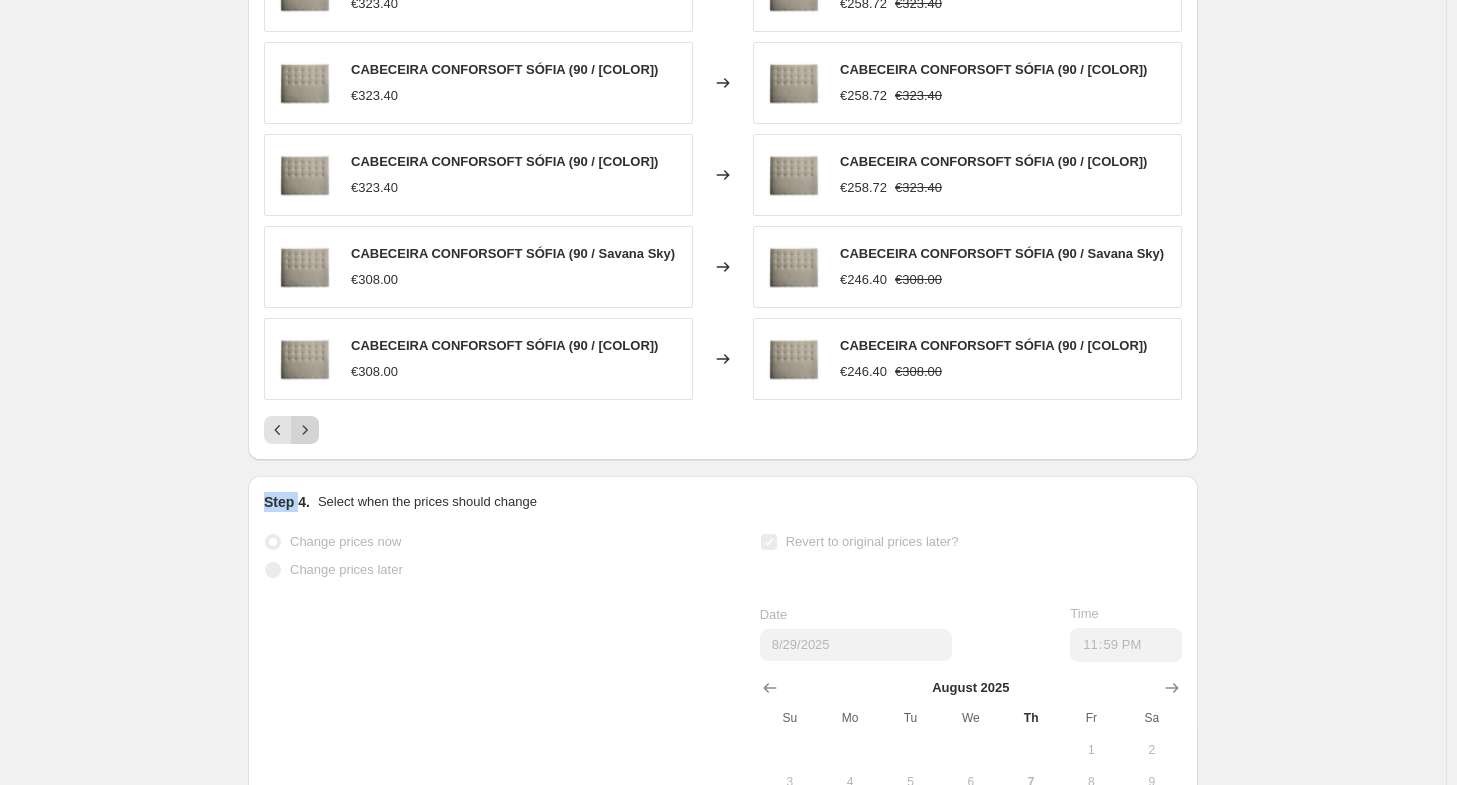 click at bounding box center (305, 430) 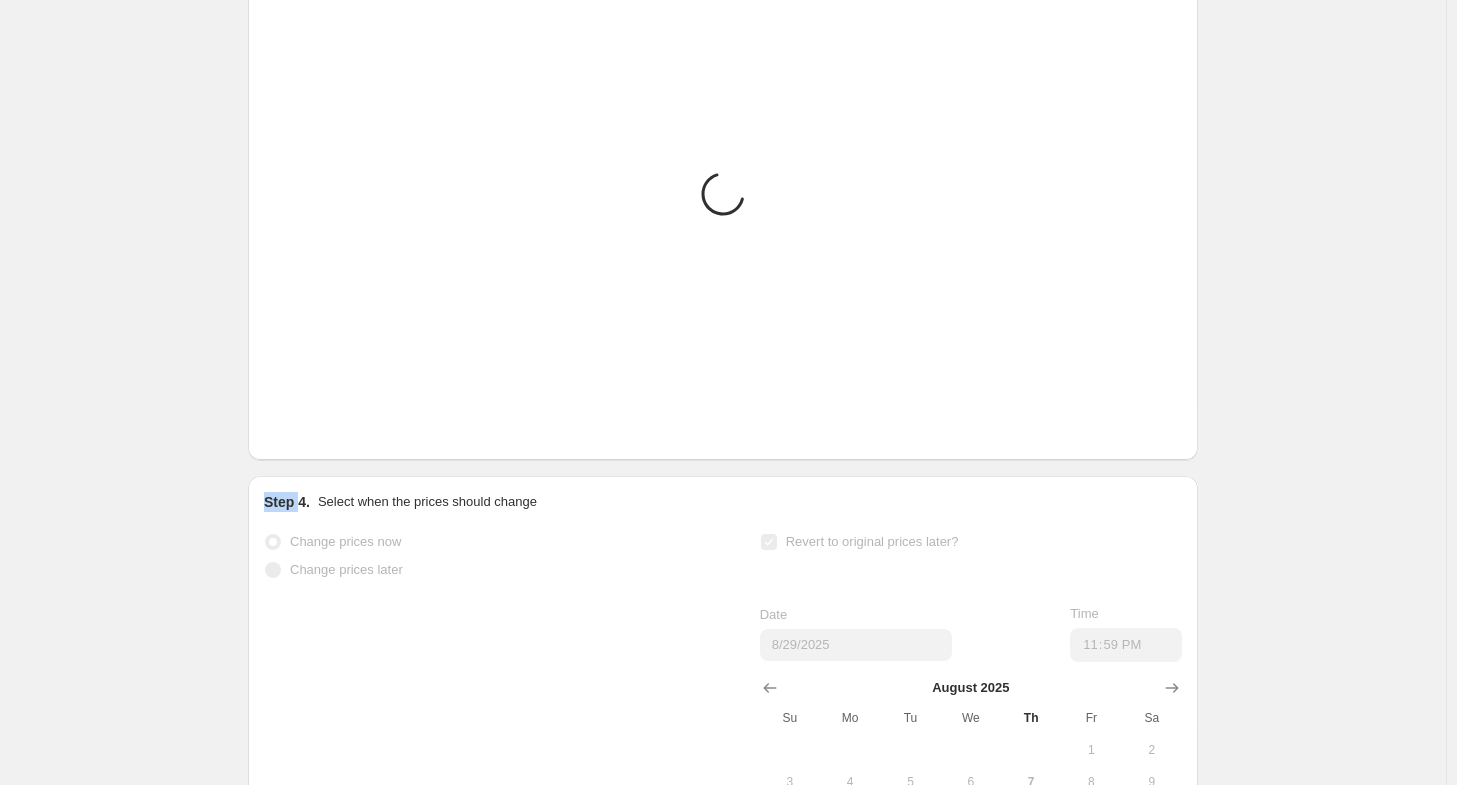 click 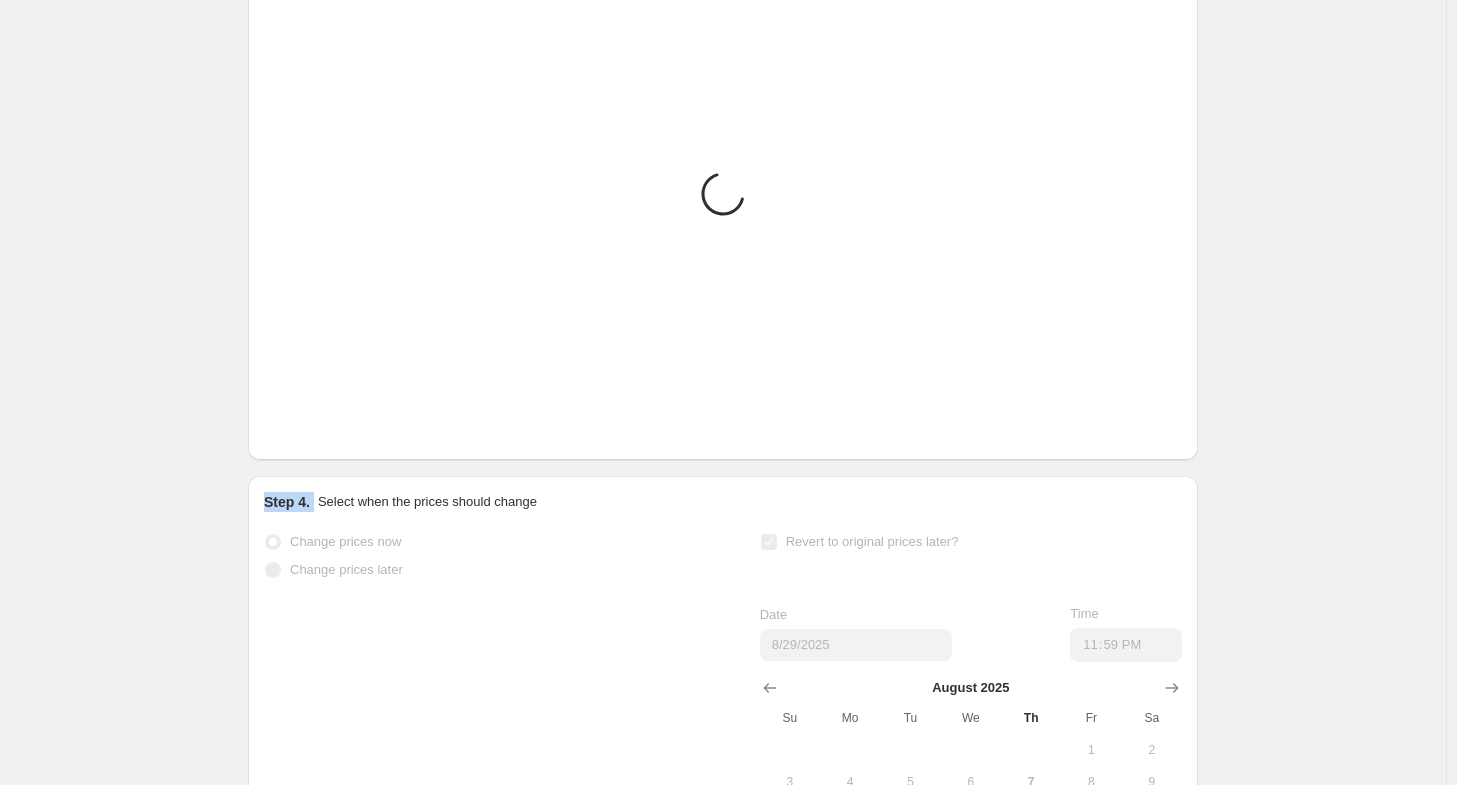 click on "PRICE CHANGE RECAP Placeholder Loading product variants... Loading... Placeholder €59.05 €65.61 Changed to Placeholder €53.15 €59.05 Loading... Placeholder €59.05 €65.61 Changed to Placeholder €53.15 €59.05 Loading... Placeholder €59.05 €65.61 Changed to Placeholder €53.15 €59.05 Loading... Placeholder €59.05 €65.61 Changed to Placeholder €53.15 €59.05 Loading... Placeholder €59.05 €65.61 Changed to Placeholder €53.15 €59.05" at bounding box center (723, 170) 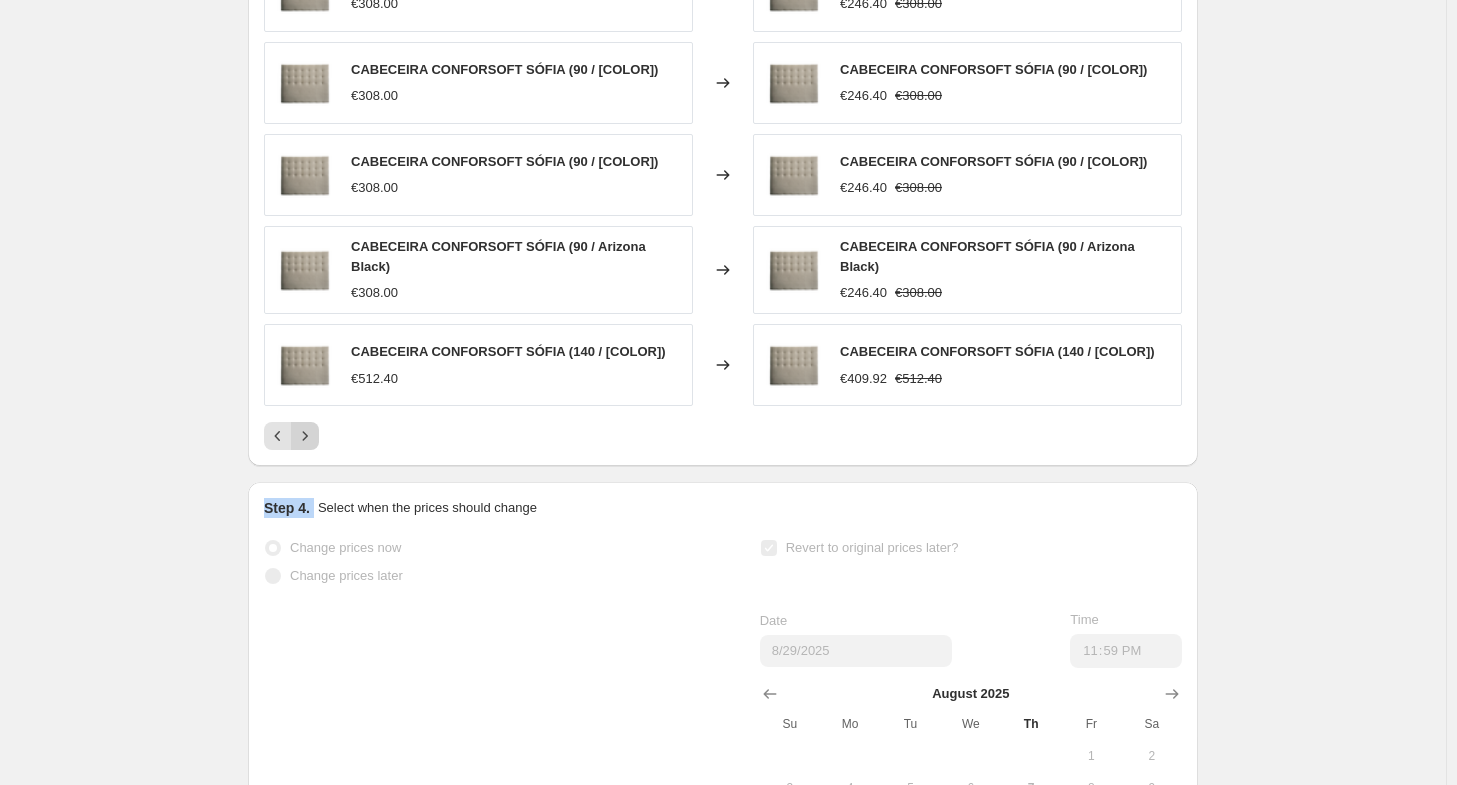 click on "PRICE CHANGE RECAP 257 product variants were affected by this price change: CABECEIRA CONFORSOFT SÓFIA (90 / Arizona Trufa) €308.00 Changed to CABECEIRA CONFORSOFT SÓFIA (90 / Arizona Trufa) €246.40 €308.00 CABECEIRA CONFORSOFT SÓFIA (90 / Arizona Mouse) €308.00 Changed to CABECEIRA CONFORSOFT SÓFIA (90 / Arizona Mouse) €246.40 €308.00 CABECEIRA CONFORSOFT SÓFIA (90 / Arizona Ice) €308.00 Changed to CABECEIRA CONFORSOFT SÓFIA (90 / Arizona Ice) €246.40 €308.00 CABECEIRA CONFORSOFT SÓFIA (90 / Arizona Black) €308.00 Changed to CABECEIRA CONFORSOFT SÓFIA (90 / Arizona Black) €246.40 €308.00 CABECEIRA CONFORSOFT SÓFIA (140 / Tribu Truffle) €512.40 Changed to CABECEIRA CONFORSOFT SÓFIA (140 / Tribu Truffle) €409.92 €512.40" at bounding box center [723, 174] 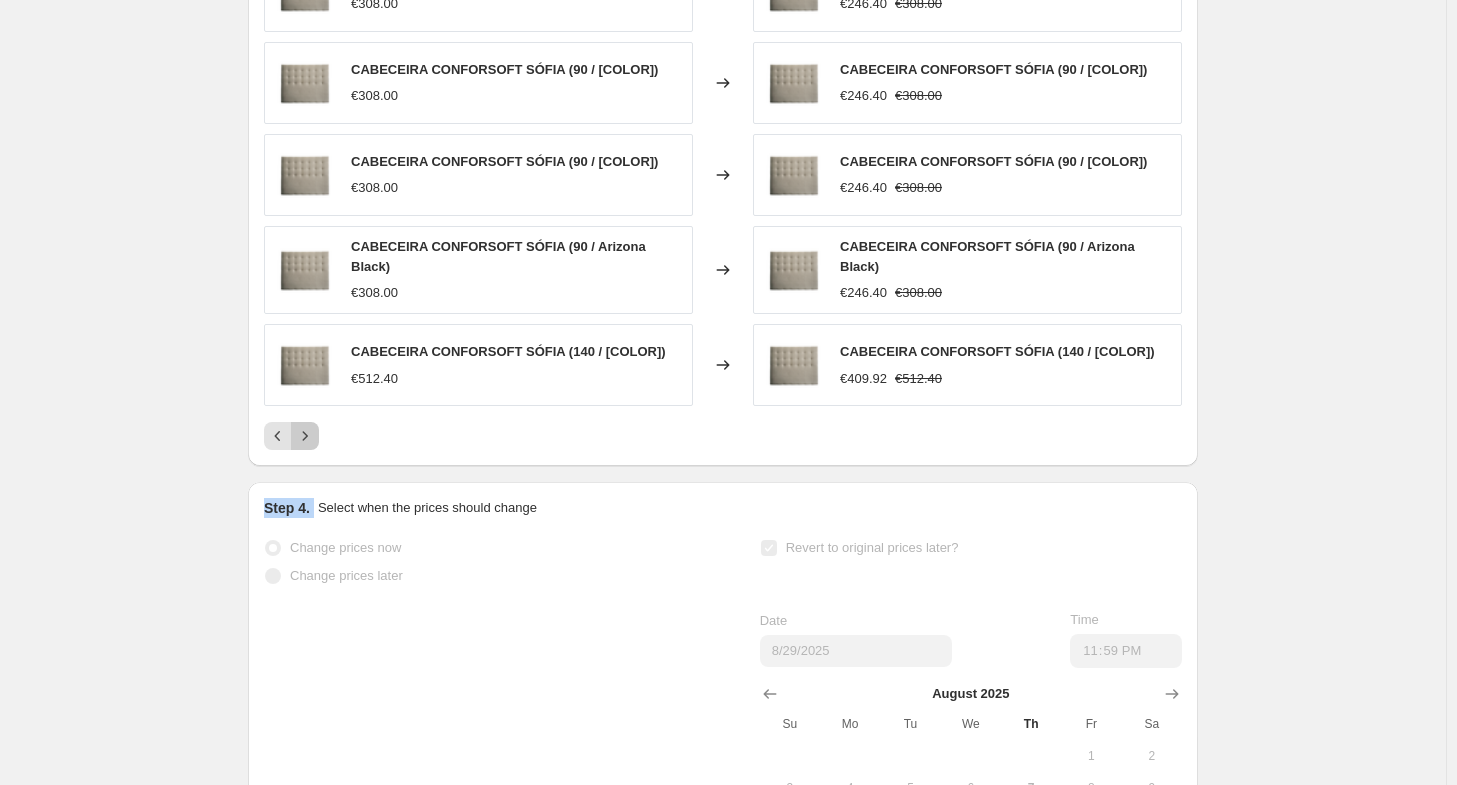 click at bounding box center (305, 436) 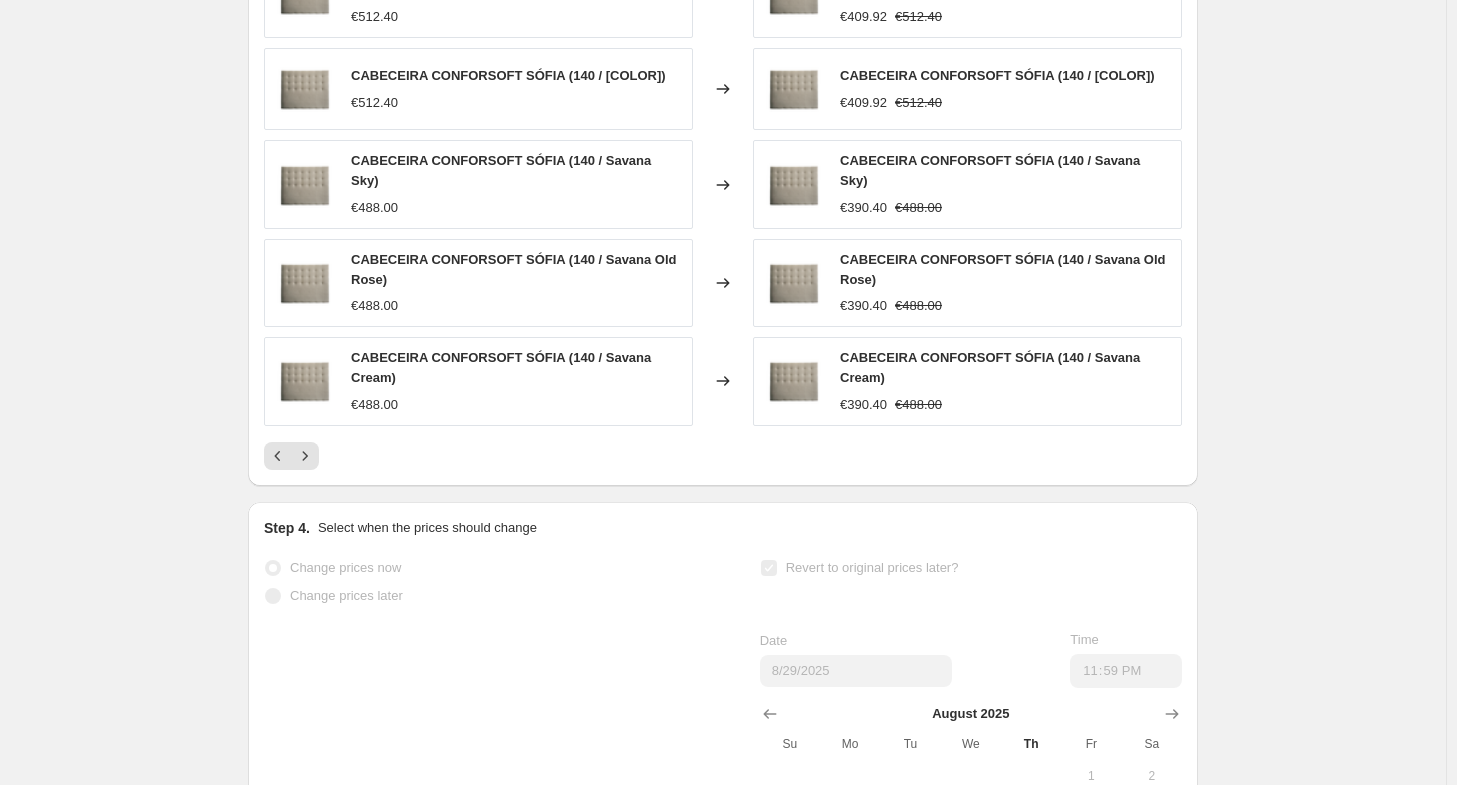 click on "Prices changed successfully This job successfully completed on 5 de agosto de 2025 at 17:08. Prices are scheduled to revert to their original values on 29 de agosto de 2025 at 23:59 This job cannot be edited because it has already completed. Revert prices now Step 1. Optionally give your price change job a title (eg "March 30% off sale on boots") CAMPANHA DESCONTOS DE VERÃO 13/07 - 30/08- 20% This title is just for internal use, customers won't see it Step 2. Select how the prices should change Use bulk price change rules Set product prices individually Use CSV upload Price Change type Change the price to a certain amount Change the price by a certain amount Change the price by a certain percentage Change the price to the current compare at price (price before sale) Change the price by a certain amount relative to the compare at price Change the price by a certain percentage relative to the compare at price Don't change the price Change the price by a certain percentage relative to the cost per item -20 257" at bounding box center (715, -218) 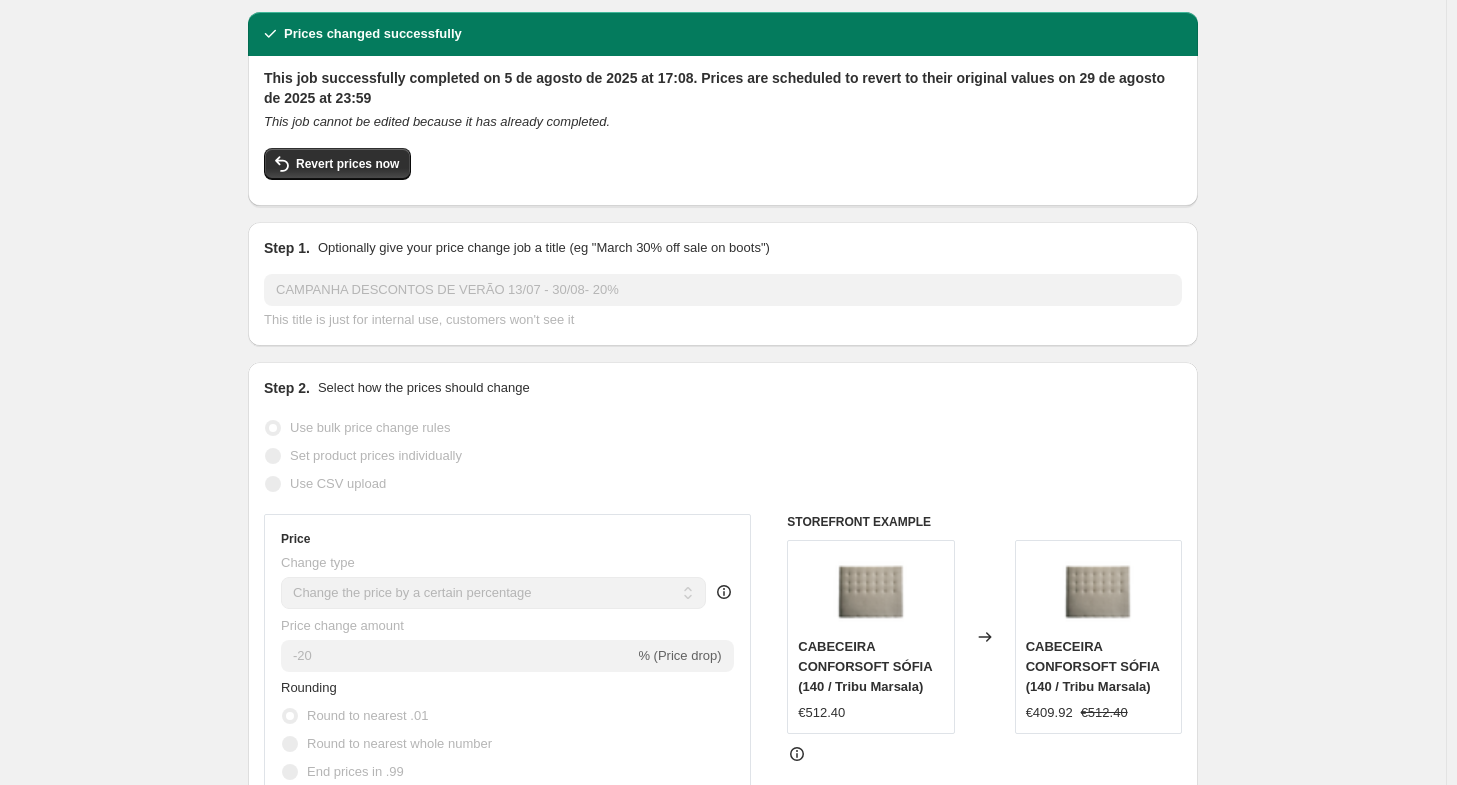 scroll, scrollTop: 0, scrollLeft: 0, axis: both 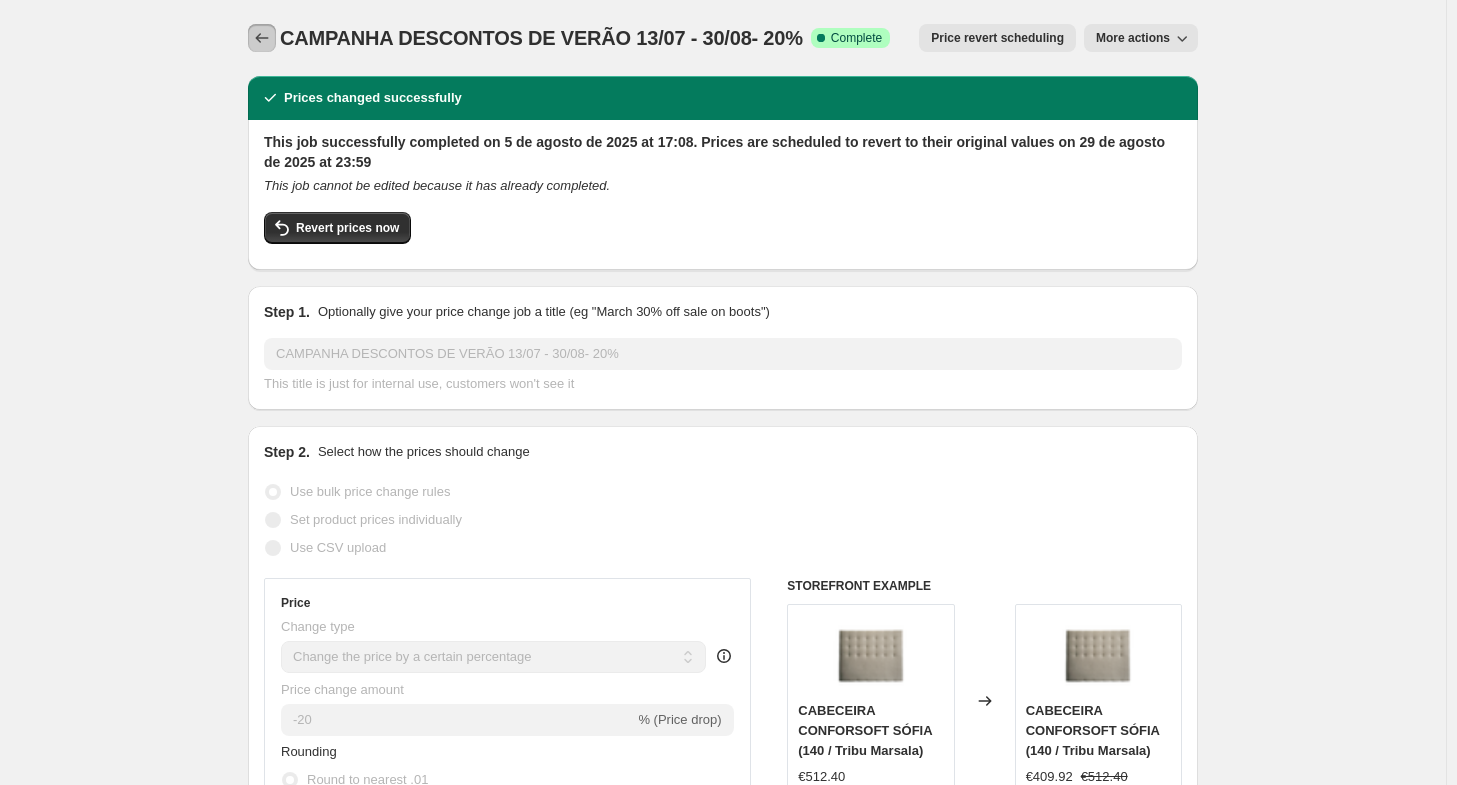 click 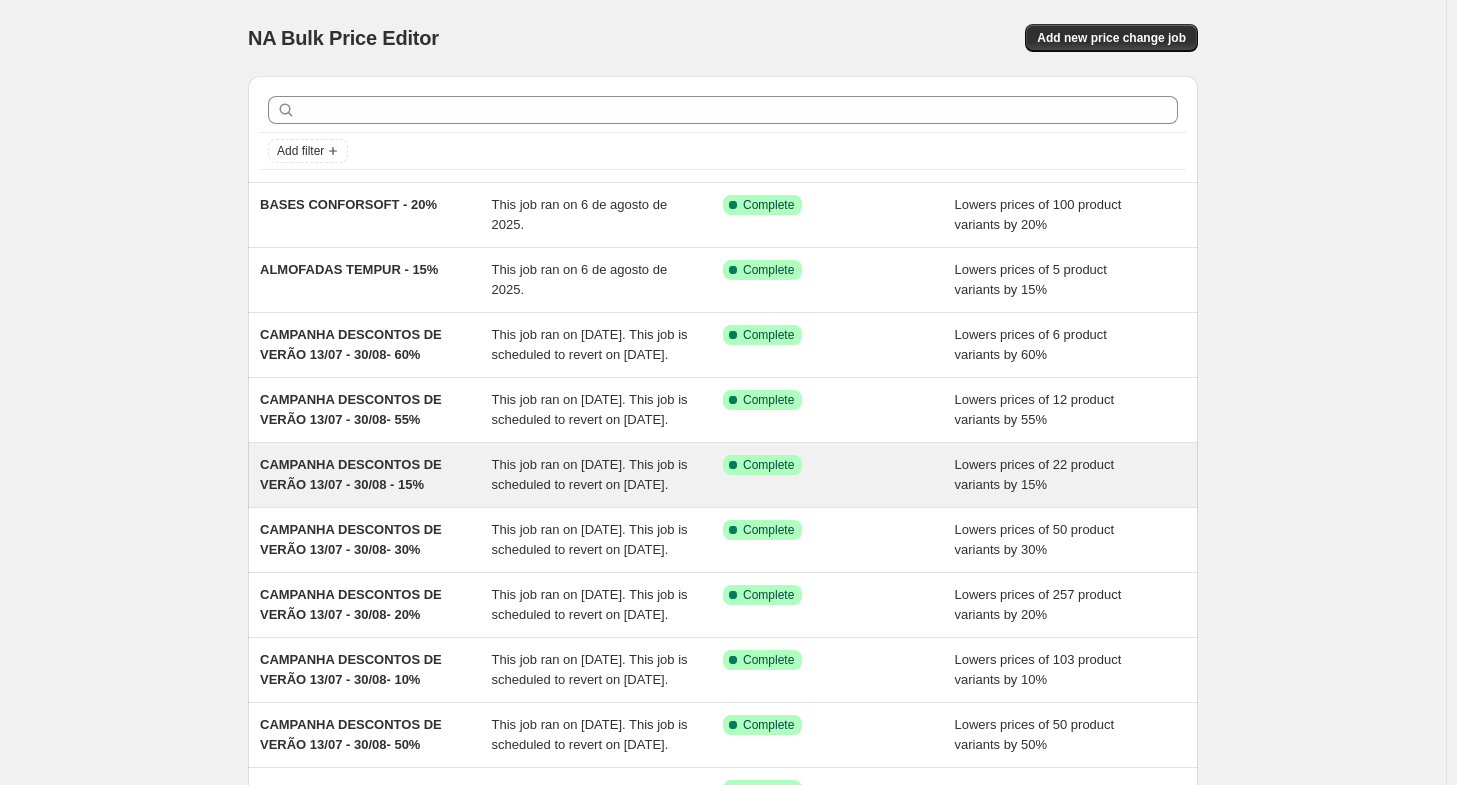 click on "CAMPANHA DESCONTOS DE VERÃO 13/07 - 30/08 - 15%" at bounding box center (351, 474) 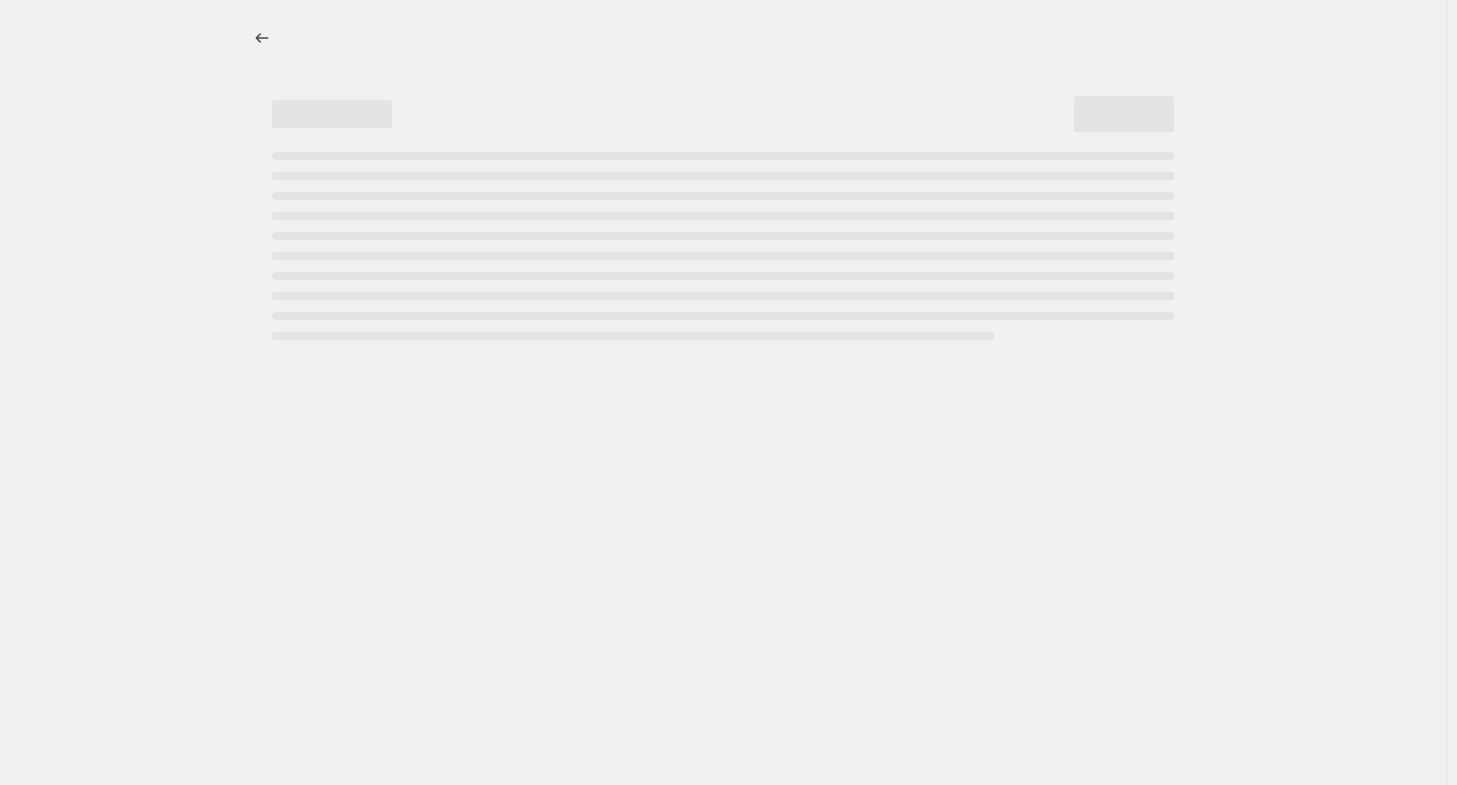 select on "percentage" 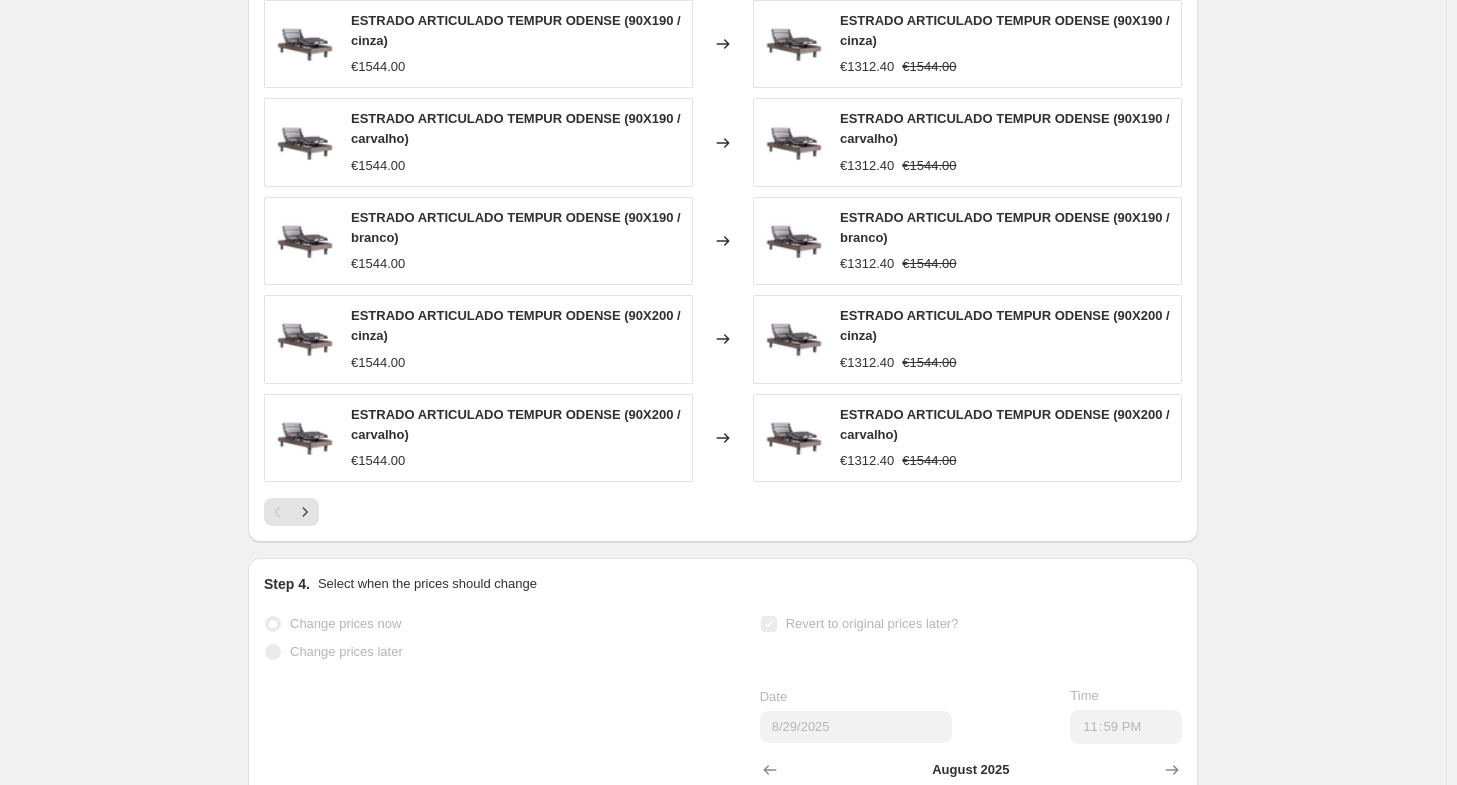 scroll, scrollTop: 1500, scrollLeft: 0, axis: vertical 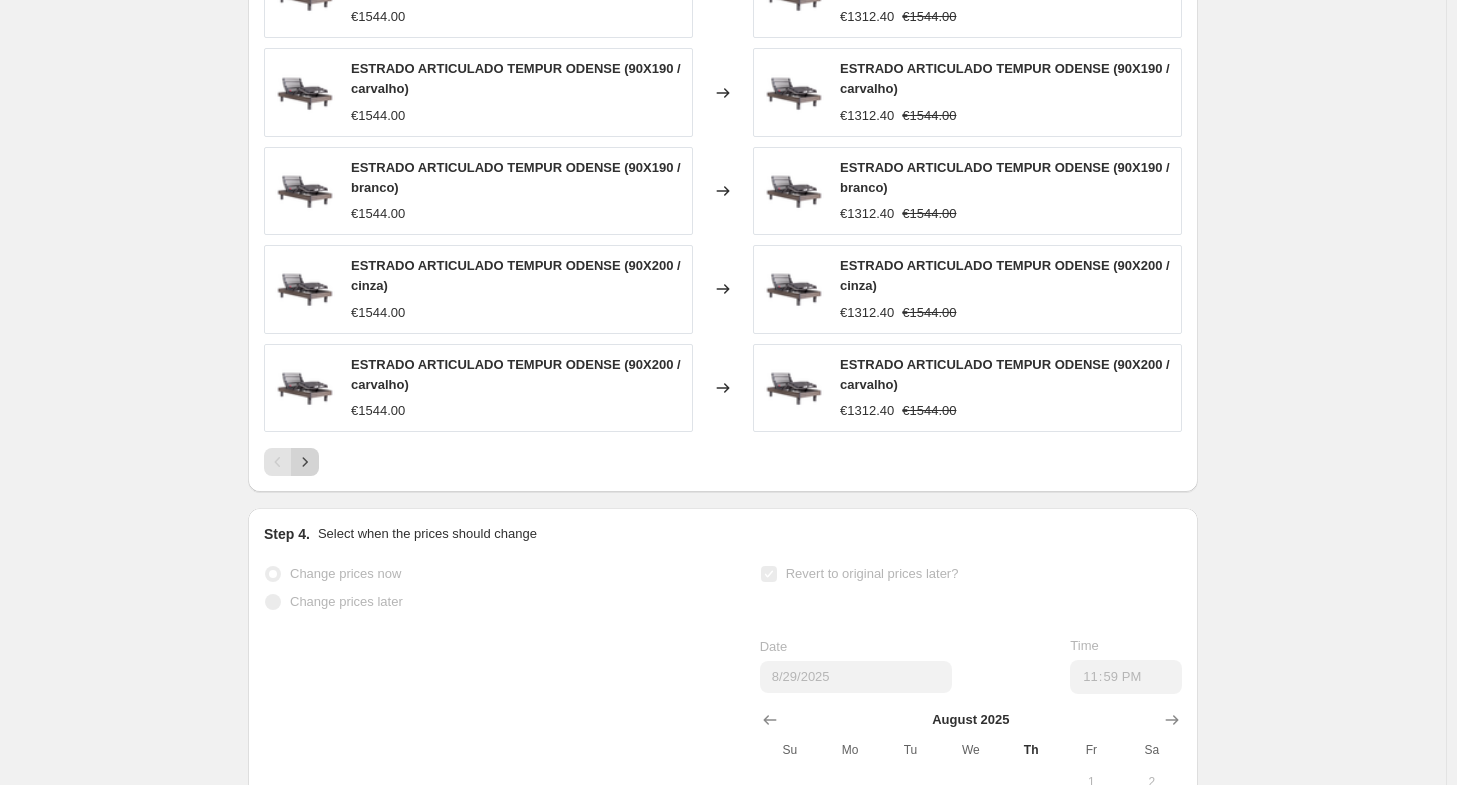 click at bounding box center (305, 462) 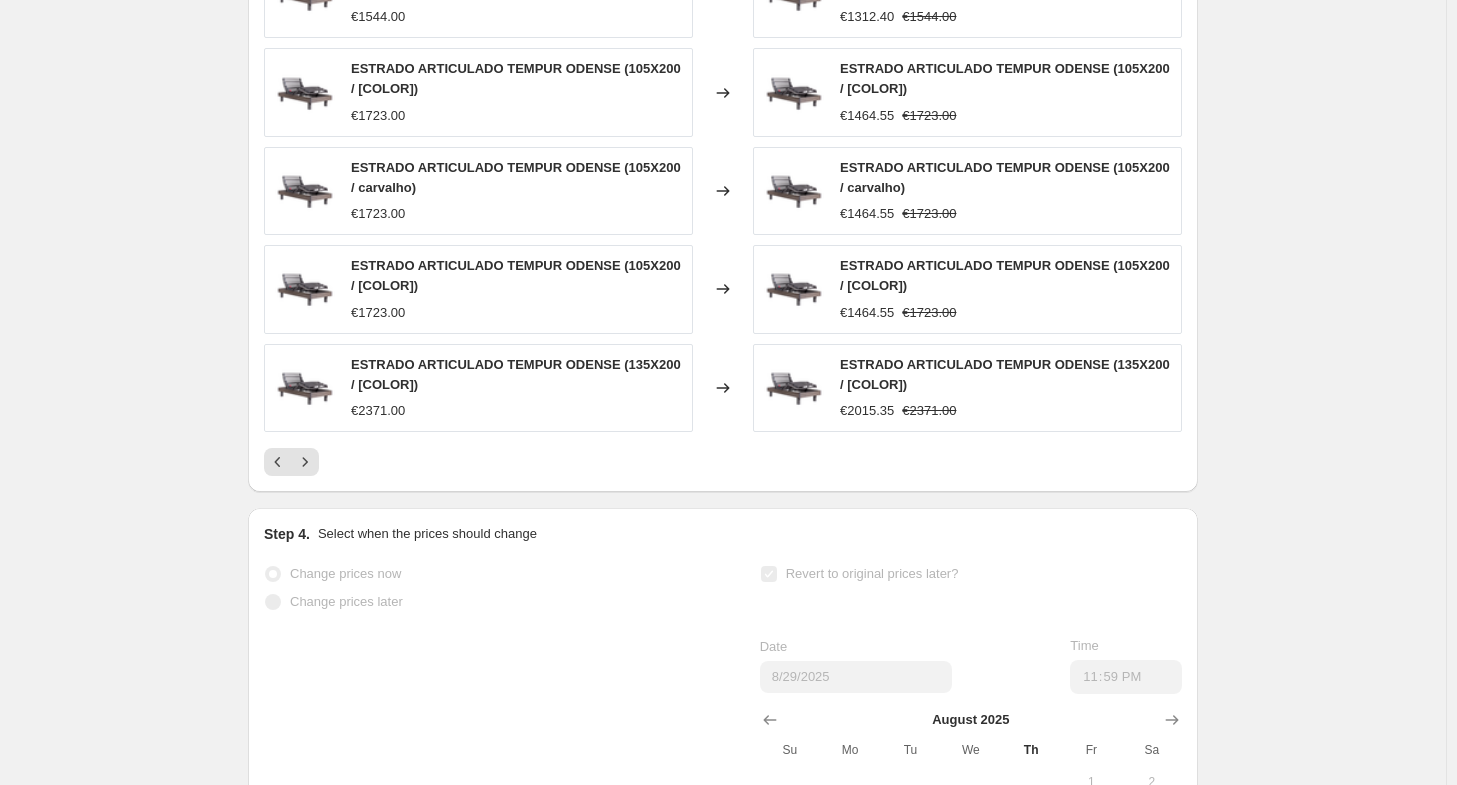 click 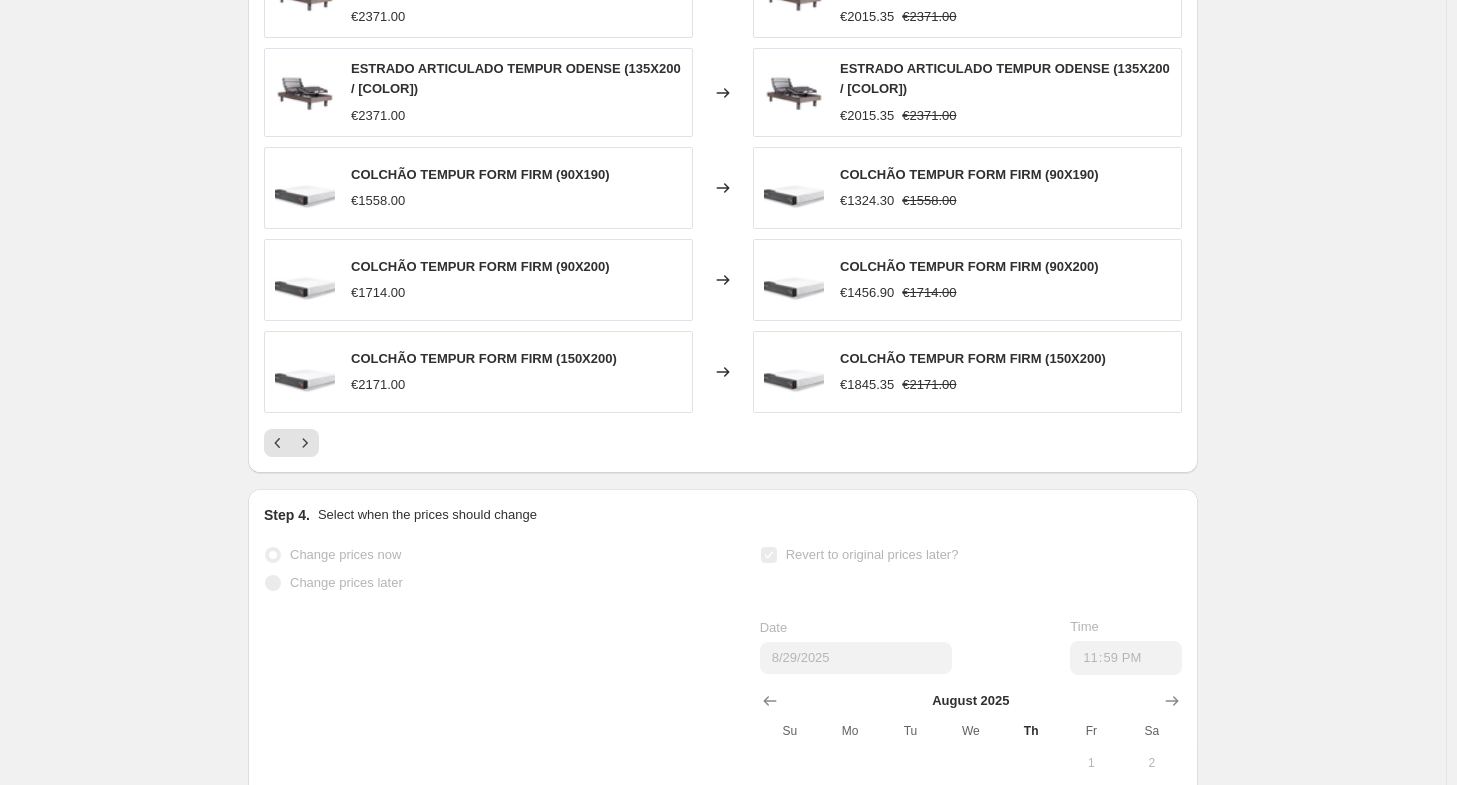 click on "PRICE CHANGE RECAP 22 product variants were affected by this price change: ESTRADO ARTICULADO TEMPUR ODENSE (135X200 / [COLOR]) €2371.00 Changed to ESTRADO ARTICULADO TEMPUR ODENSE (135X200 / [COLOR]) €2015.35 €2371.00 ESTRADO ARTICULADO TEMPUR ODENSE (135X200 / [COLOR]) €2371.00 Changed to ESTRADO ARTICULADO TEMPUR ODENSE (135X200 / [COLOR]) €2015.35 €2371.00 COLCHÃO TEMPUR FORM FIRM (90X190) €1558.00 Changed to COLCHÃO TEMPUR FORM FIRM (90X190) €1324.30 €1558.00 COLCHÃO TEMPUR FORM FIRM (90X200) €1714.00 Changed to COLCHÃO TEMPUR FORM FIRM (90X200) €1456.90 €1714.00 COLCHÃO TEMPUR FORM FIRM (150X200) €2171.00 Changed to COLCHÃO TEMPUR FORM FIRM (150X200) €1845.35 €2171.00" at bounding box center [723, 177] 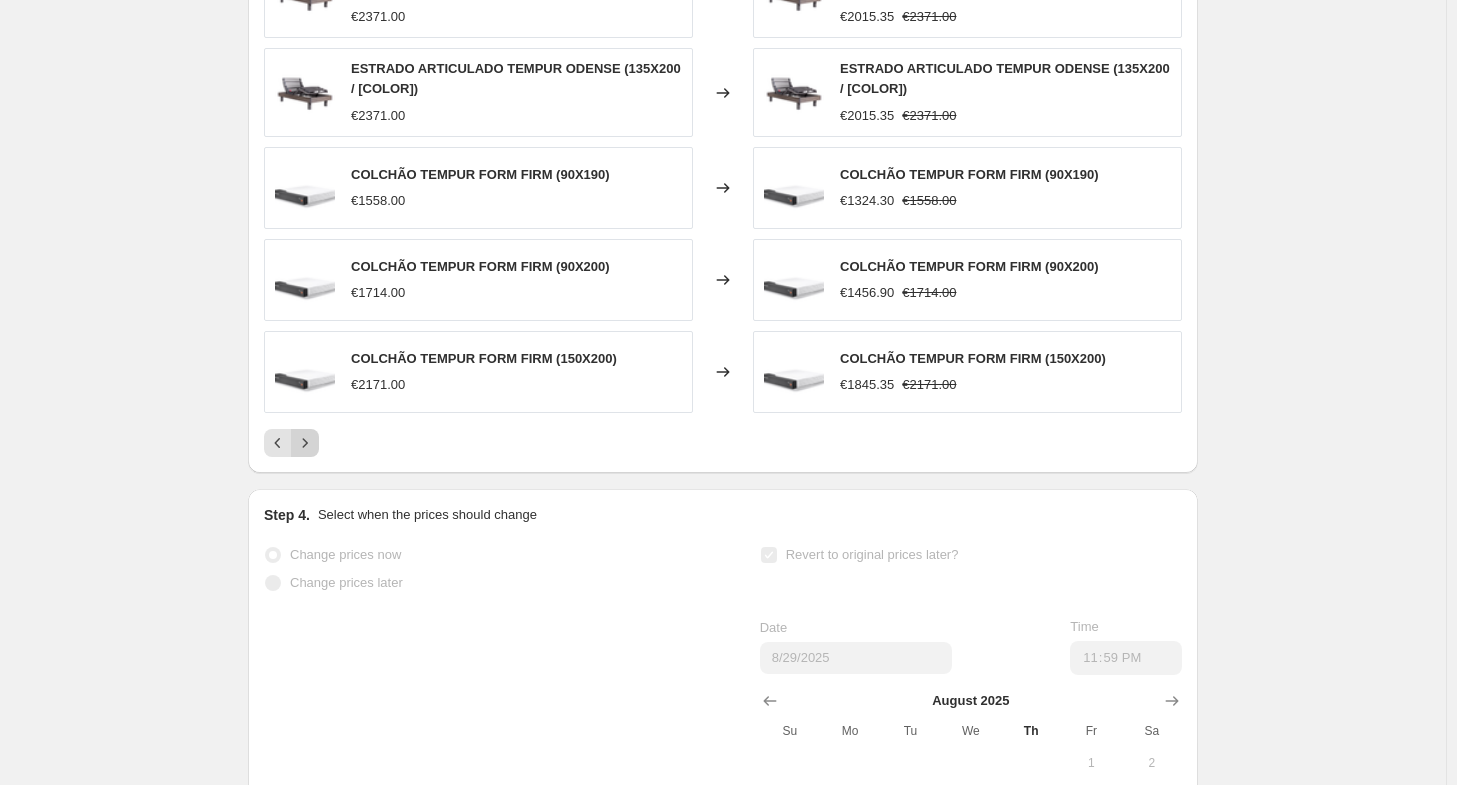 click 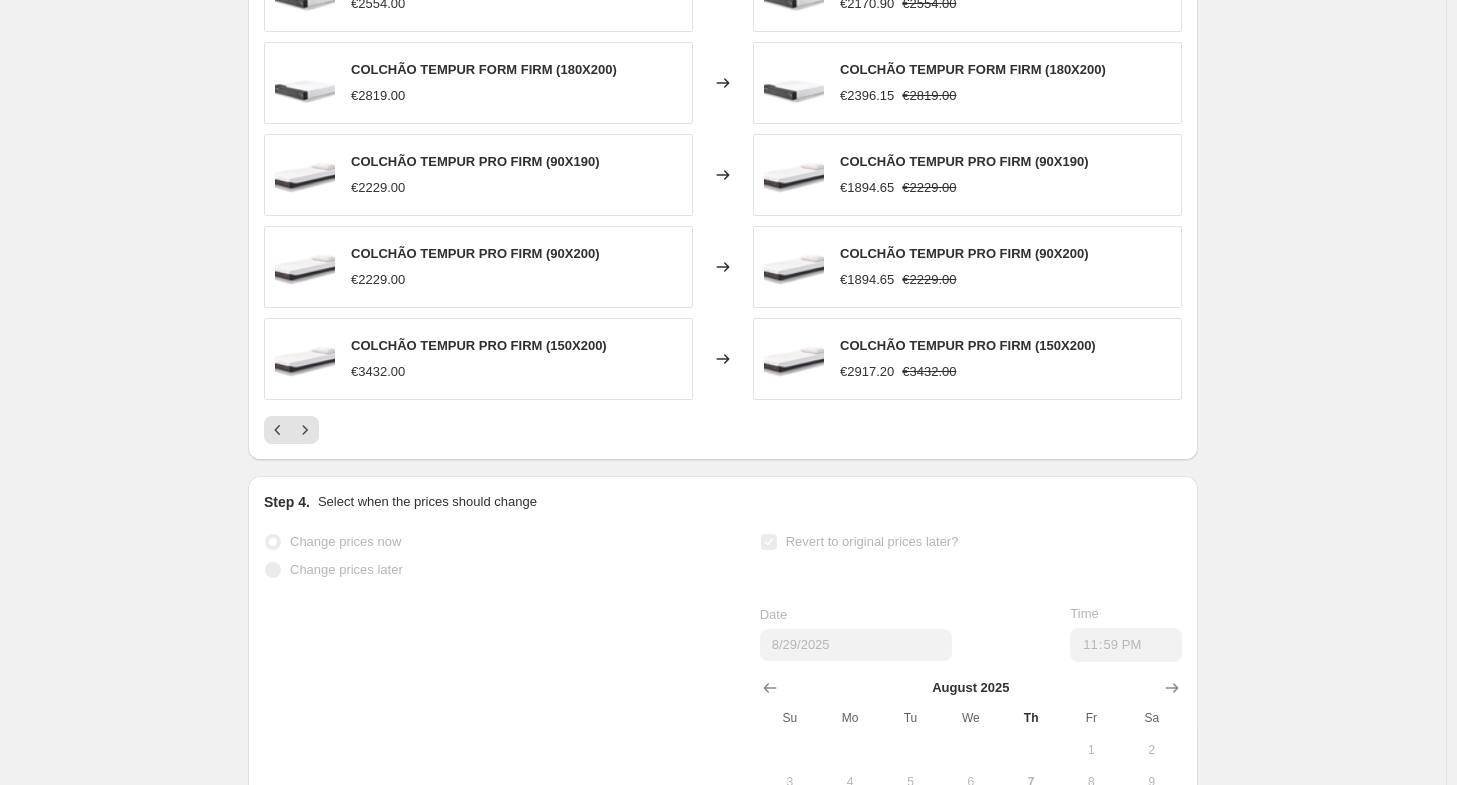 click on "PRICE CHANGE RECAP 22 product variants were affected by this price change: COLCHÃO TEMPUR FORM FIRM (160X200) €2554.00 Changed to COLCHÃO TEMPUR FORM FIRM (160X200) €2170.90 €2554.00 COLCHÃO TEMPUR FORM FIRM (180X200) €2819.00 Changed to COLCHÃO TEMPUR FORM FIRM (180X200) €2396.15 €2819.00 COLCHÃO TEMPUR PRO FIRM (90X190) €2229.00 Changed to COLCHÃO TEMPUR PRO FIRM (90X190) €1894.65 €2229.00 COLCHÃO TEMPUR PRO FIRM (90X200) €2229.00 Changed to COLCHÃO TEMPUR PRO FIRM (90X200) €1894.65 €2229.00 COLCHÃO TEMPUR PRO FIRM (150X200) €3432.00 Changed to COLCHÃO TEMPUR PRO FIRM (150X200) €2917.20 €3432.00" at bounding box center (723, 170) 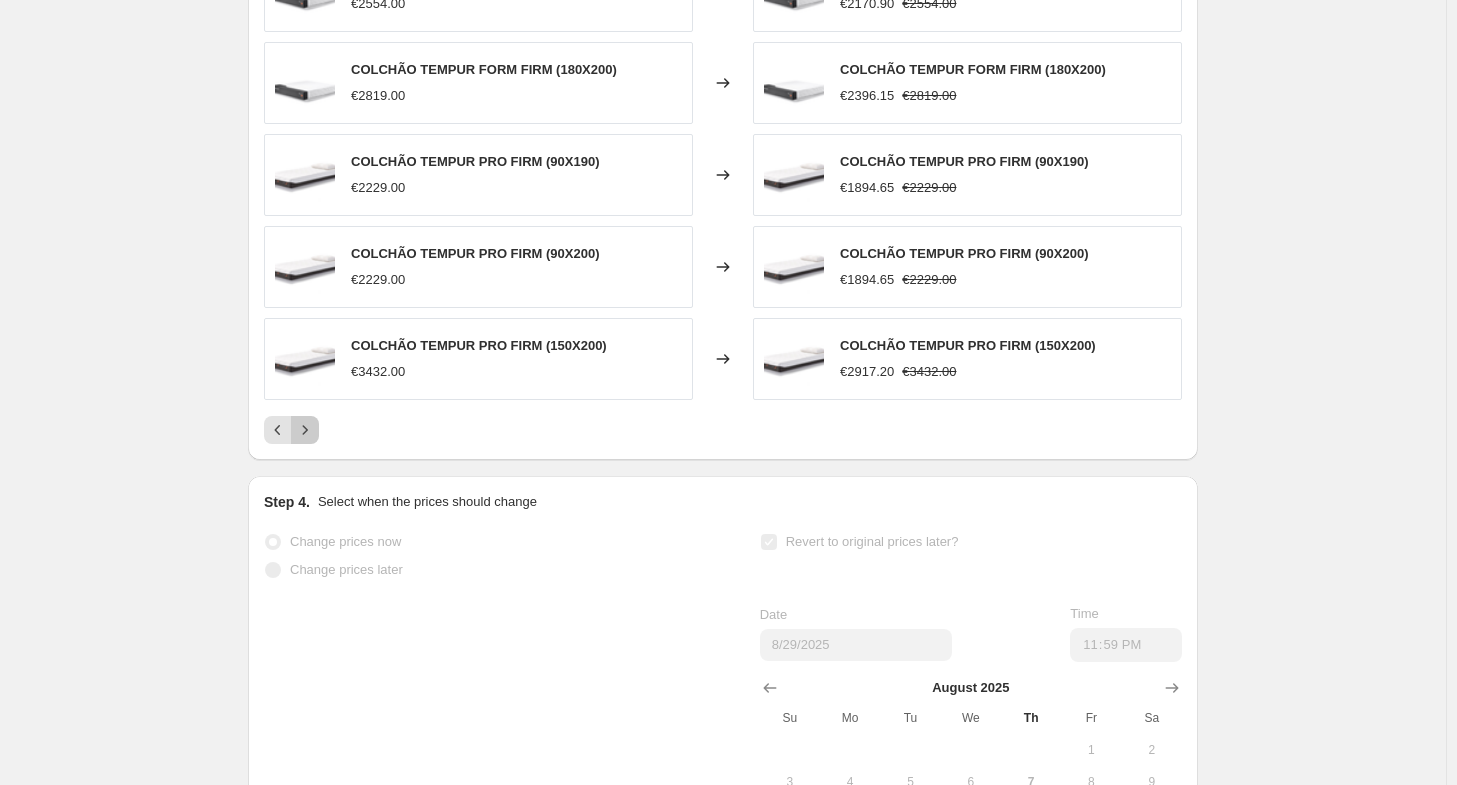 click 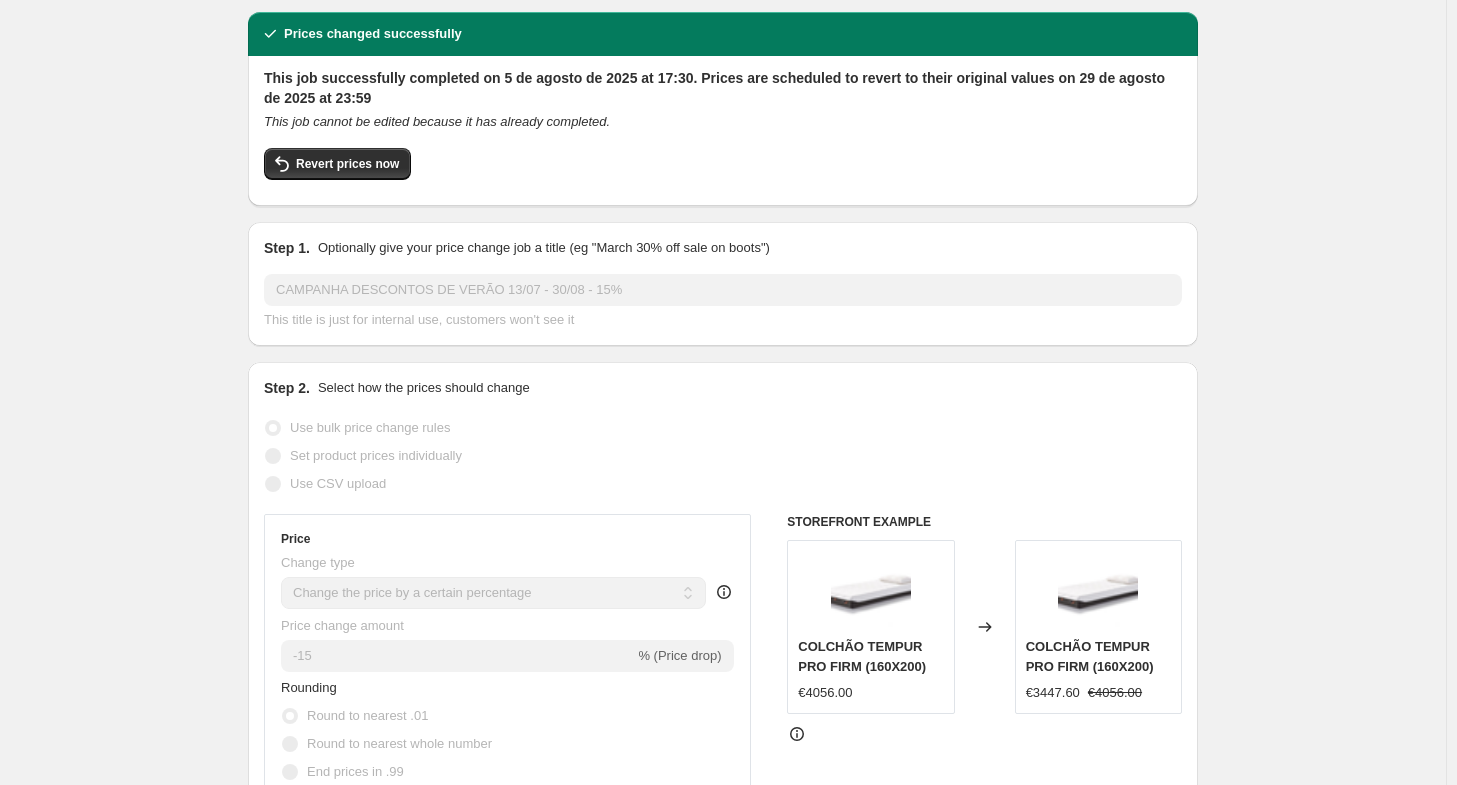 scroll, scrollTop: 0, scrollLeft: 0, axis: both 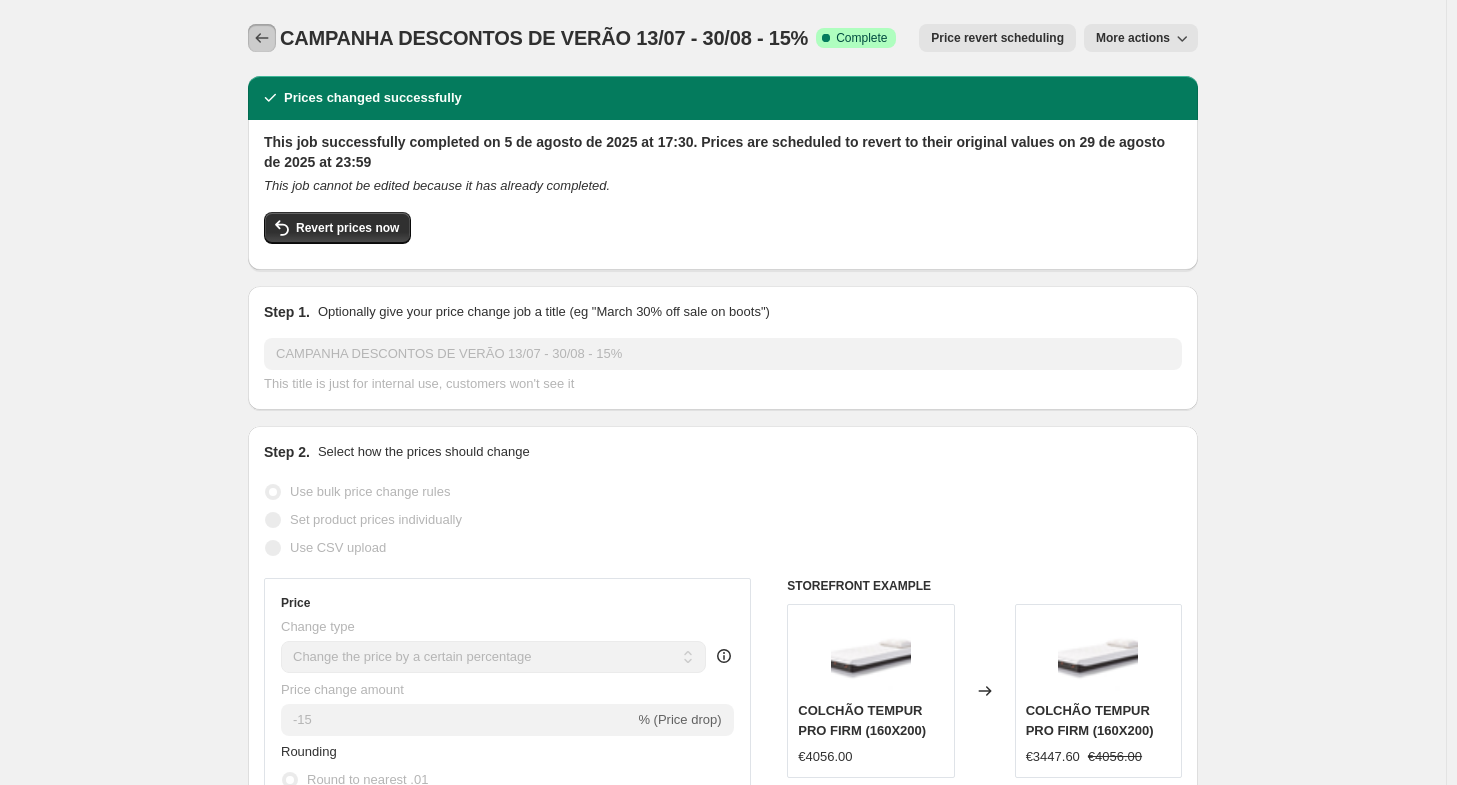 click 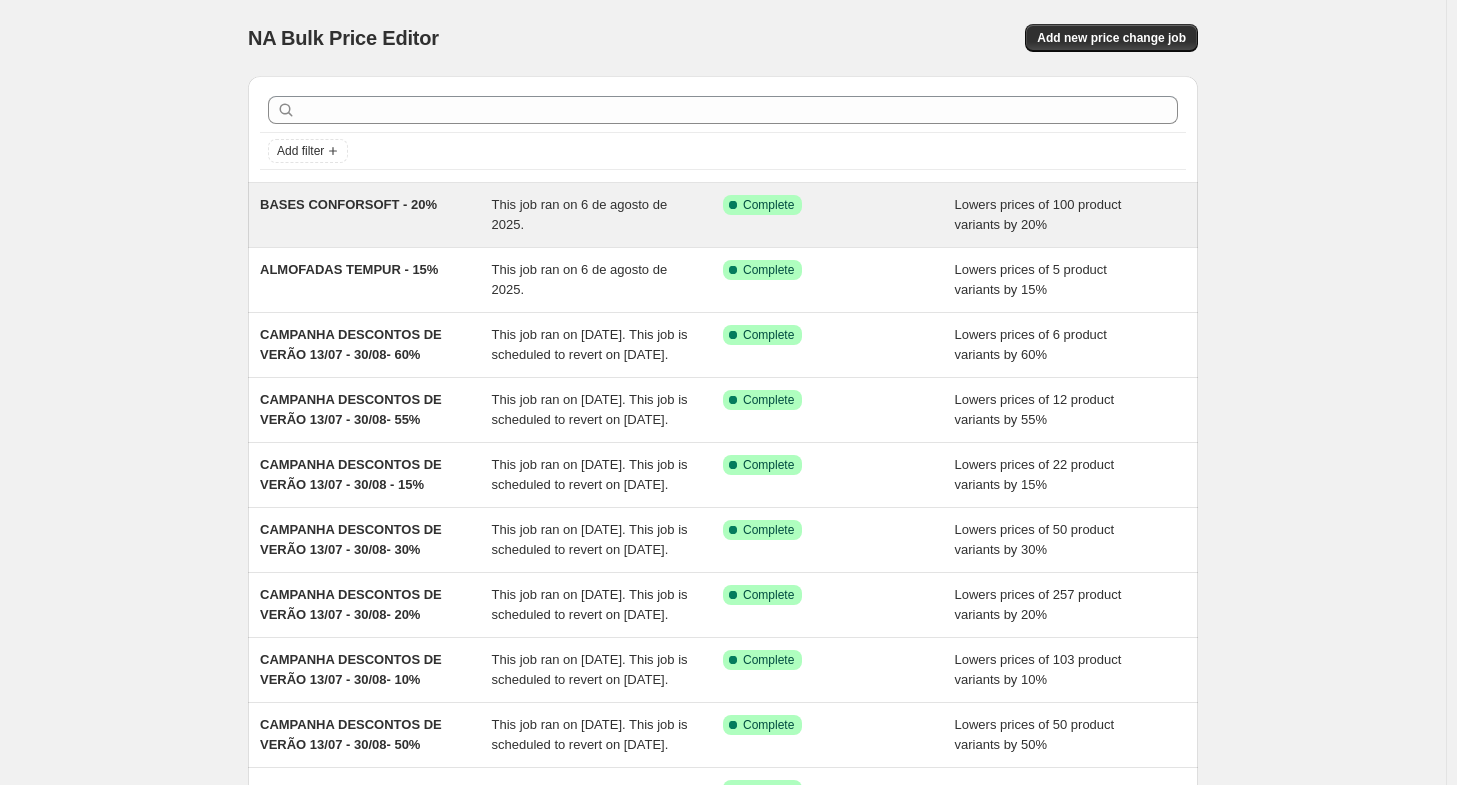click on "BASES CONFORSOFT - 20%" at bounding box center (376, 215) 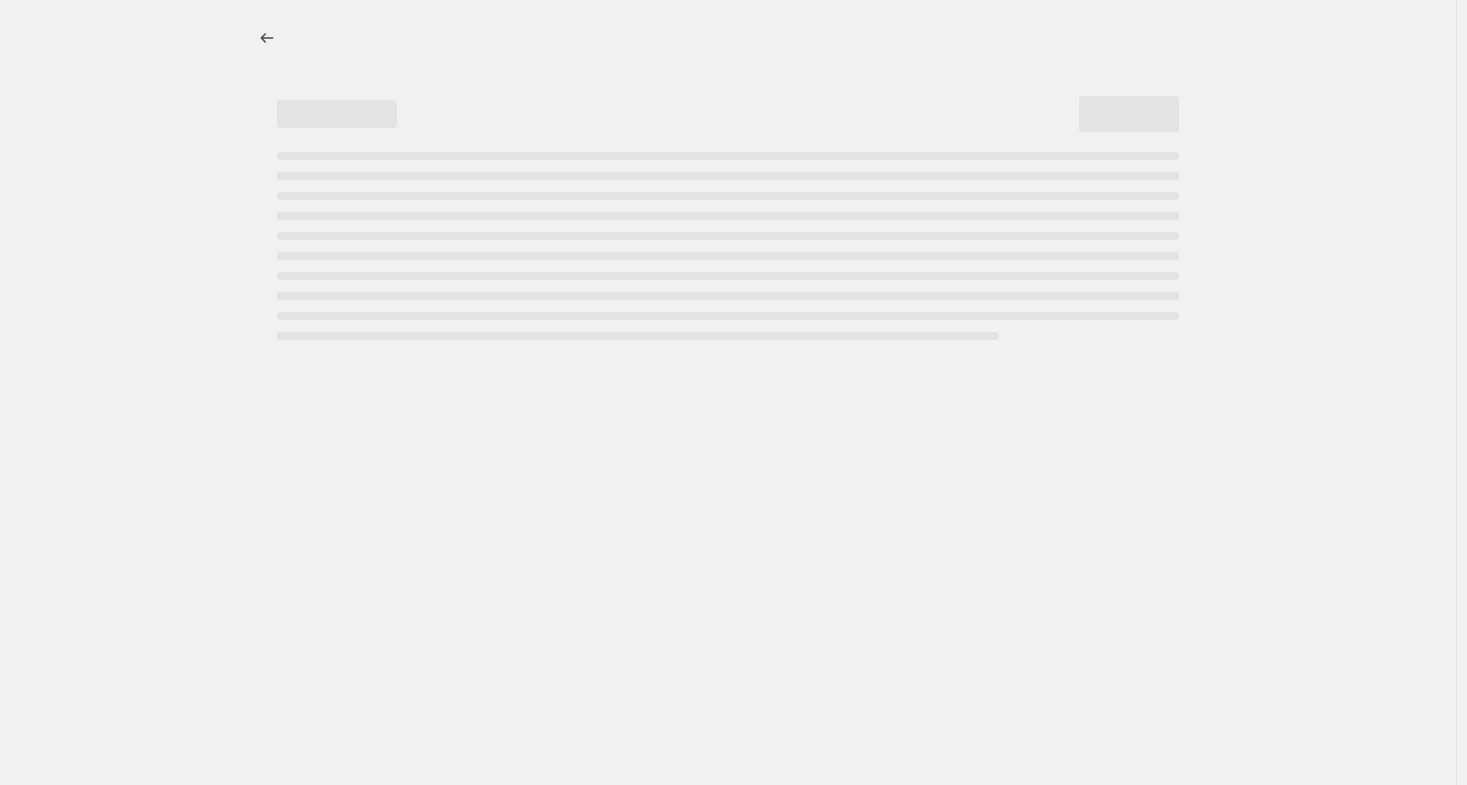 select on "percentage" 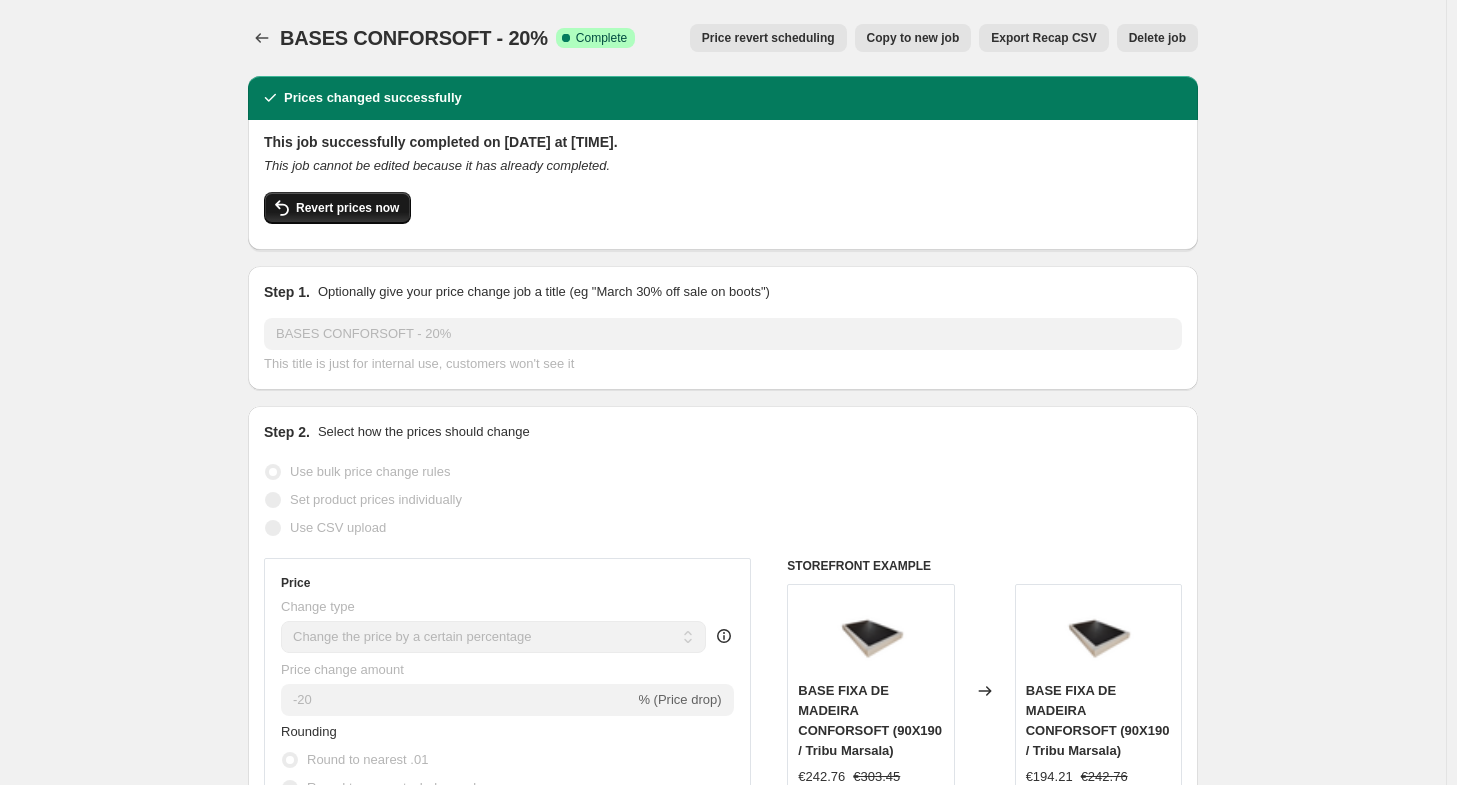 click on "Revert prices now" at bounding box center (347, 208) 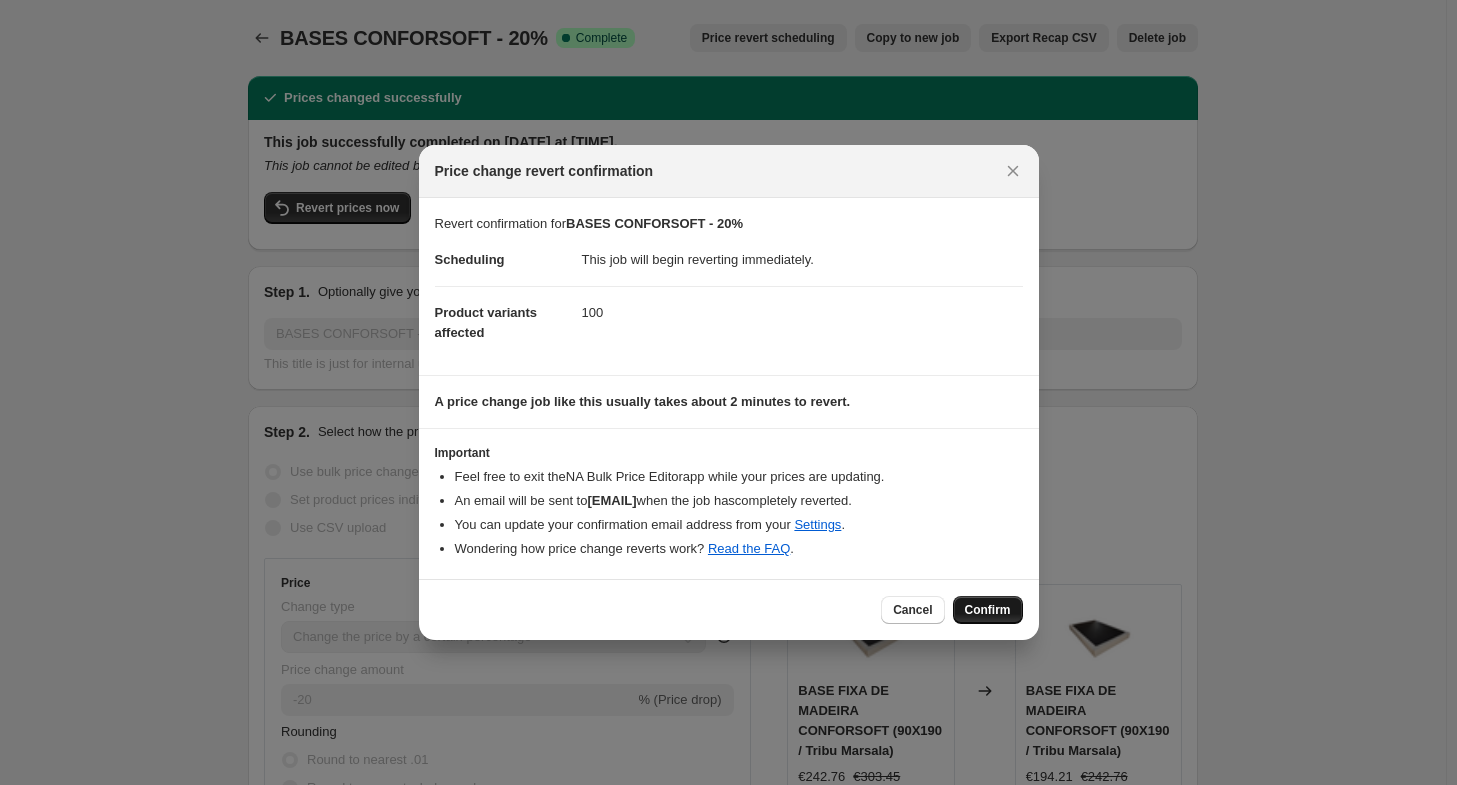 click on "Confirm" at bounding box center [988, 610] 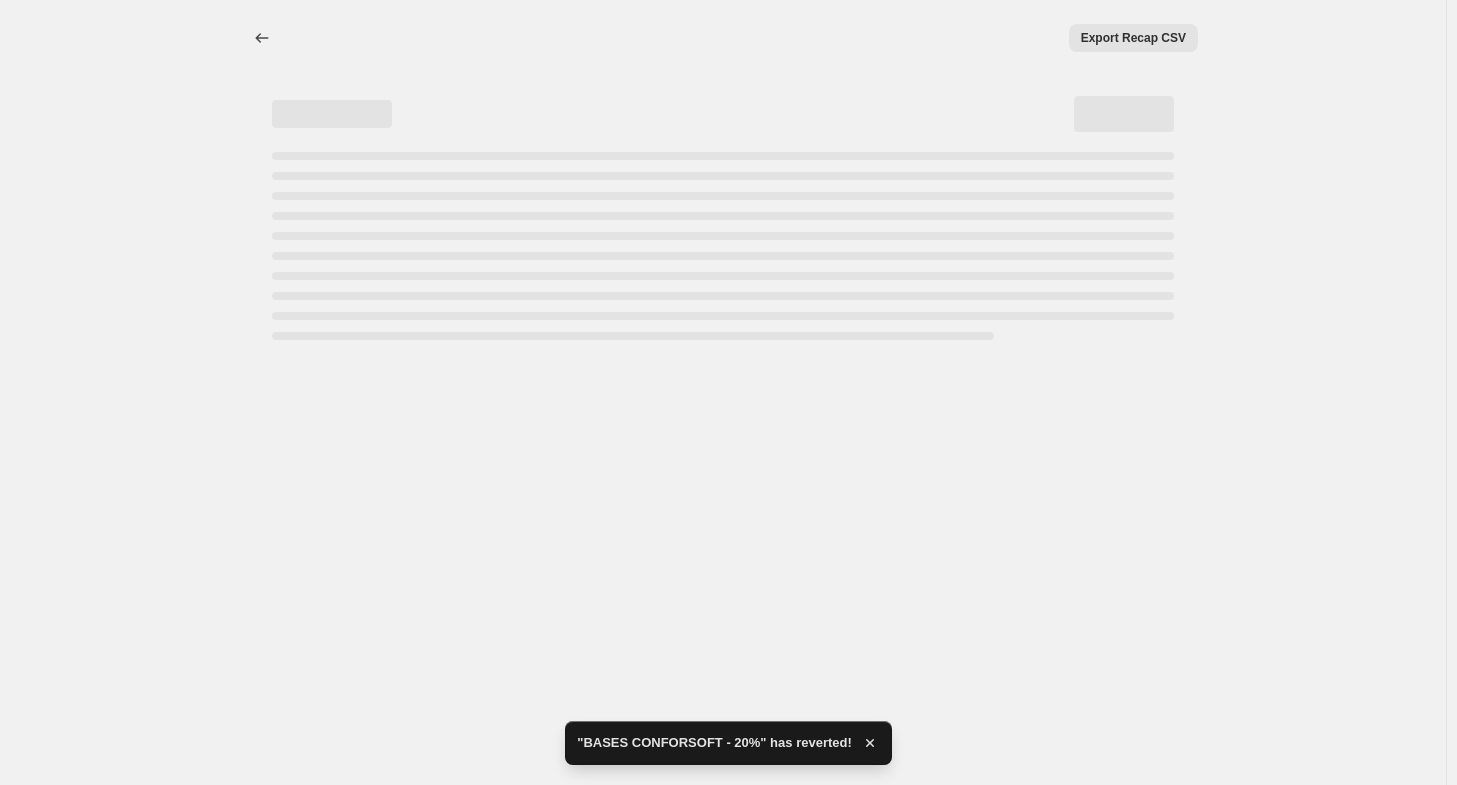 select on "percentage" 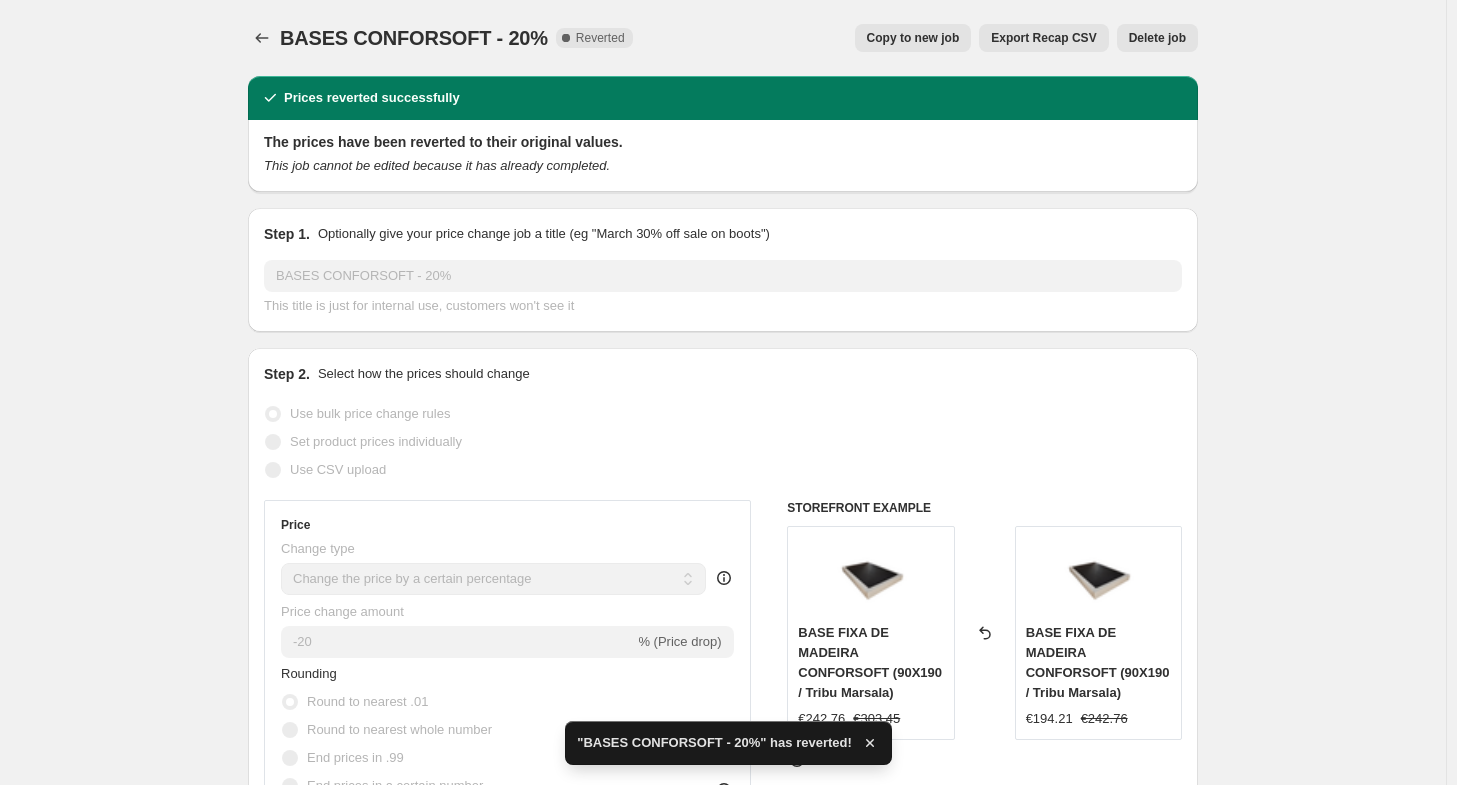 click on "Delete job" at bounding box center [1157, 38] 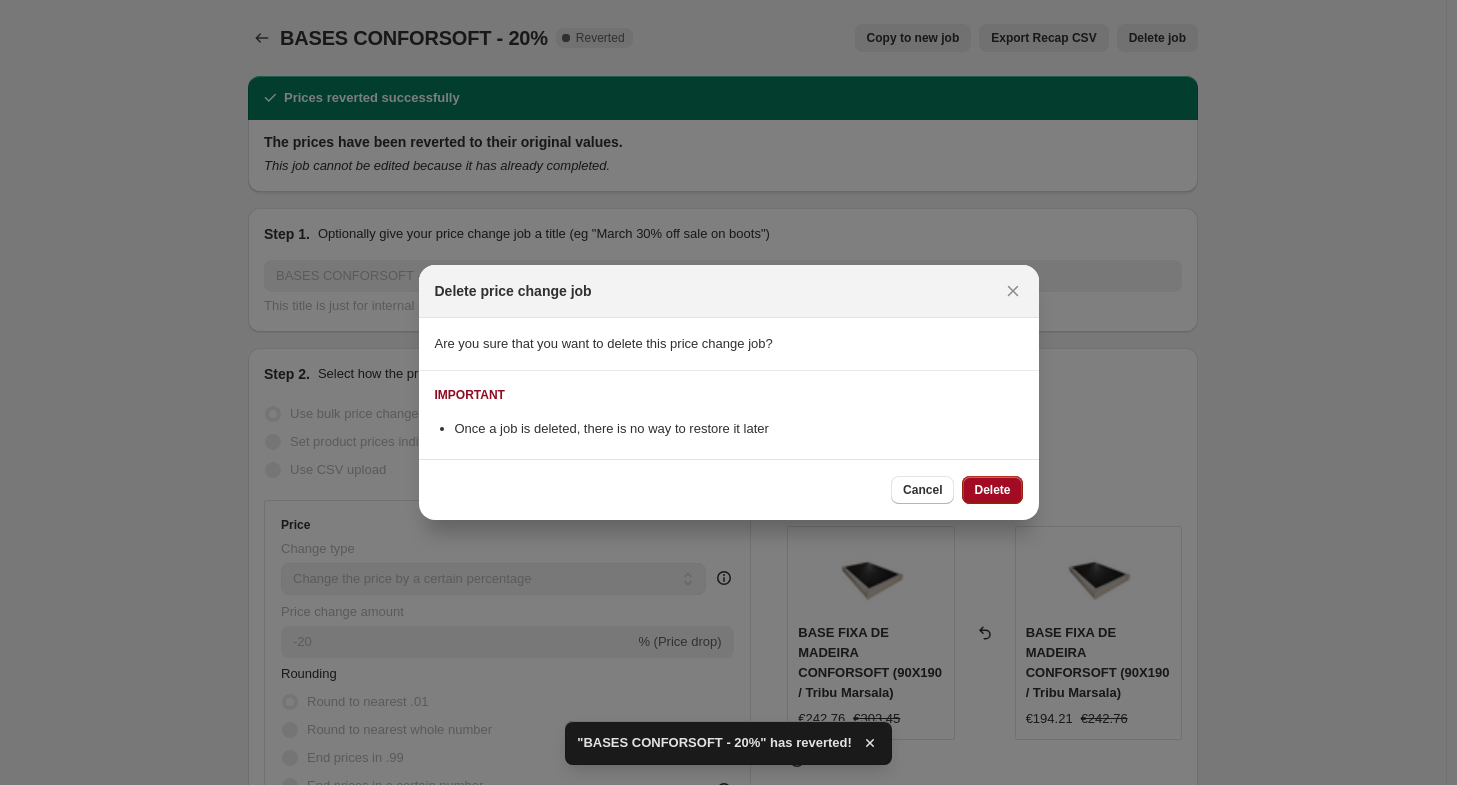 click on "Delete" at bounding box center [992, 490] 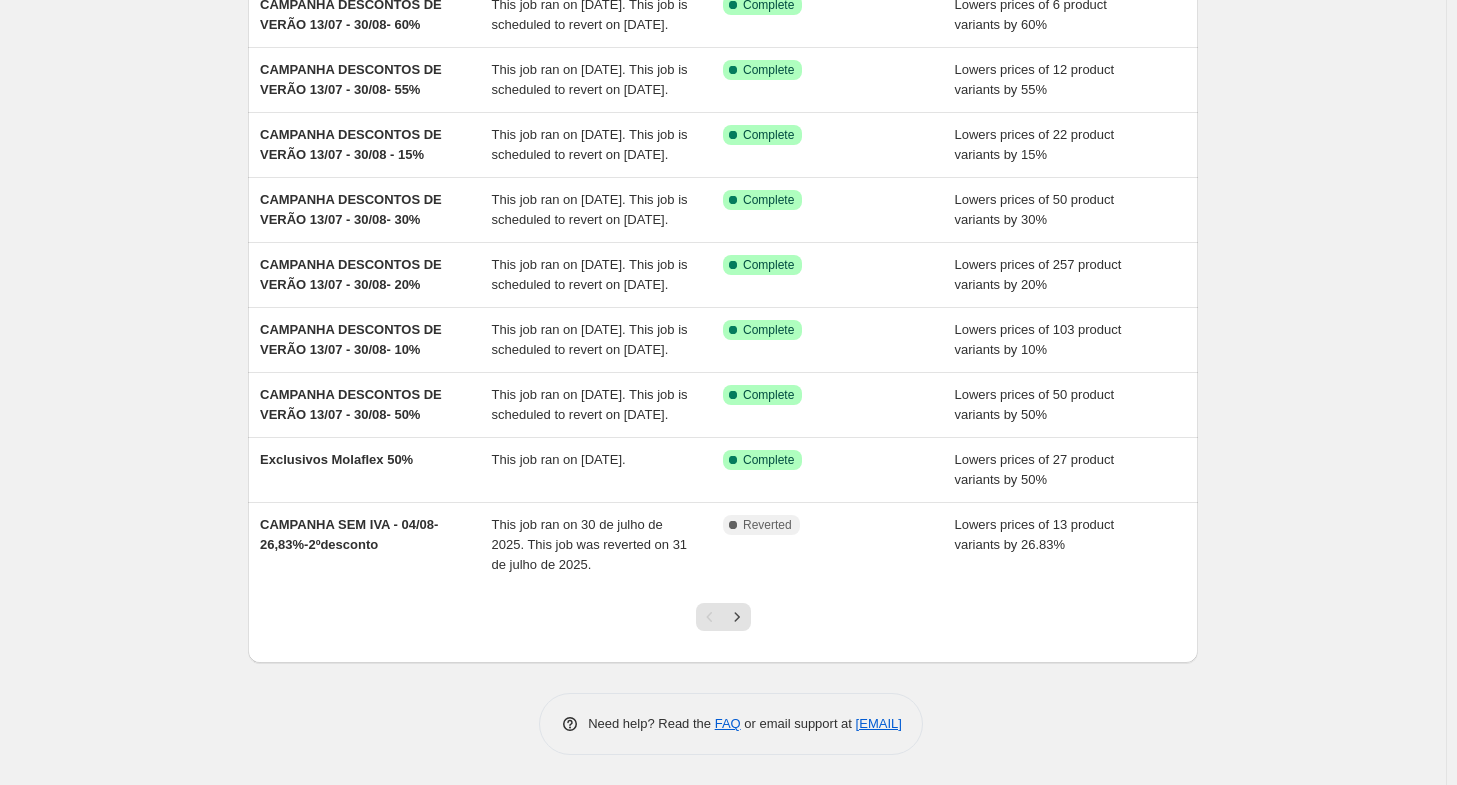 scroll, scrollTop: 400, scrollLeft: 0, axis: vertical 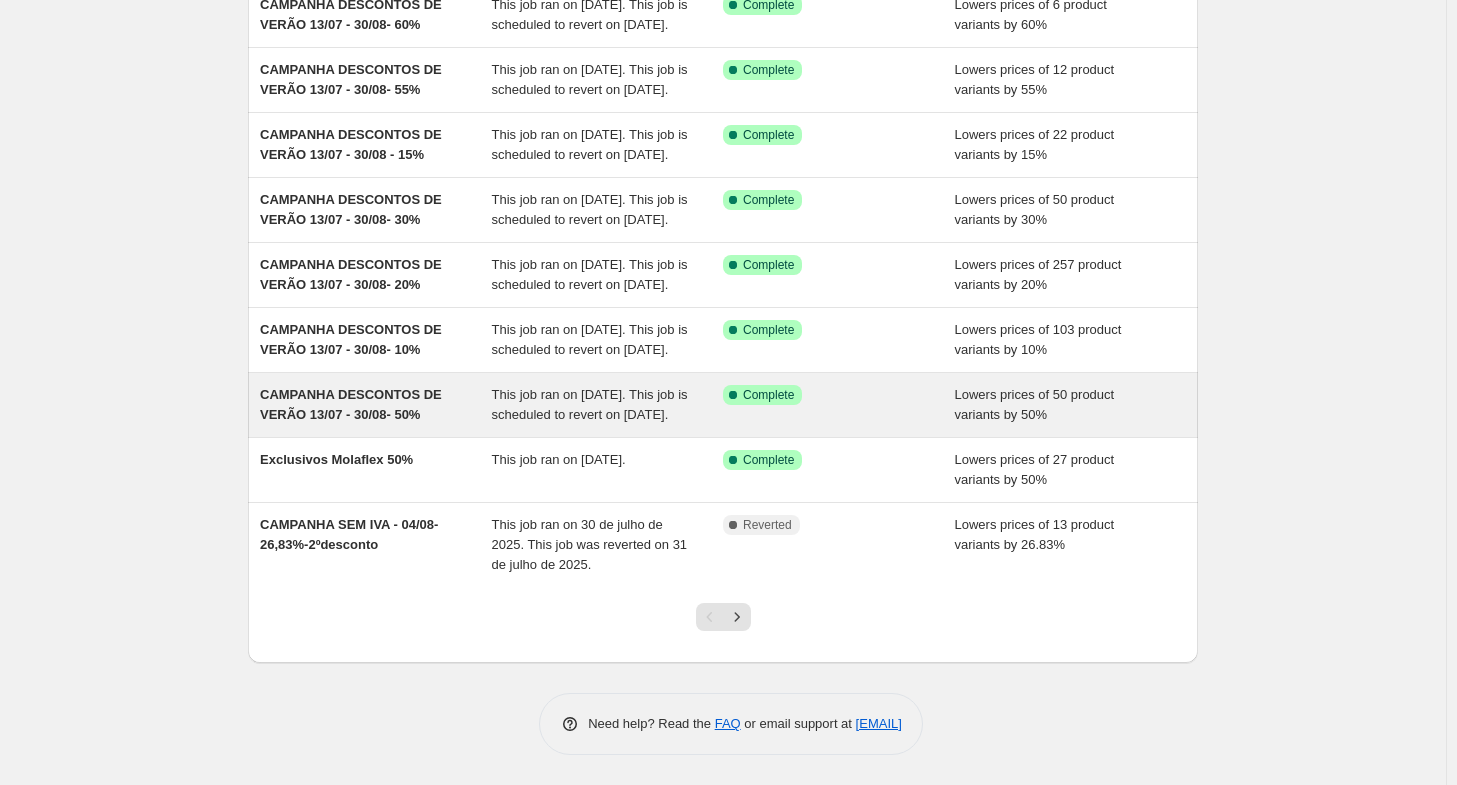 click on "CAMPANHA DESCONTOS DE VERÃO 13/07 - 30/08- 50%" at bounding box center (376, 405) 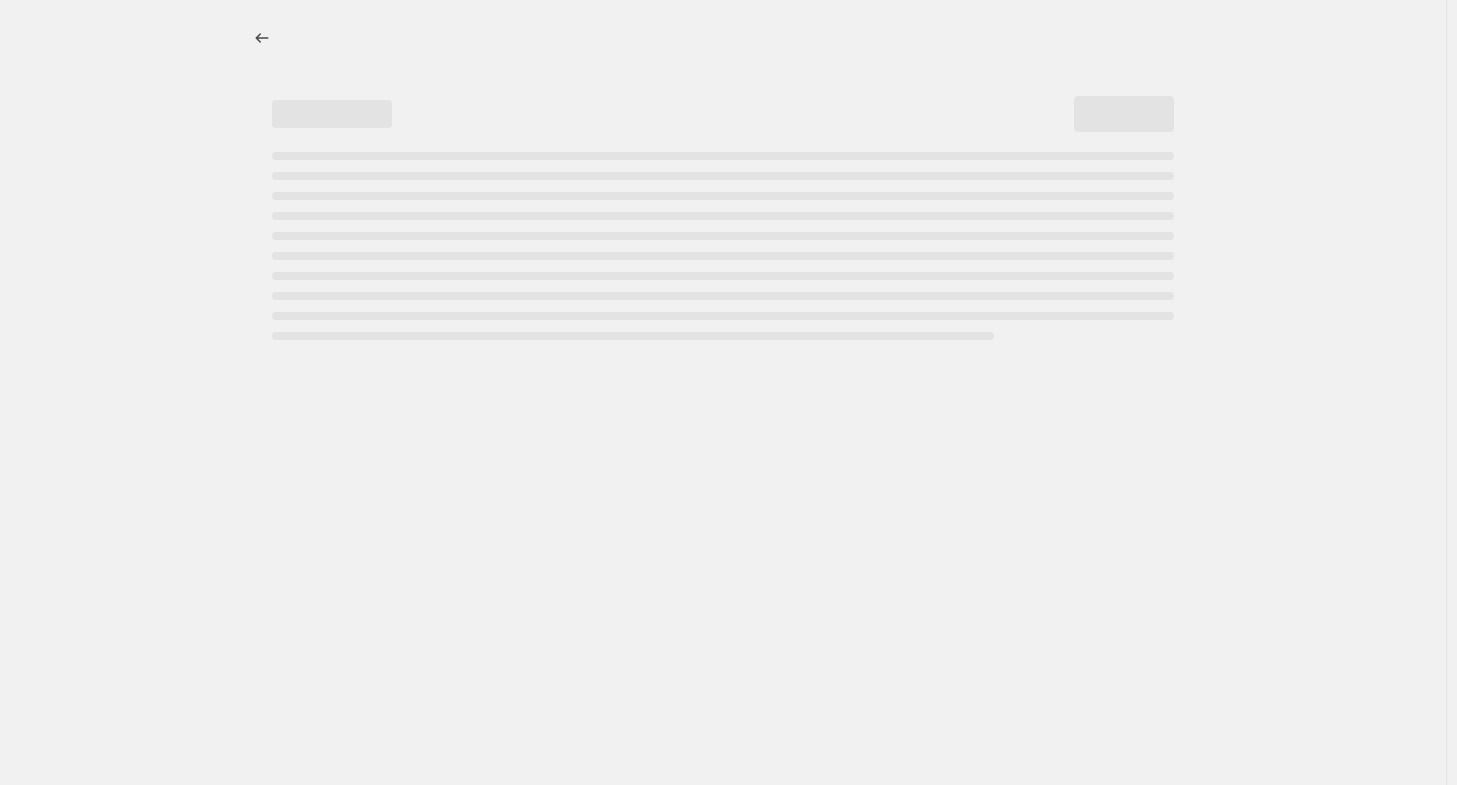 select on "percentage" 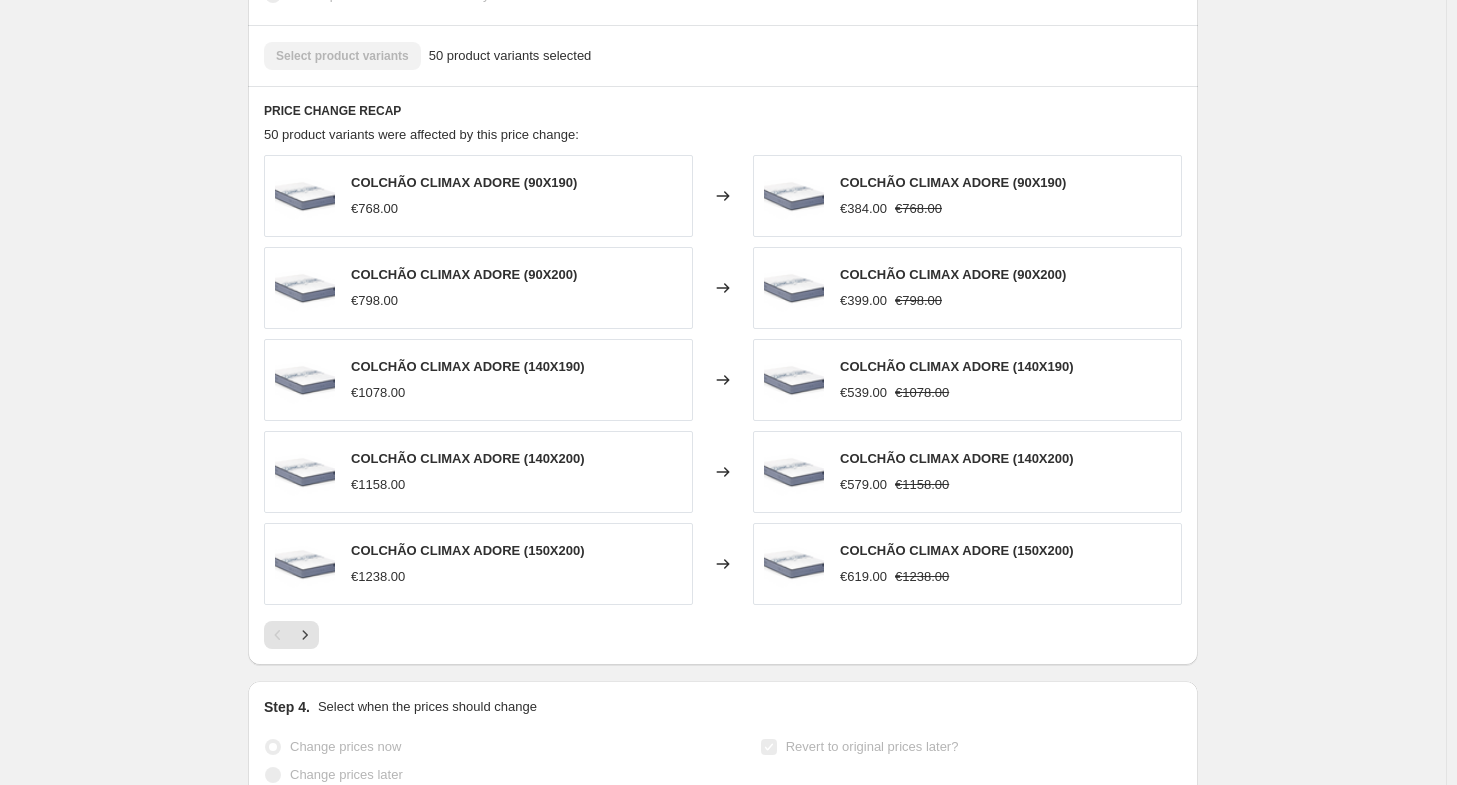 scroll, scrollTop: 1300, scrollLeft: 0, axis: vertical 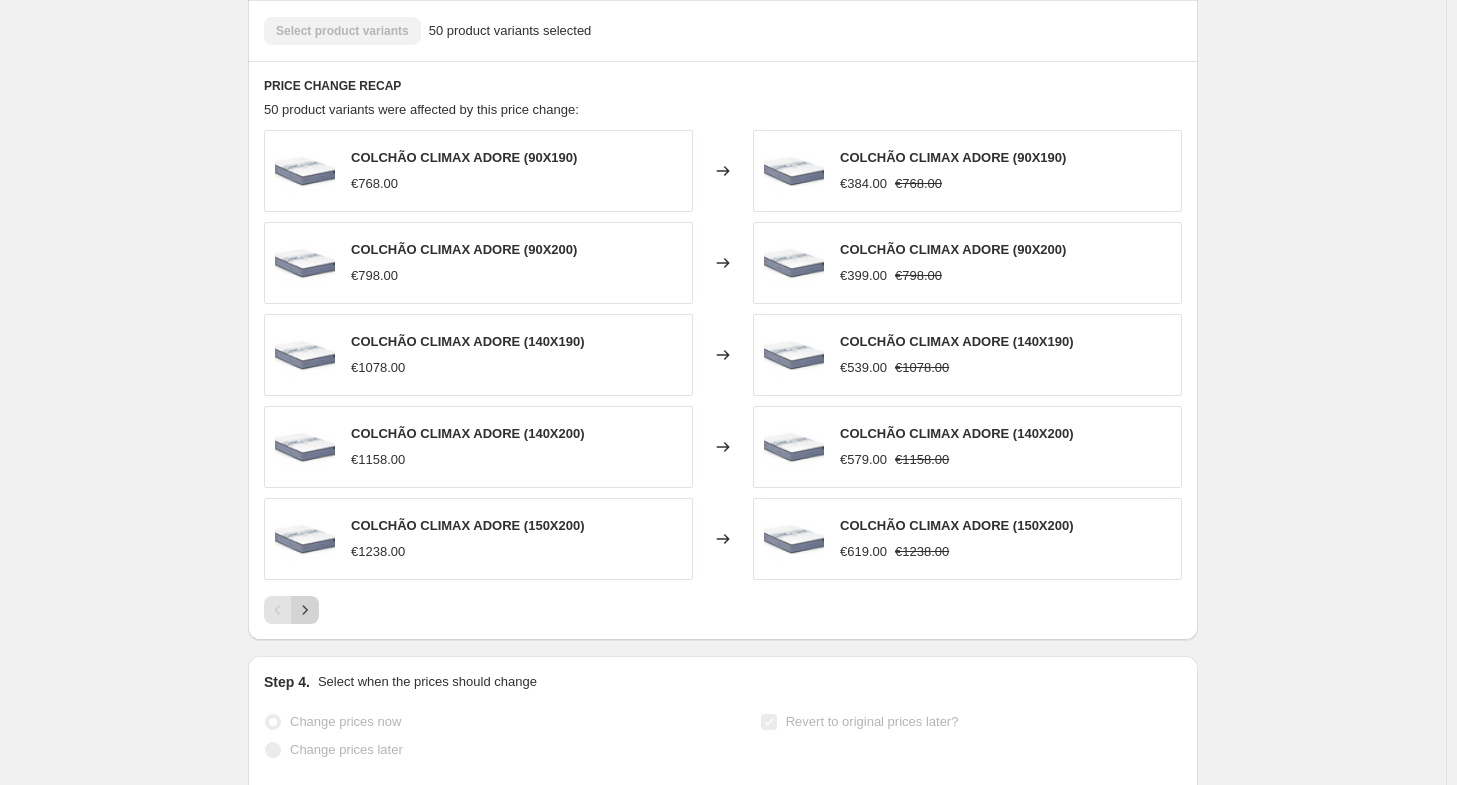 click at bounding box center [305, 610] 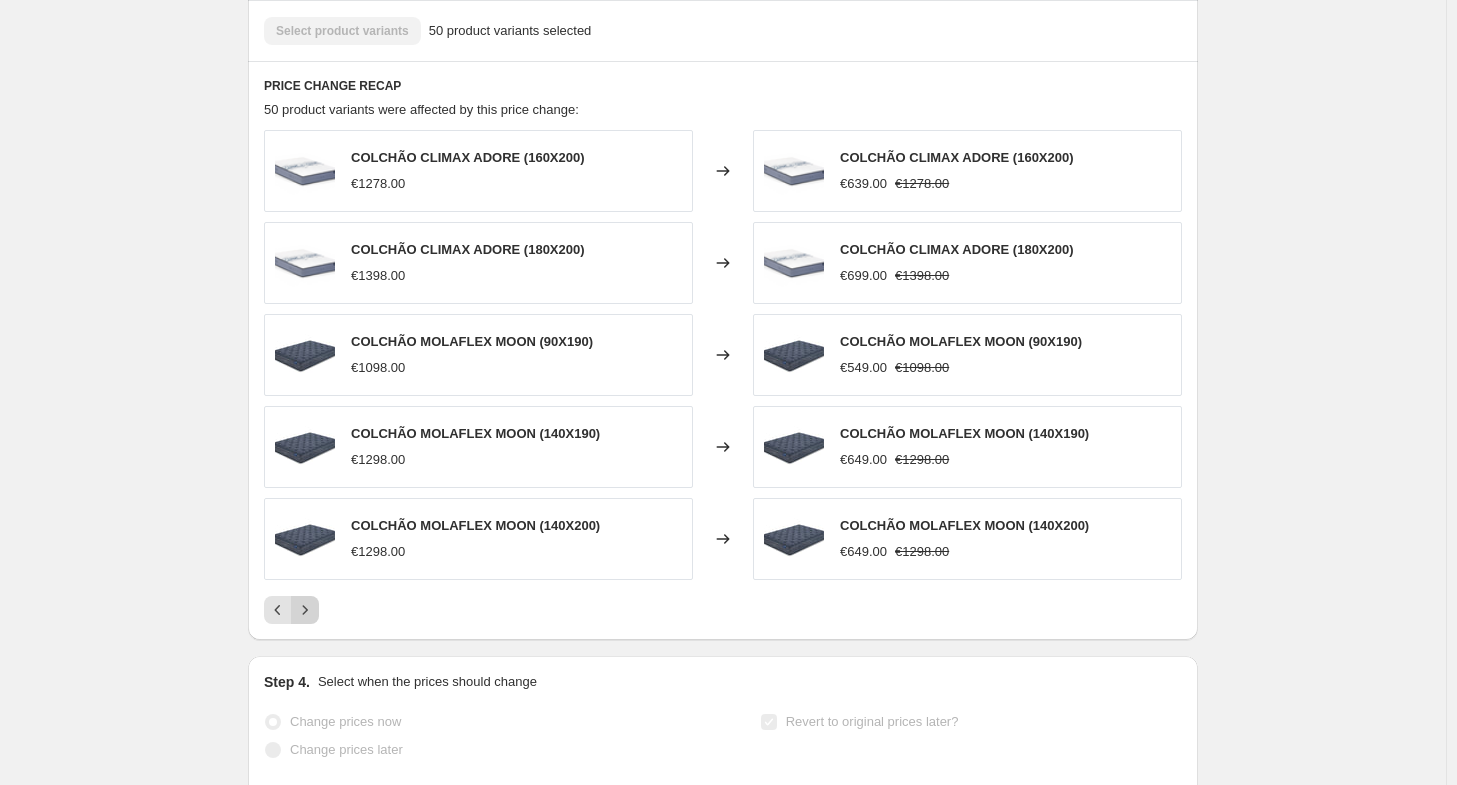 click 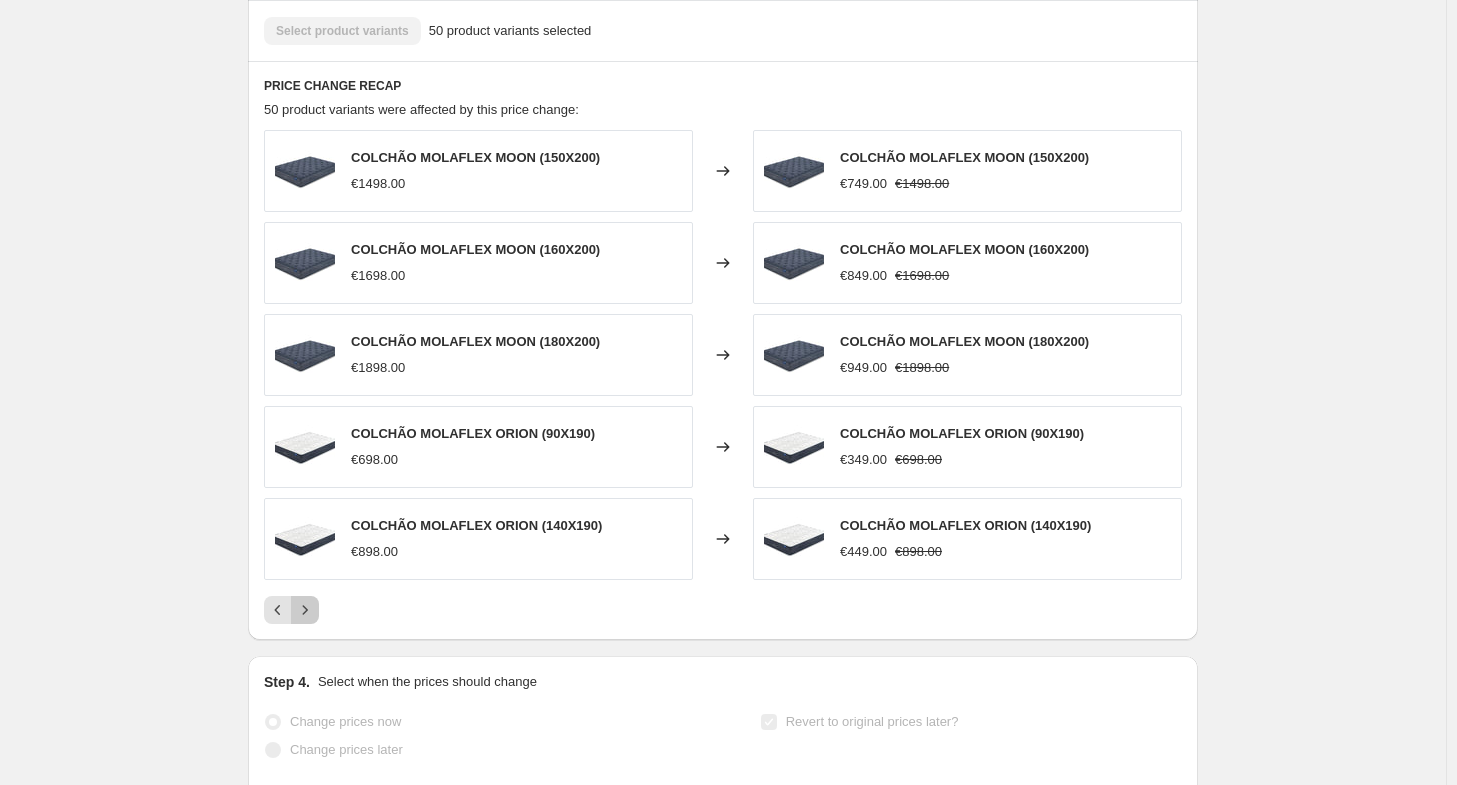 click 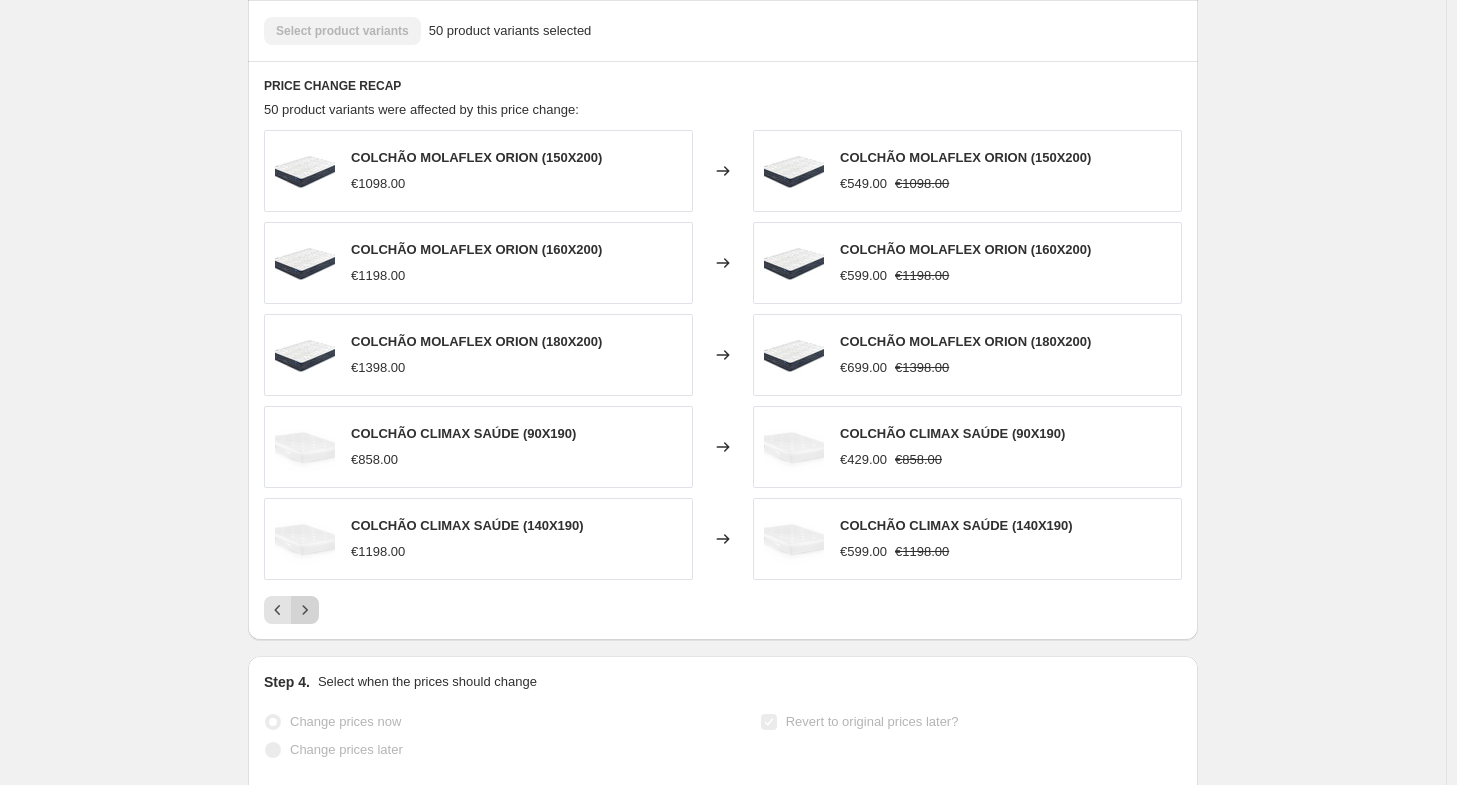 click 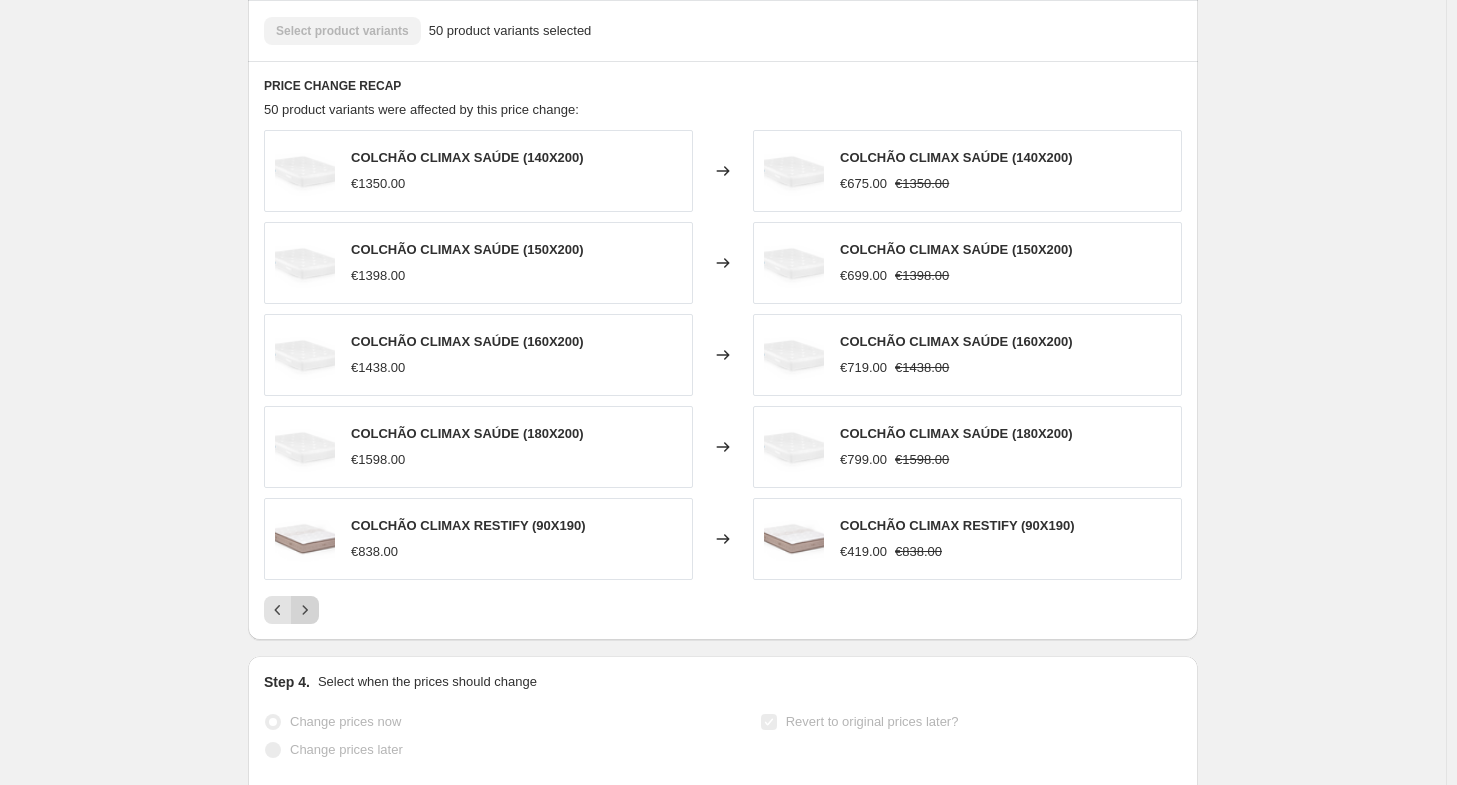 click 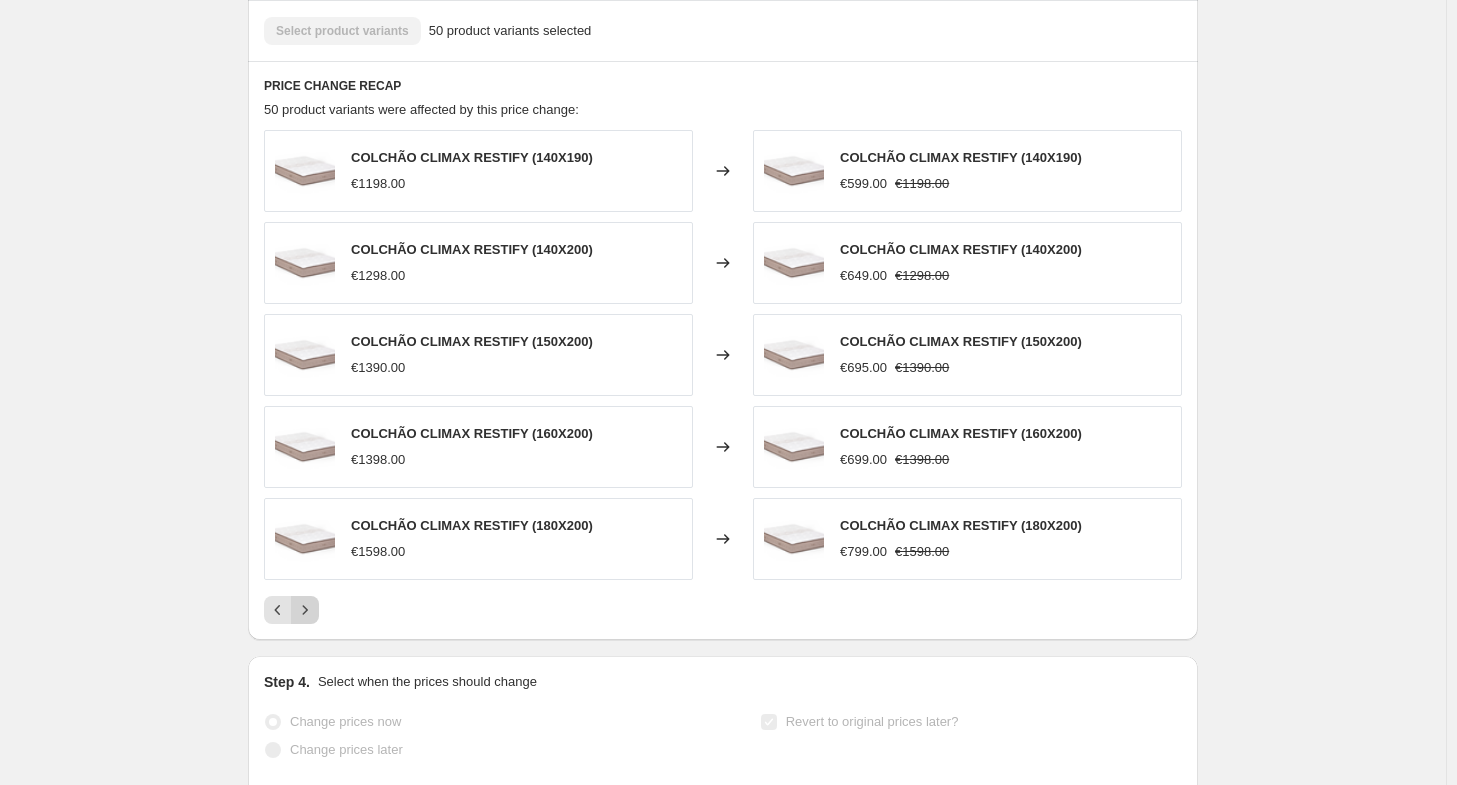 click 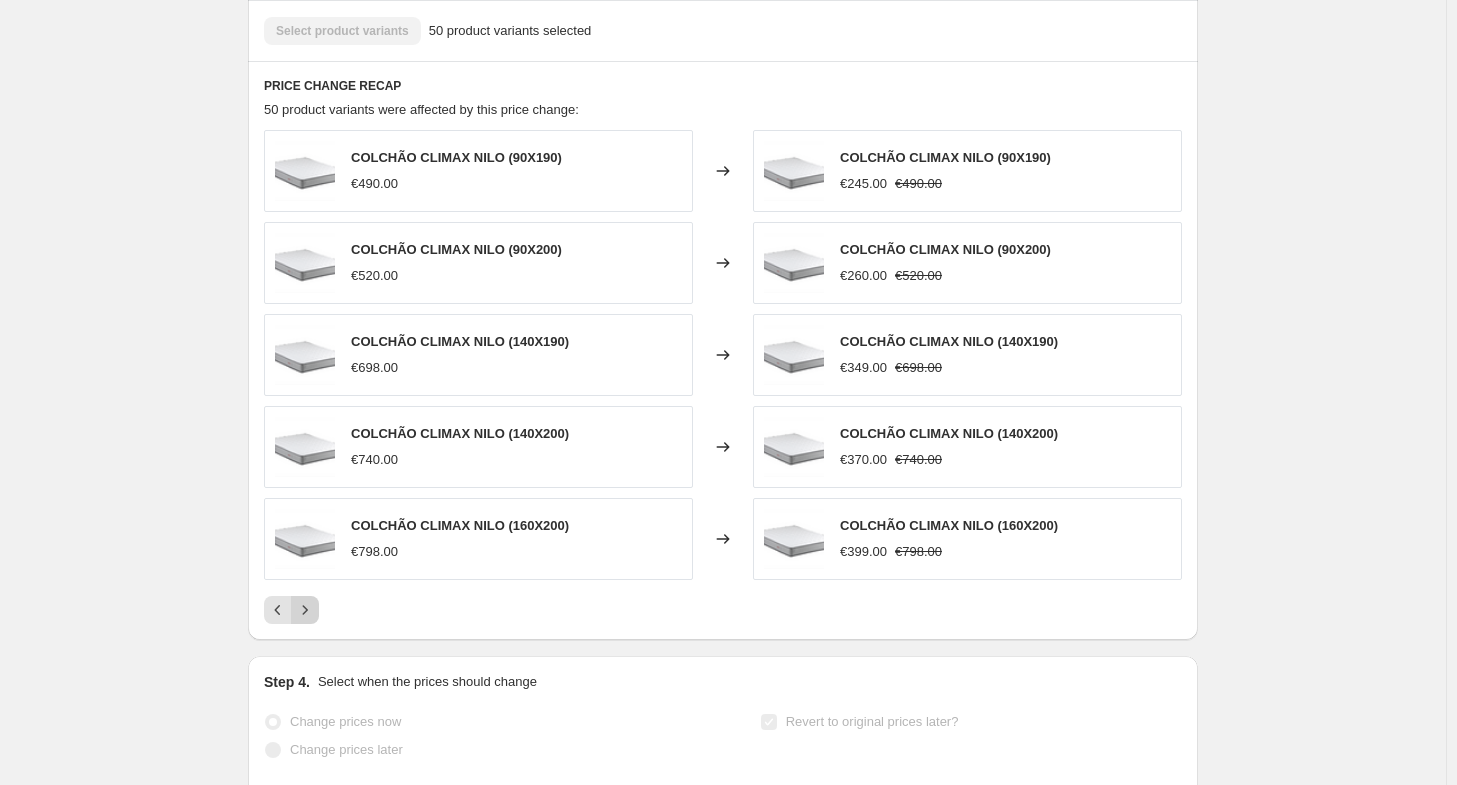 click 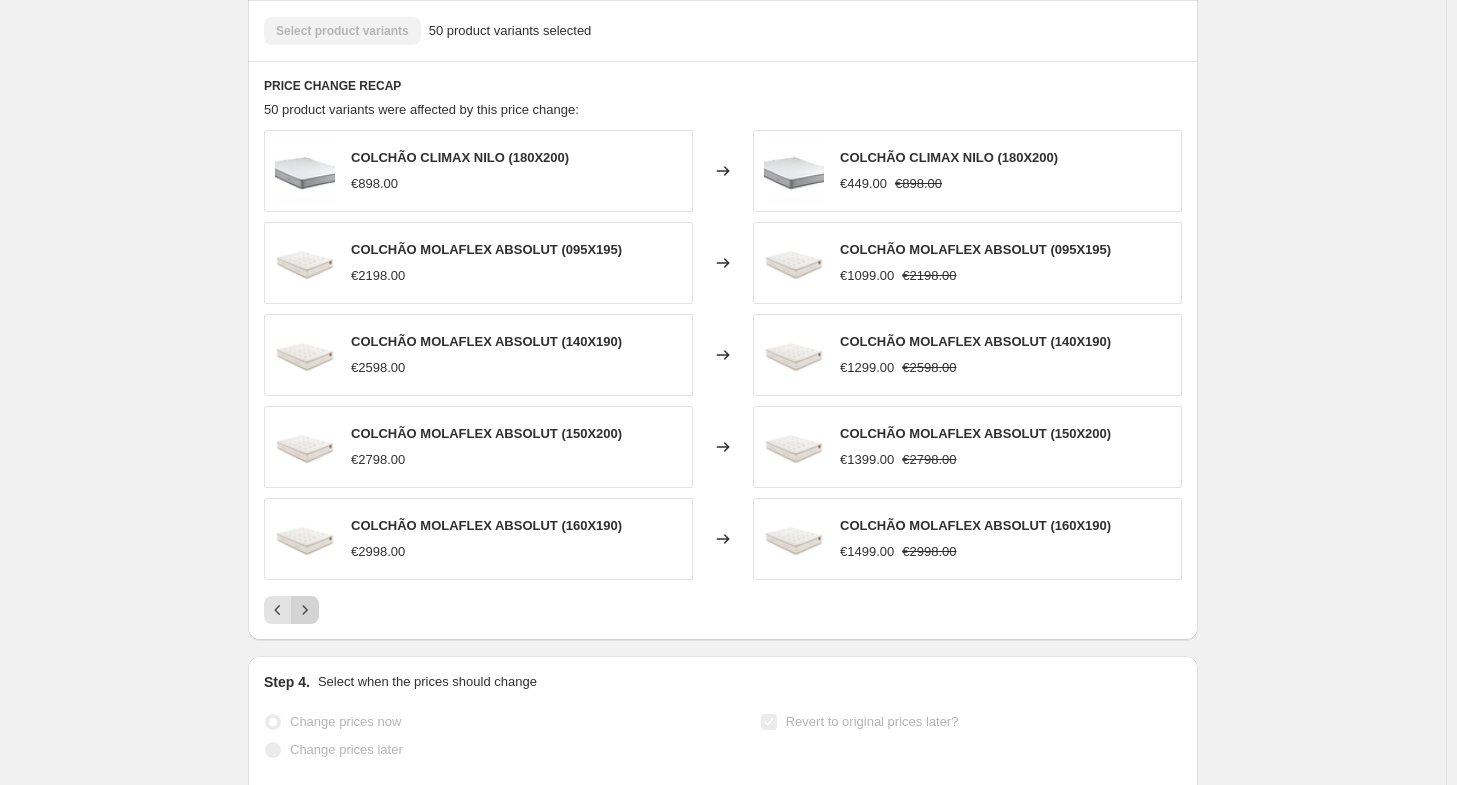 click 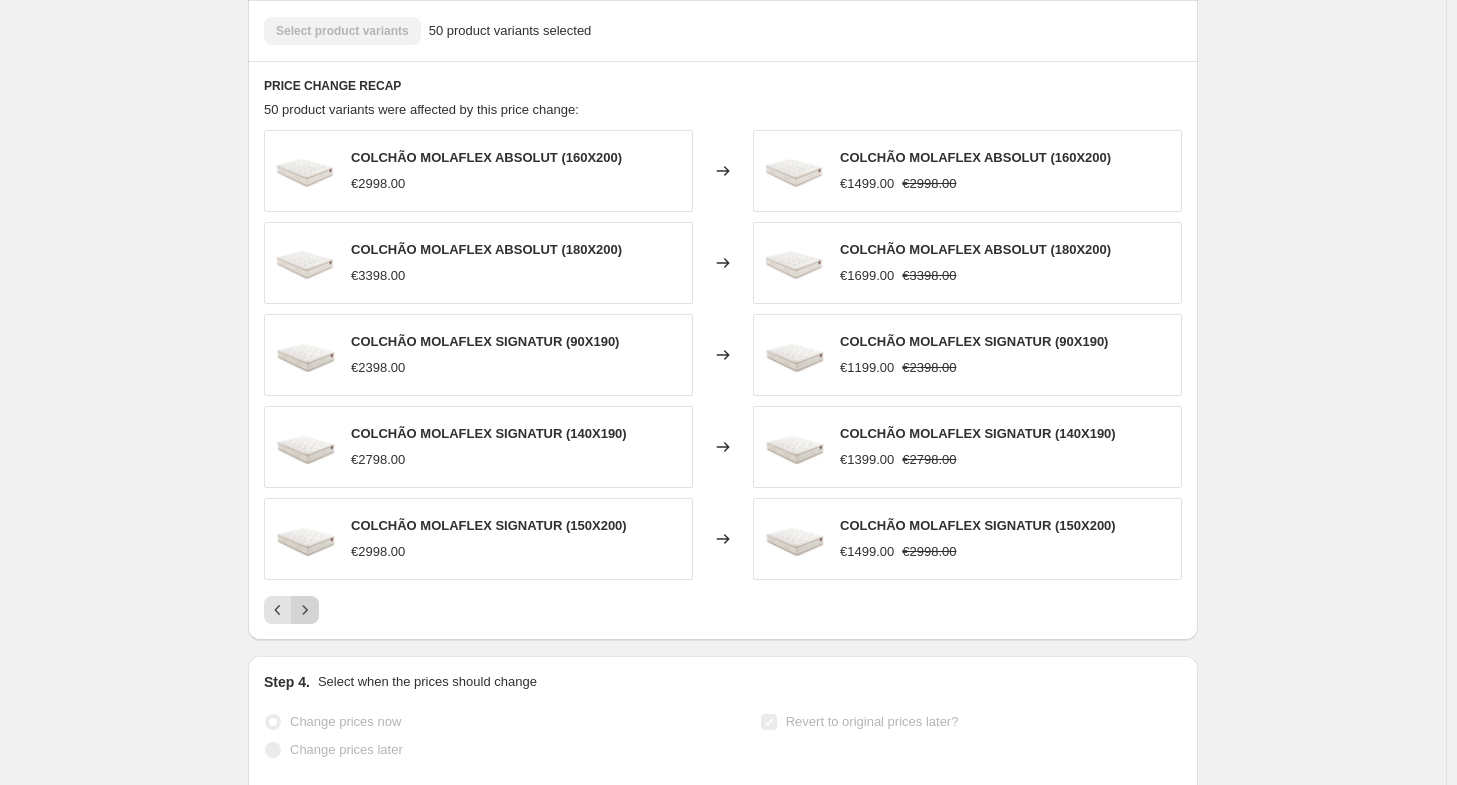 click 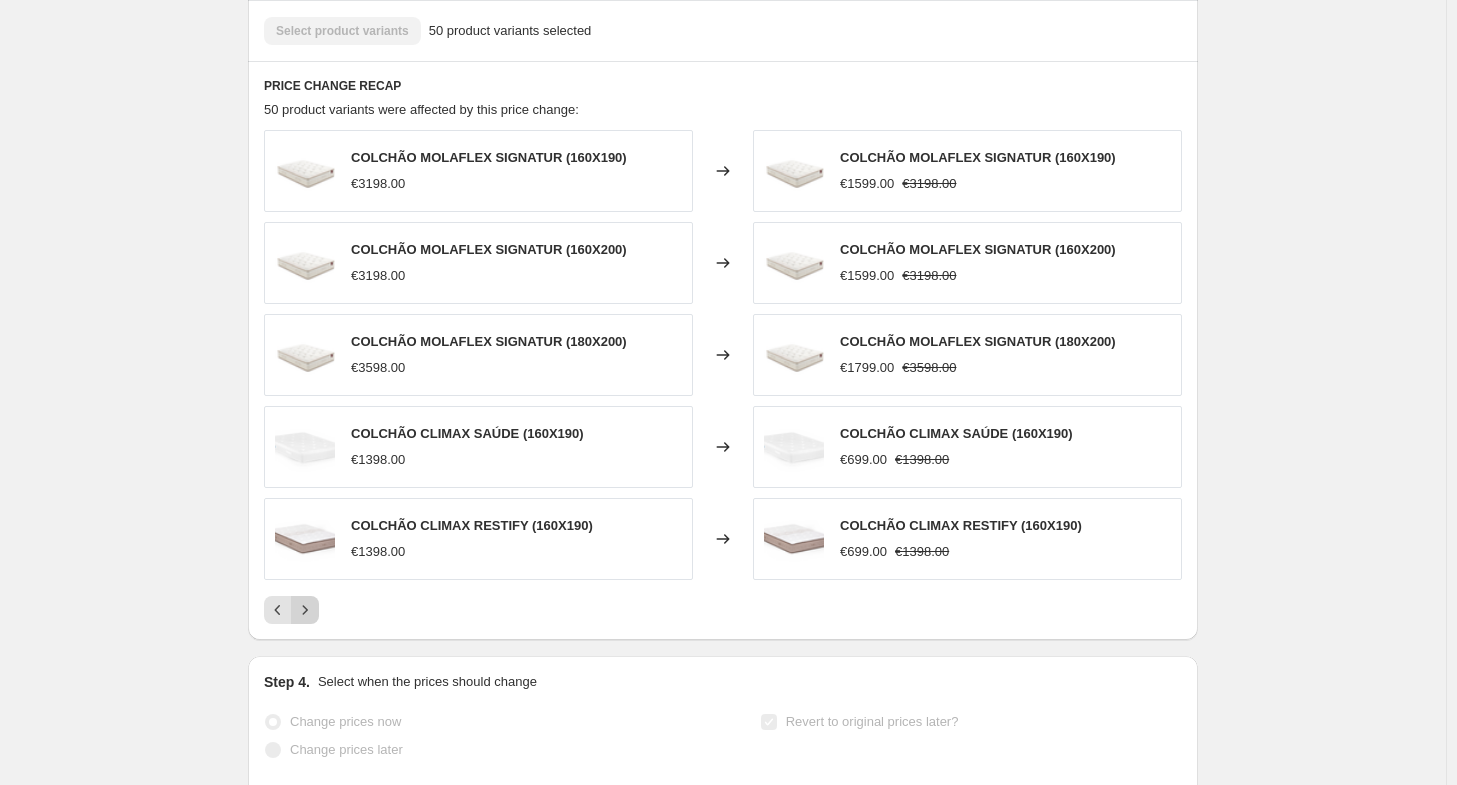 click at bounding box center [305, 610] 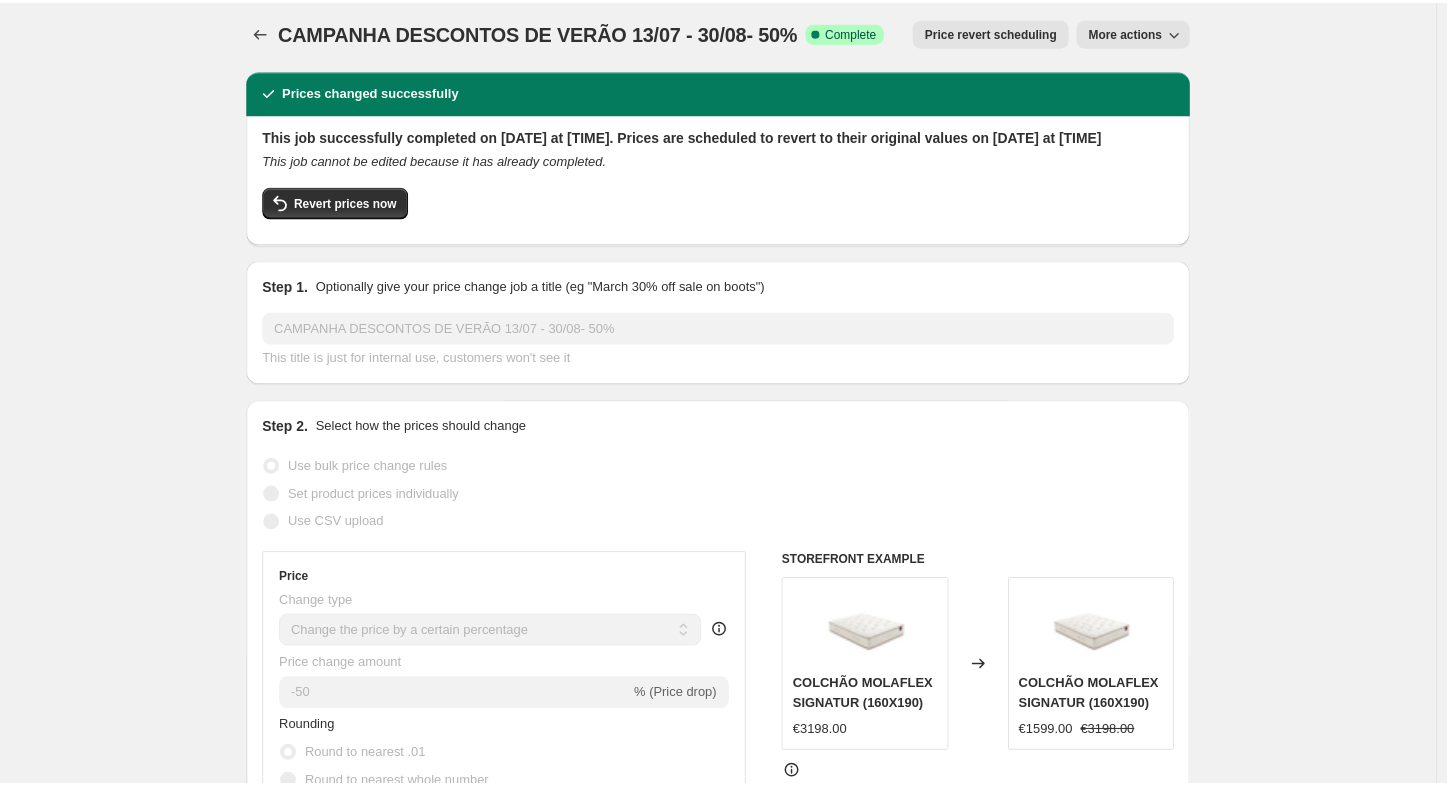 scroll, scrollTop: 0, scrollLeft: 0, axis: both 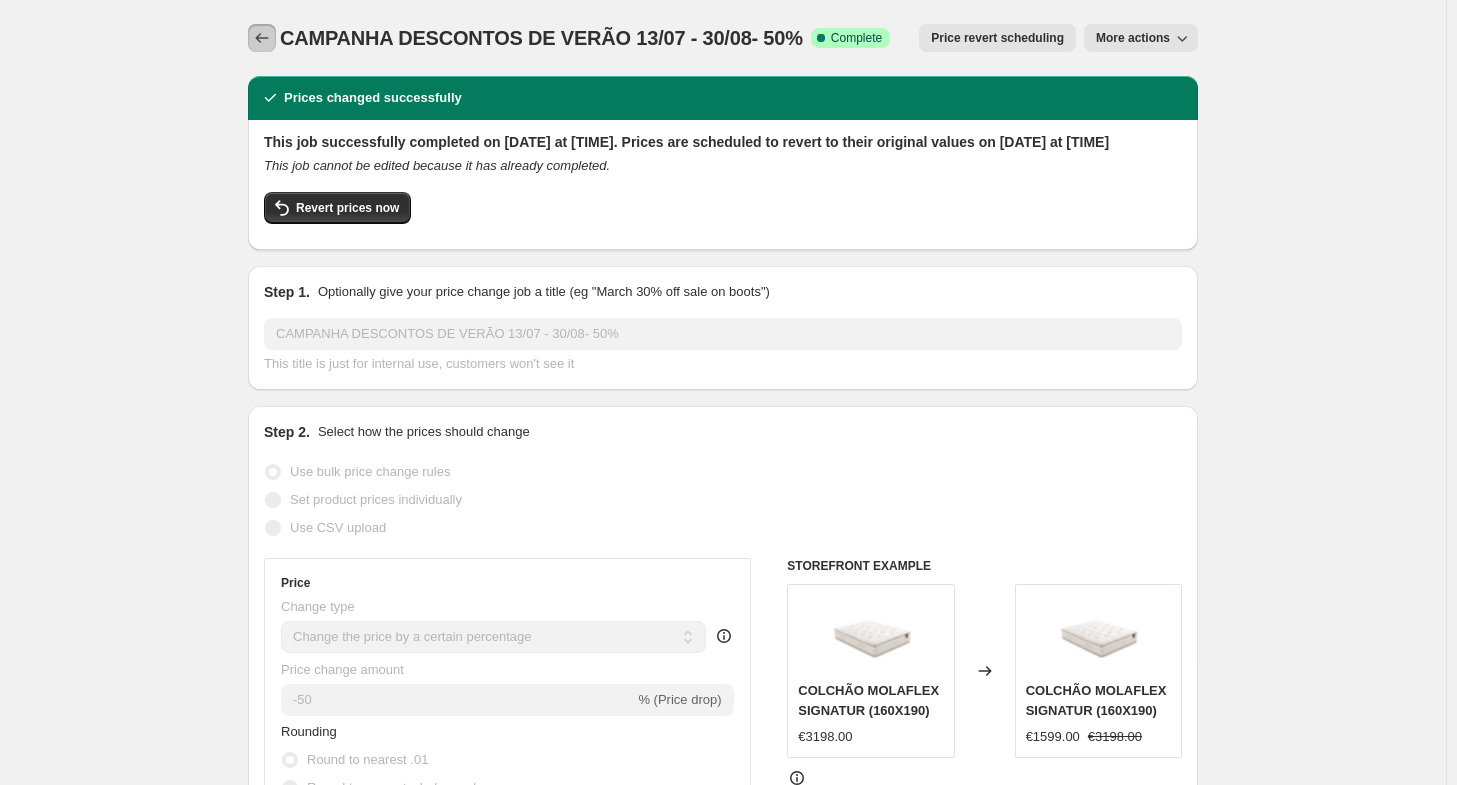 click 